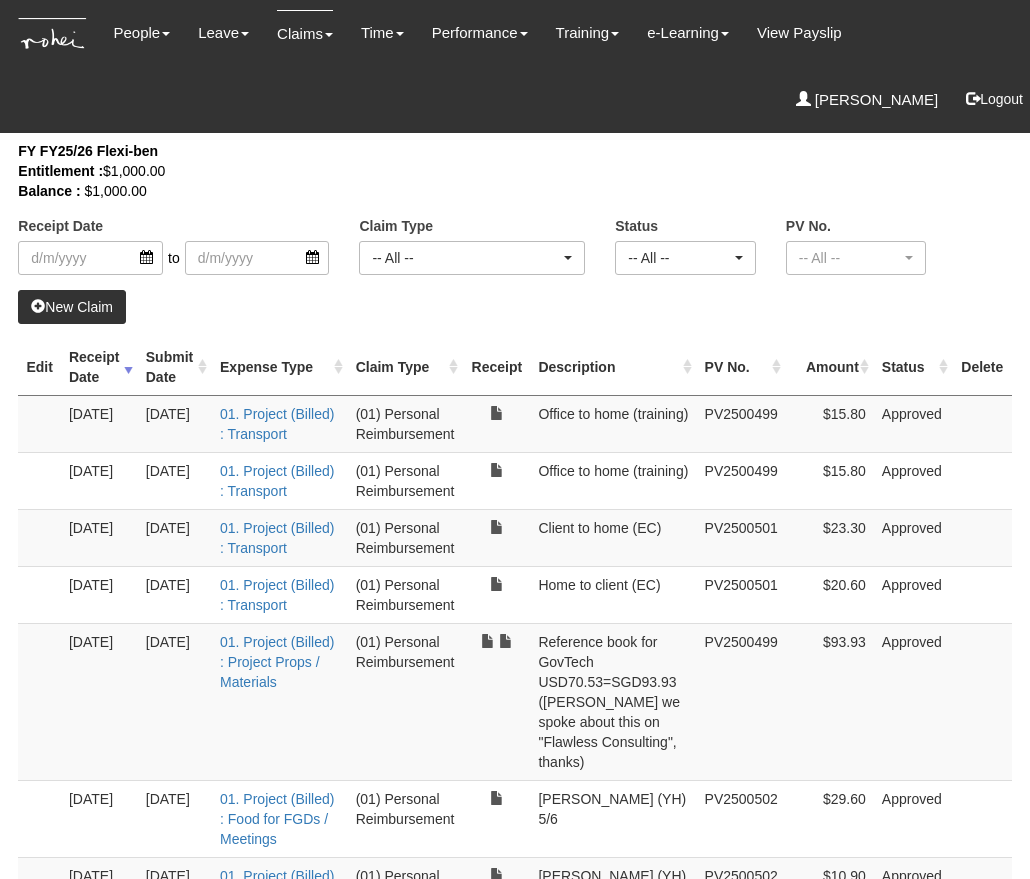 select on "50" 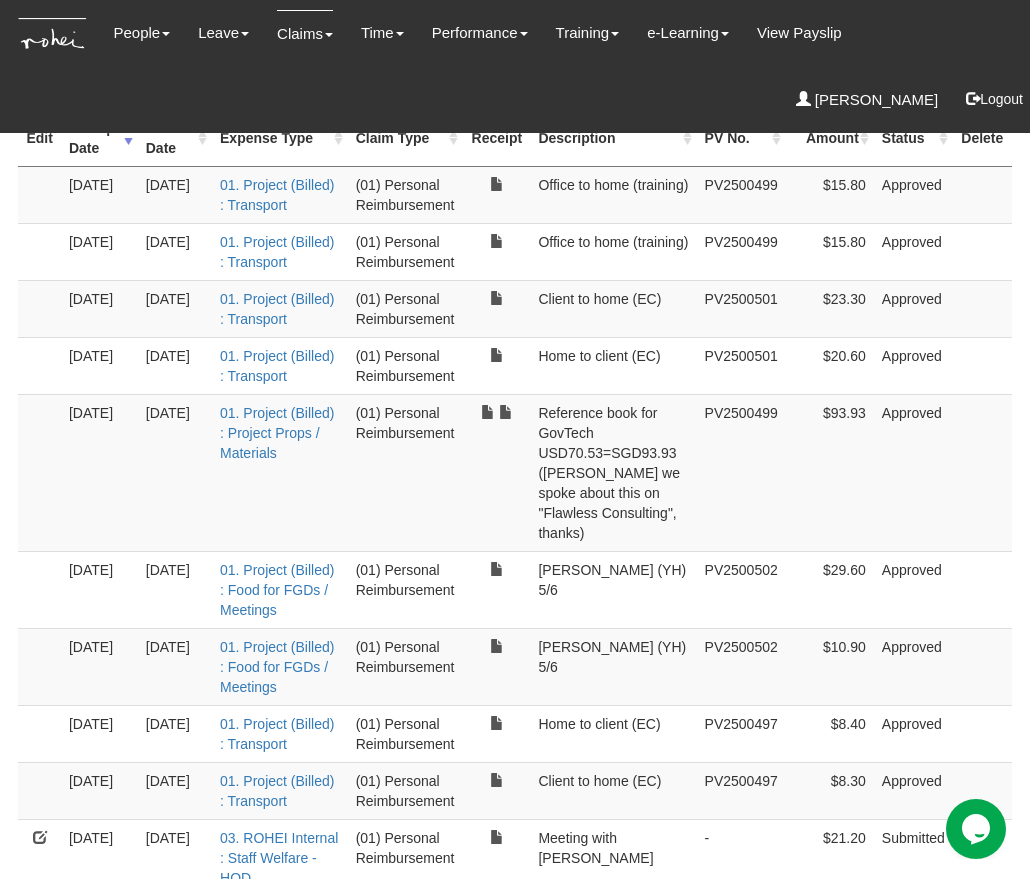 scroll, scrollTop: 0, scrollLeft: 0, axis: both 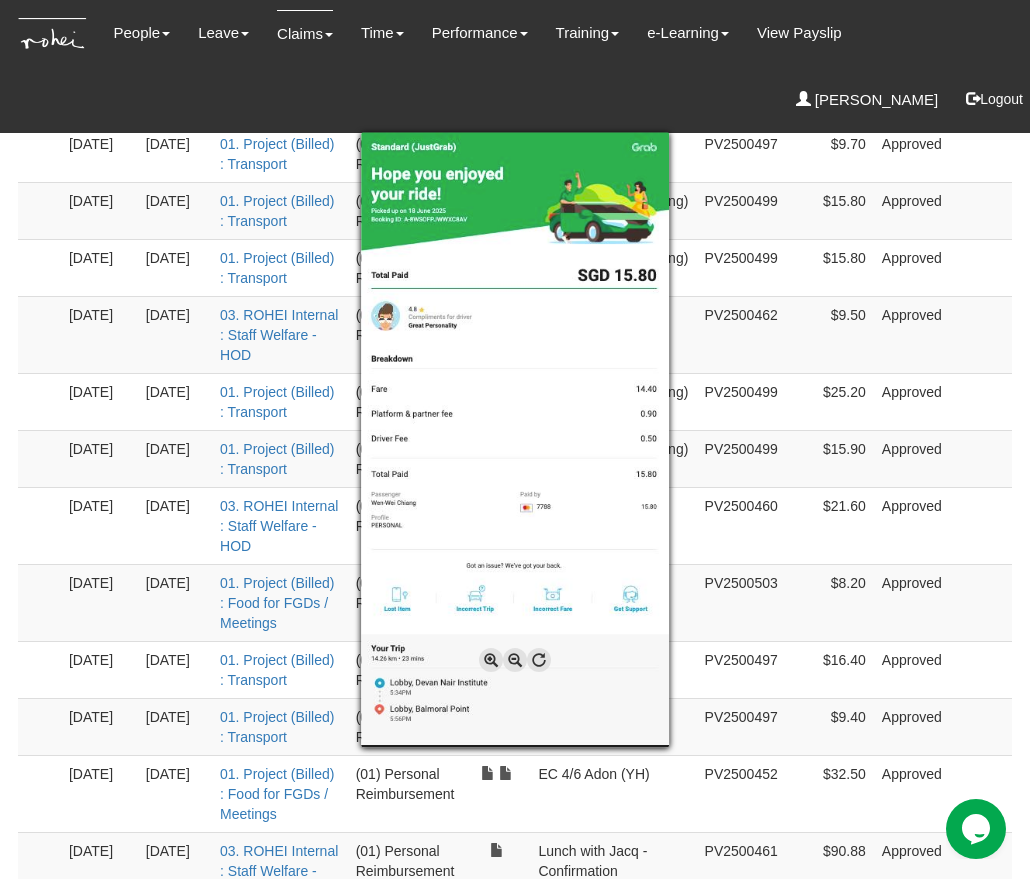 click at bounding box center (515, 439) 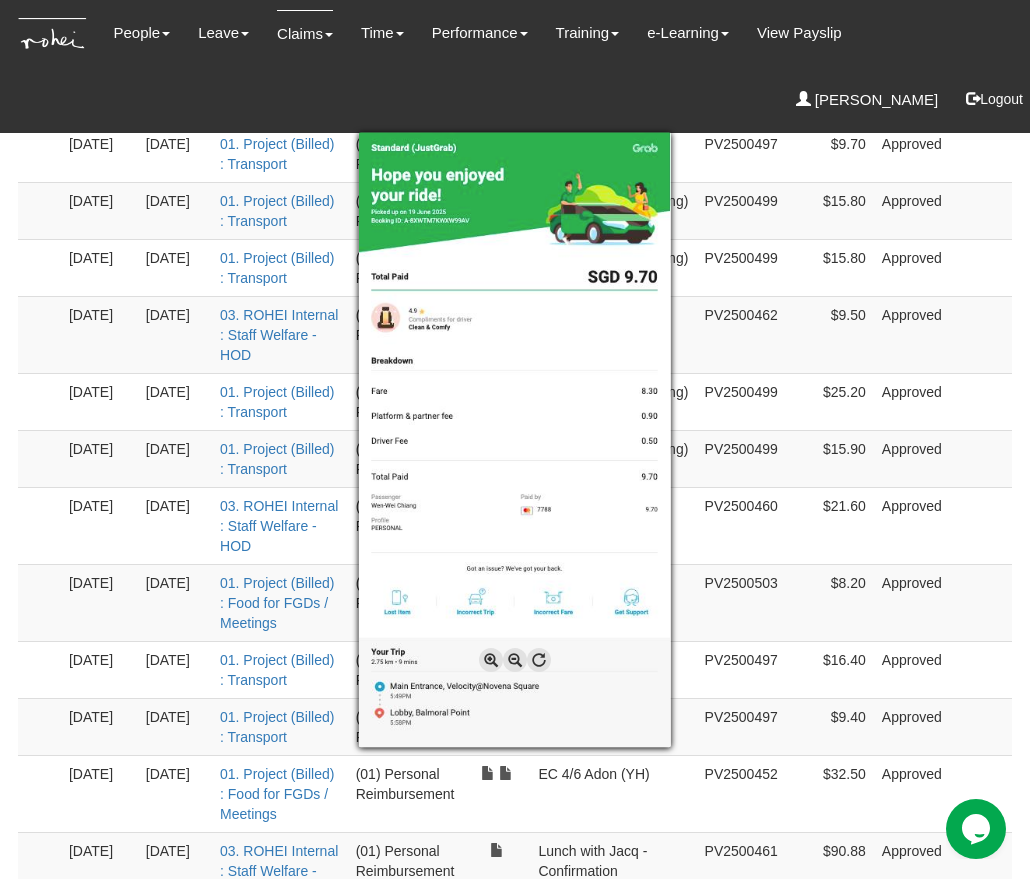 click at bounding box center (515, 439) 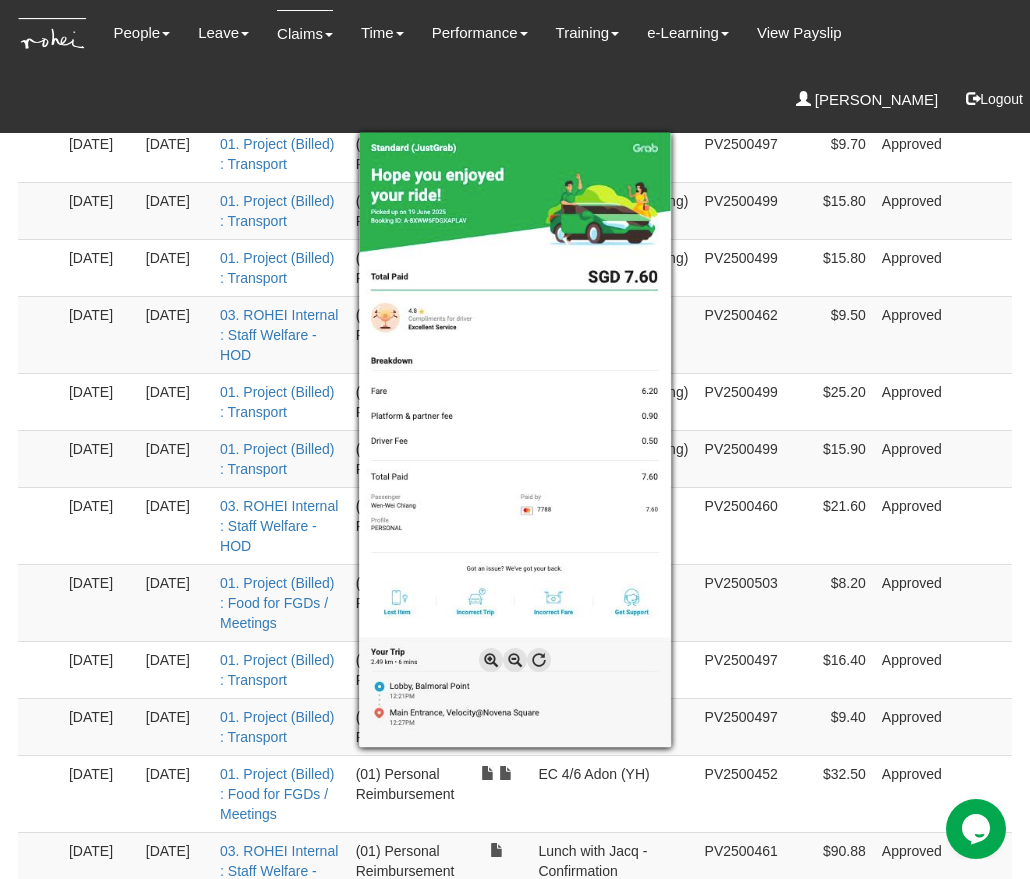 click at bounding box center [515, 439] 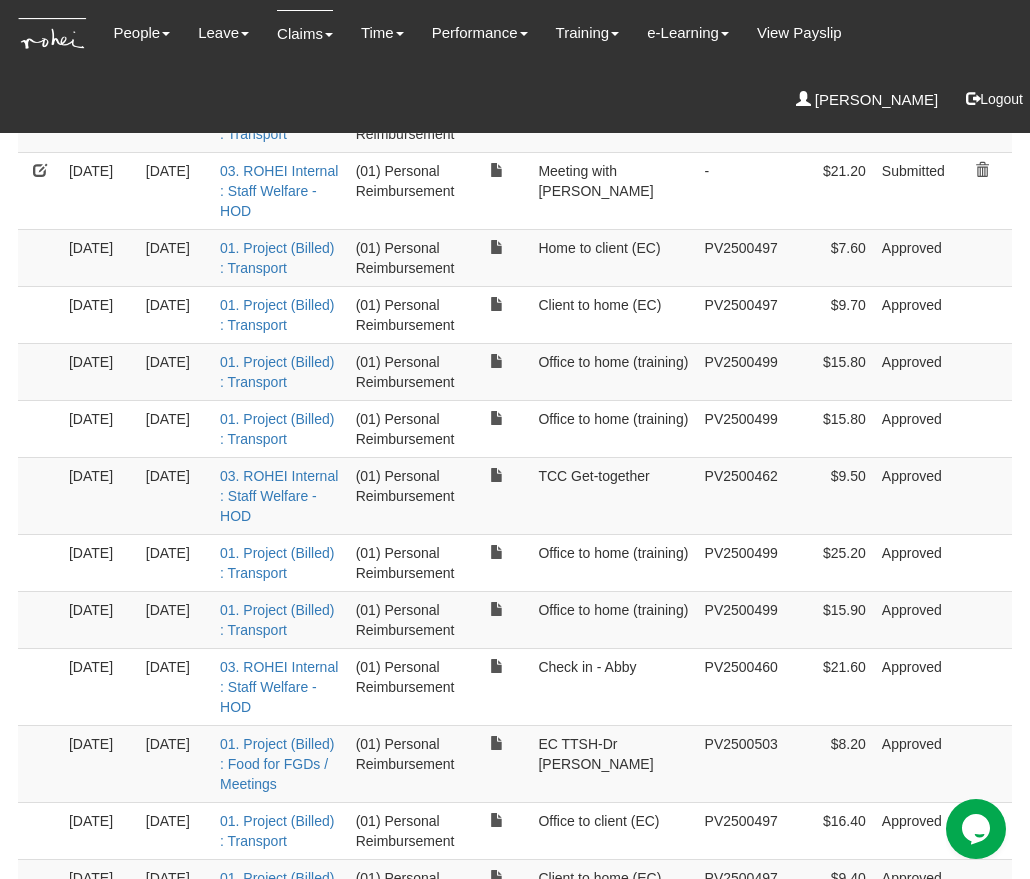 scroll, scrollTop: 883, scrollLeft: 0, axis: vertical 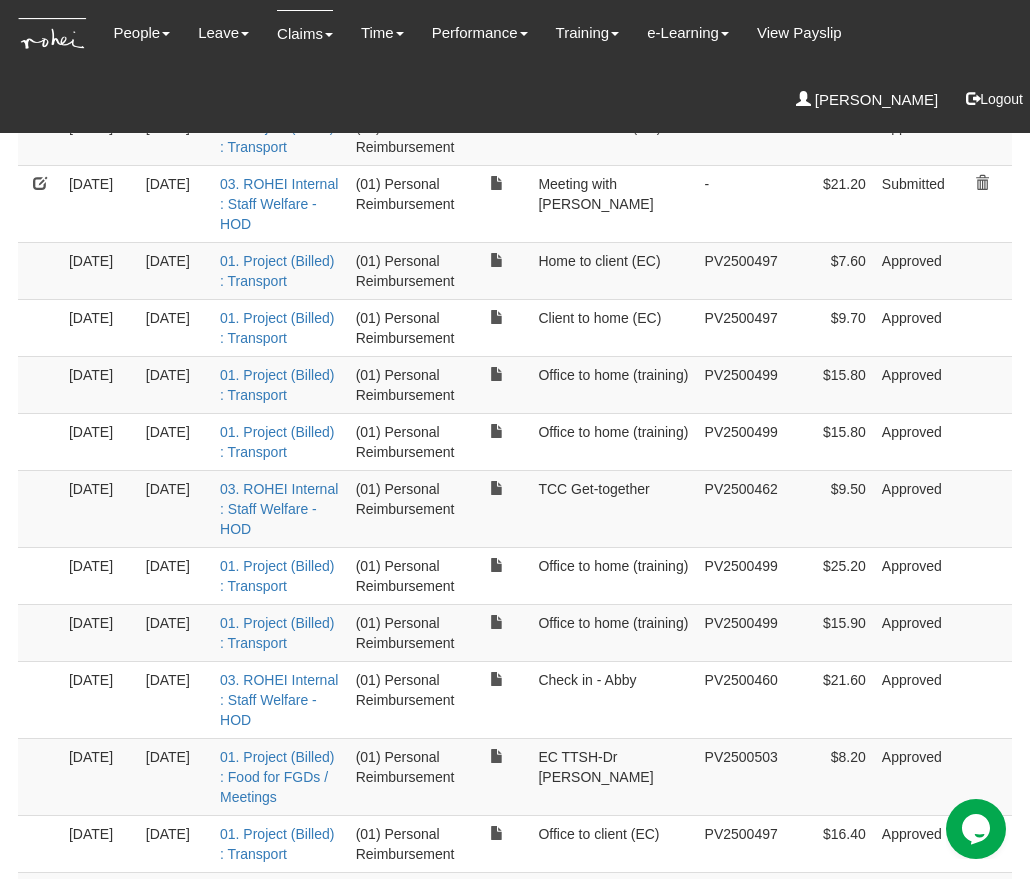 click on "Meeting with [PERSON_NAME]" at bounding box center (613, 203) 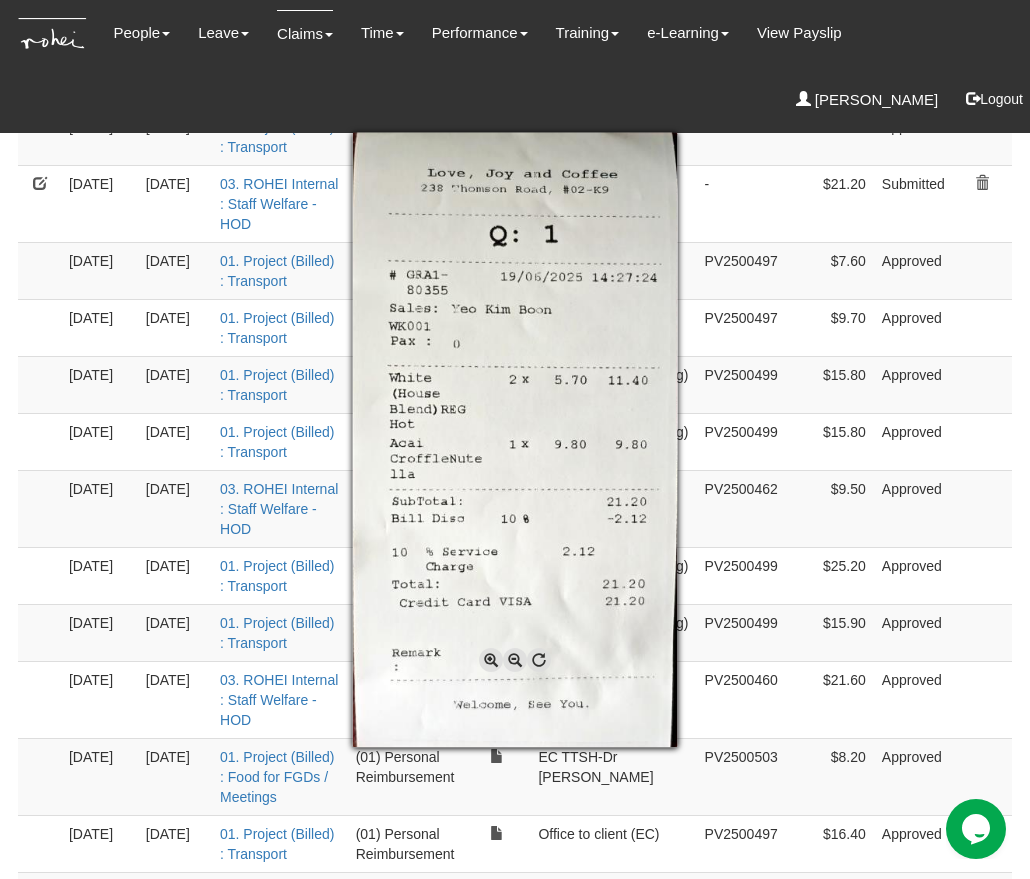 click at bounding box center (515, 439) 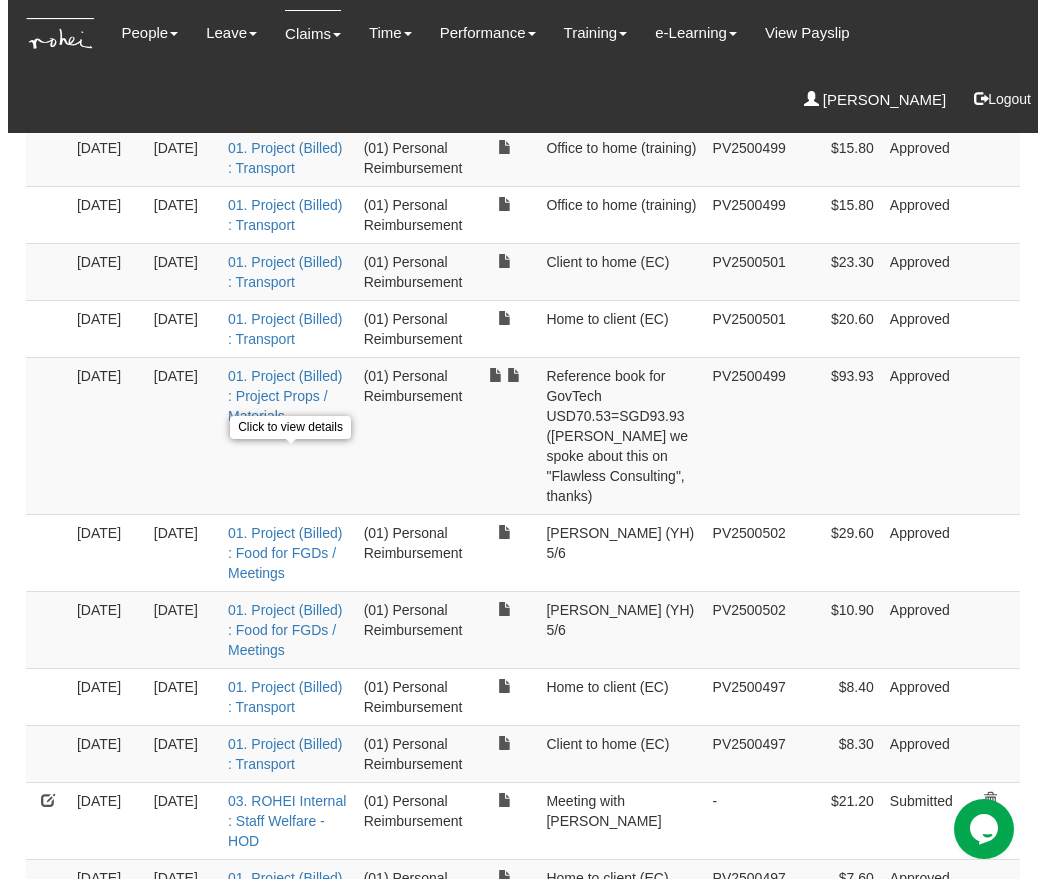scroll, scrollTop: 0, scrollLeft: 0, axis: both 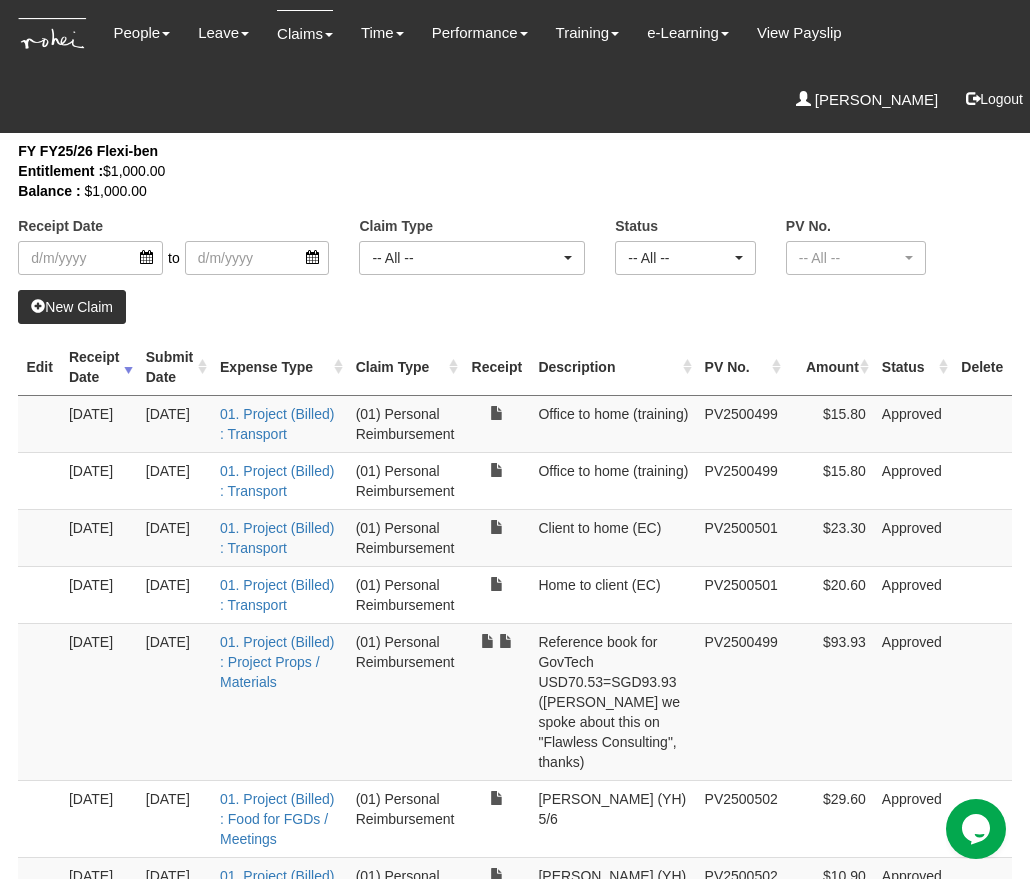 click on "New Claim" at bounding box center (72, 307) 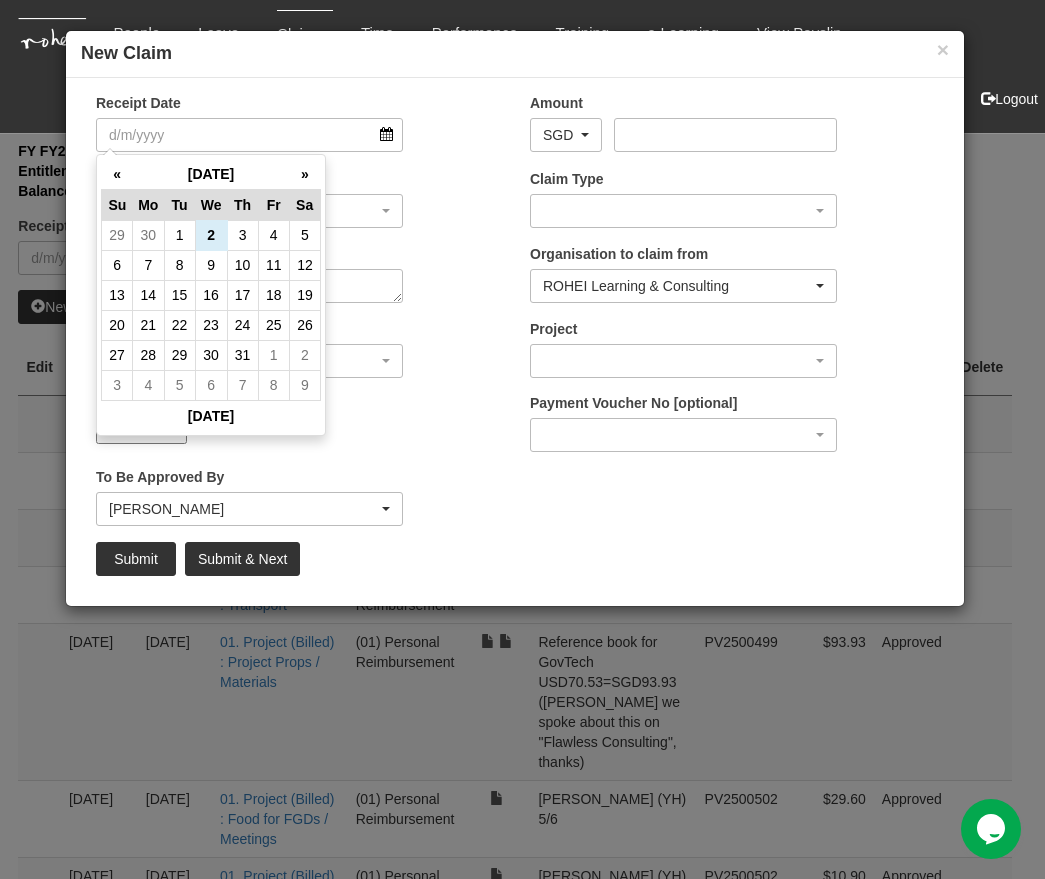 click on "Receipt Date
Amount
AED
AFN
ALL
AMD
ANG
AOA
ARS
AUD
AWG
AZN
BAM
BBD
BDT
BGN
BHD
BIF
BMD
BND
BOB
BRL
BSD
BTN
BWP
BYN
BZD
CAD
CDF
CHF
CLP
CNY
COP
CRC
CUP
CVE
CZK
DJF
DKK
DOP
DZD
EGP
ERN
ETB
EUR
FJD
FKP
GBP
GEL
GGP
GHS
GIP
GMD
GNF
GTQ
GYD
HKD
HNL
HRK
HTG
HUF
IDR
ILS
IMP
INR
IQD
IRR
ISK
JEP
JMD
JOD
JPY
KES
KGS
KHR
KMF
KPW
KRW
KWD
KYD
KZT
LAK
LBP
LKR
LRD
LSL
LYD
MAD
MDL
MGA
MKD
MMK
MNT
MOP
MRU
MUR" at bounding box center (515, 342) 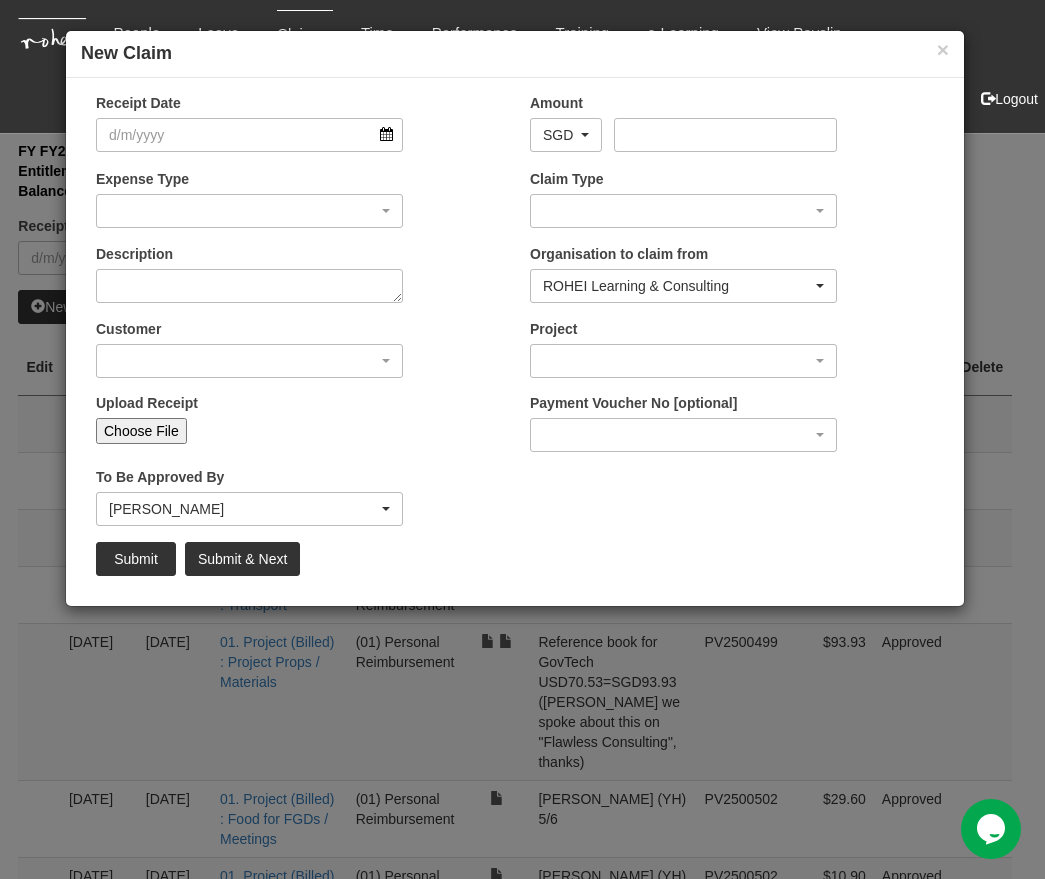 click on "Choose File" at bounding box center [141, 431] 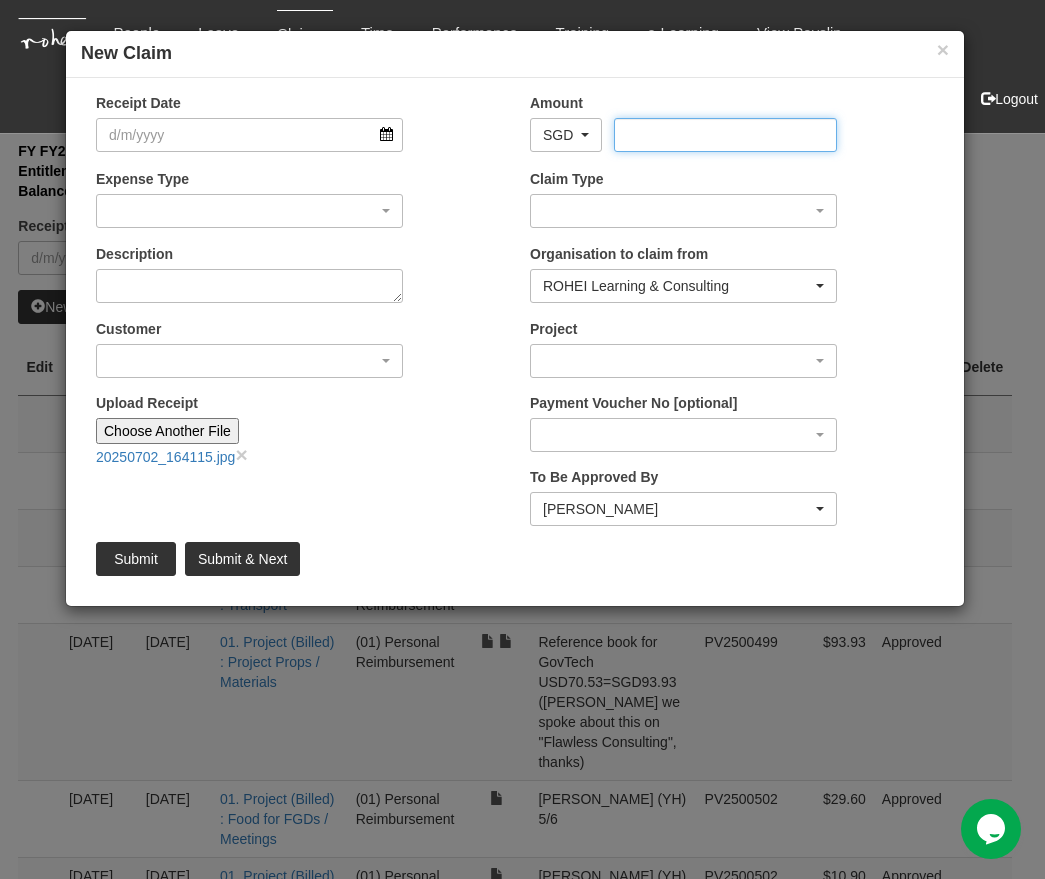 click on "Amount" at bounding box center (725, 135) 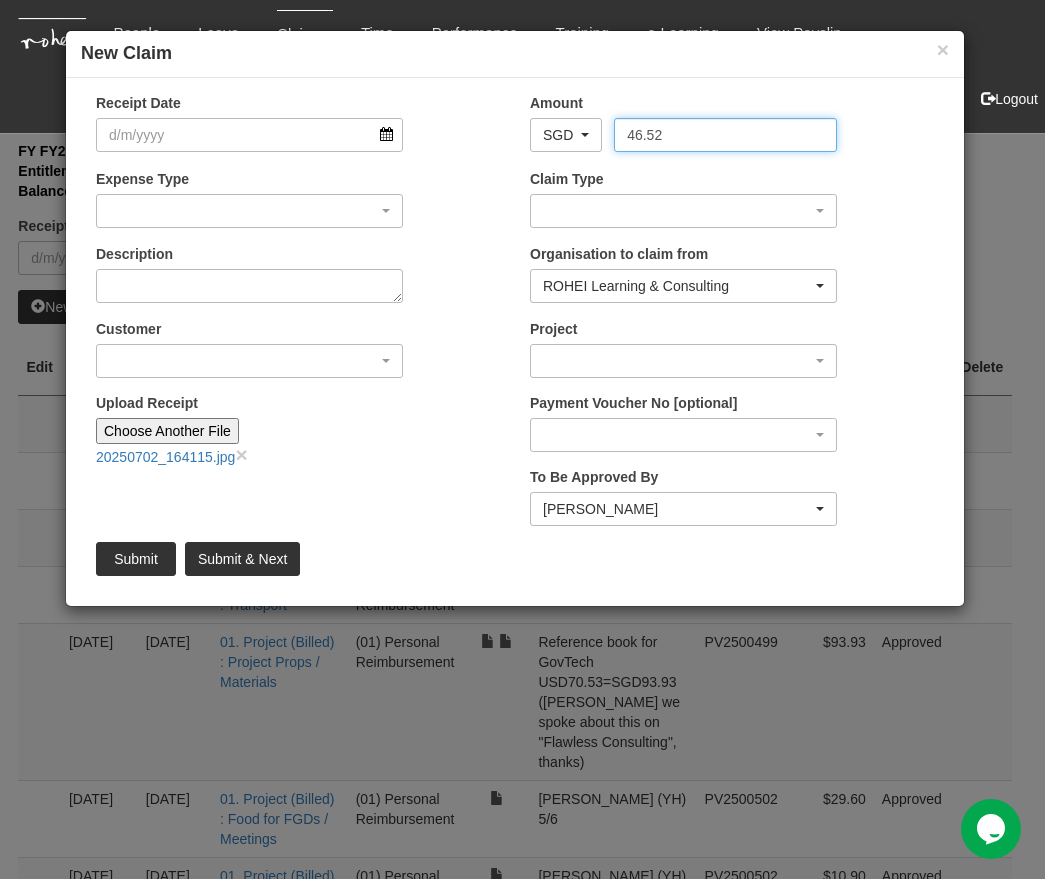 type on "46.52" 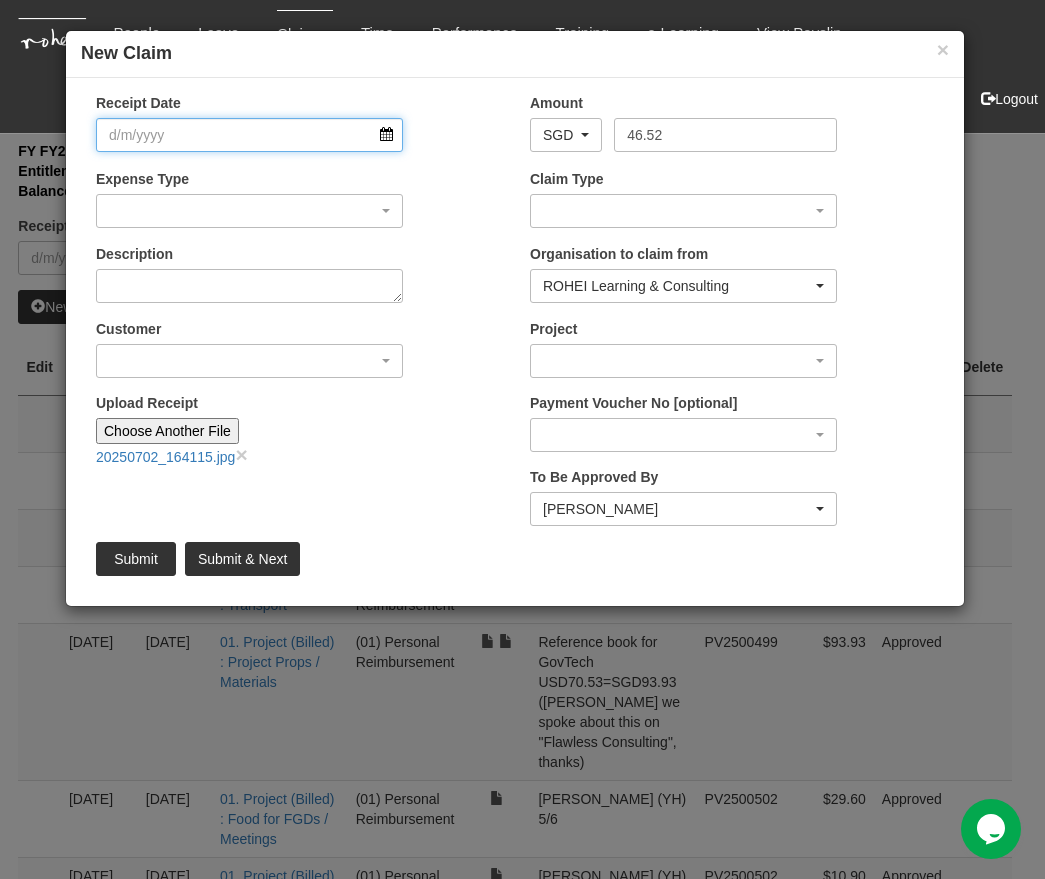 click on "Receipt Date" at bounding box center [249, 135] 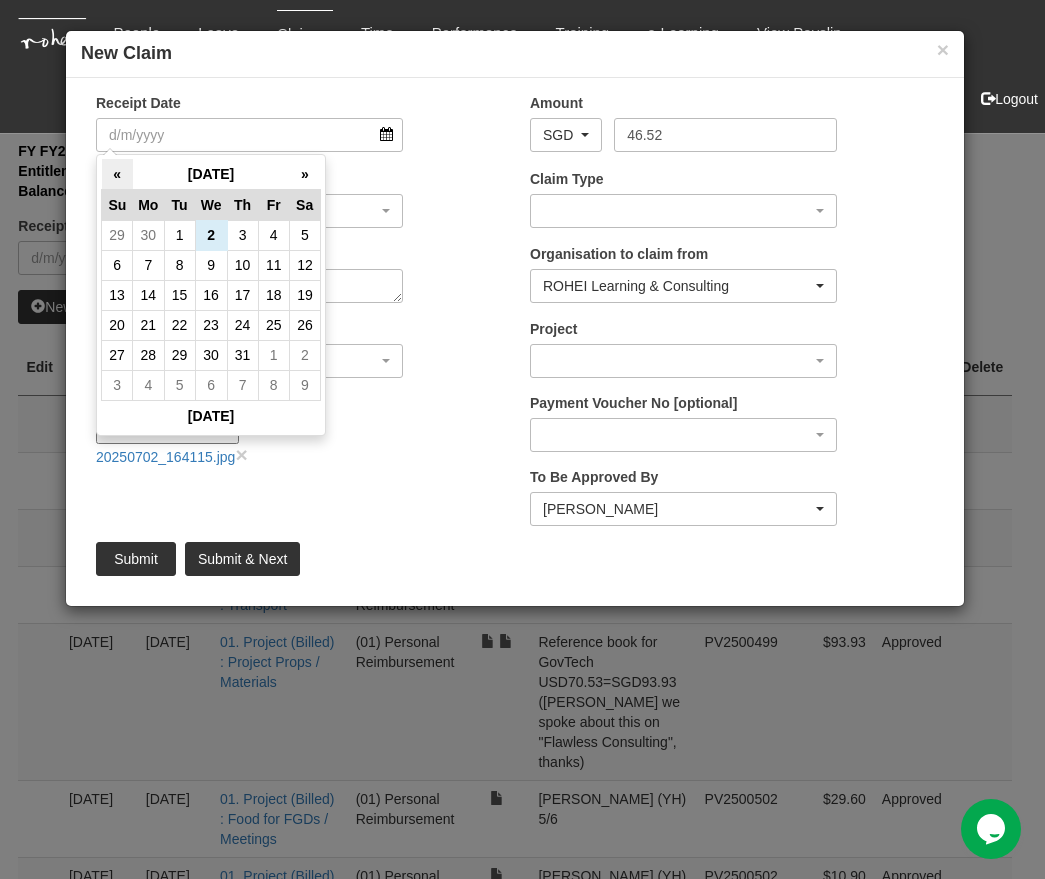 click on "«" at bounding box center [117, 174] 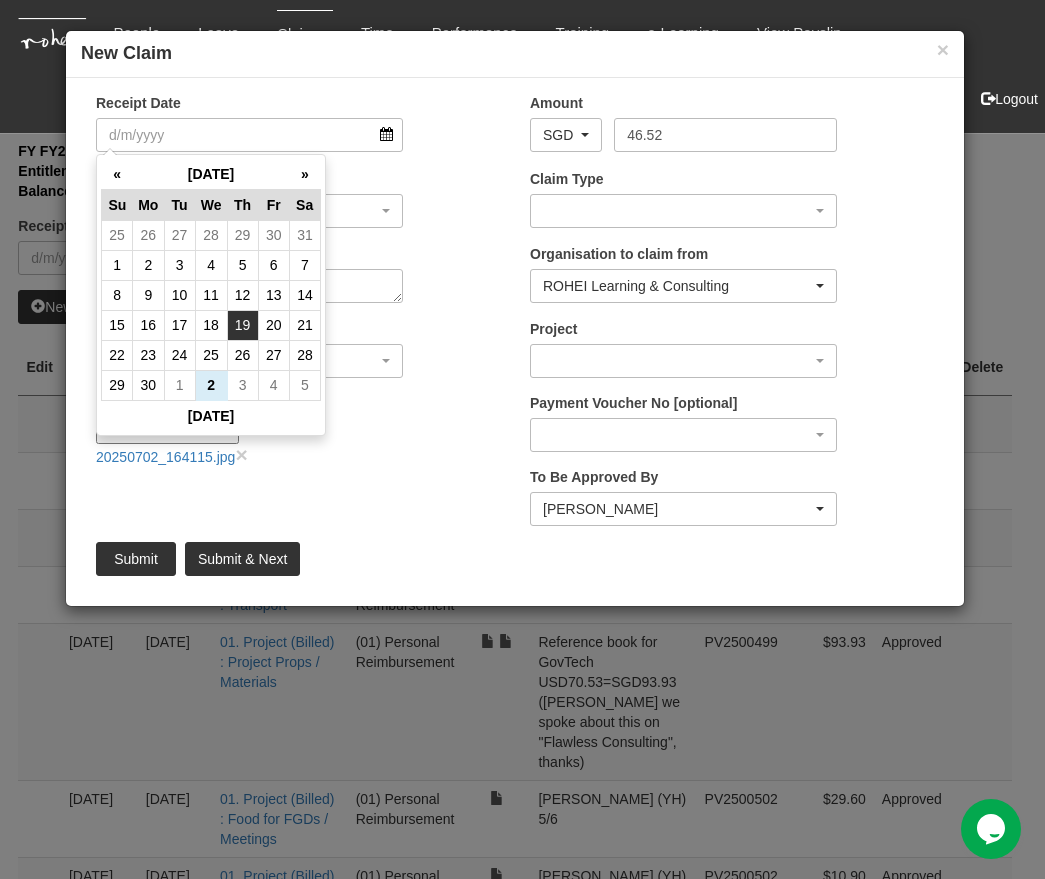 click on "19" at bounding box center [242, 325] 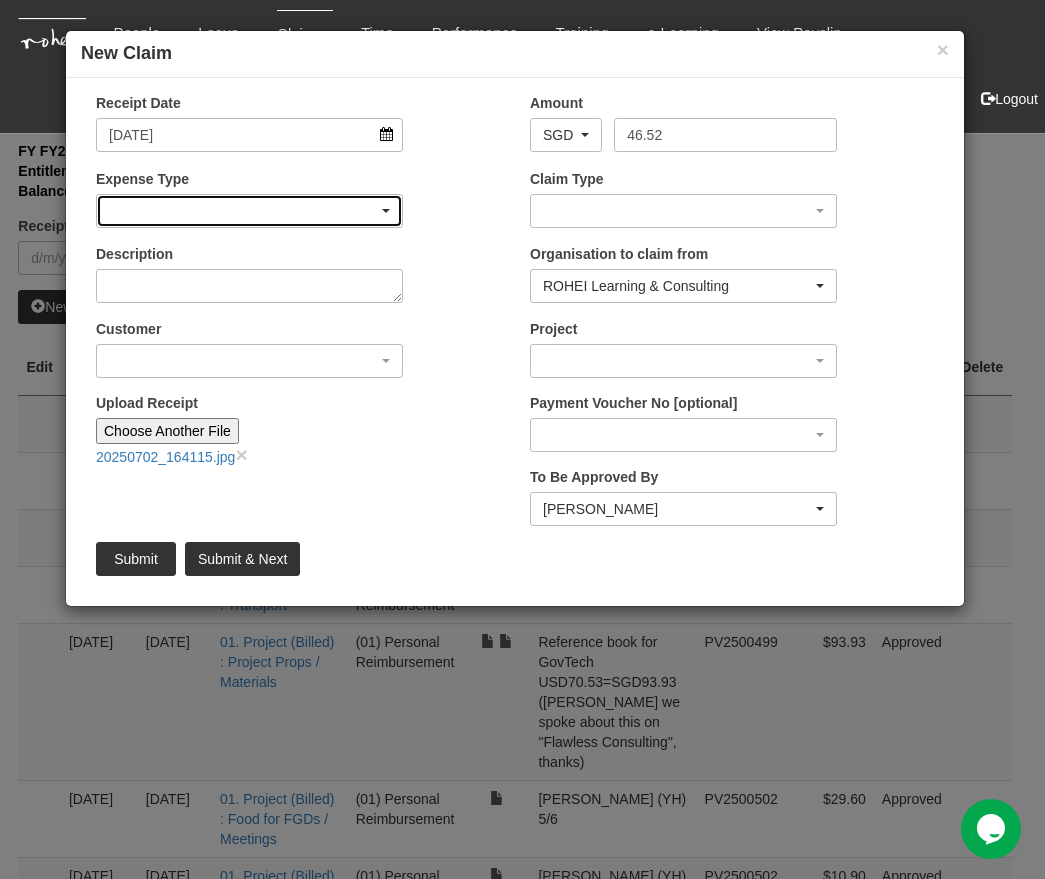 click at bounding box center [249, 211] 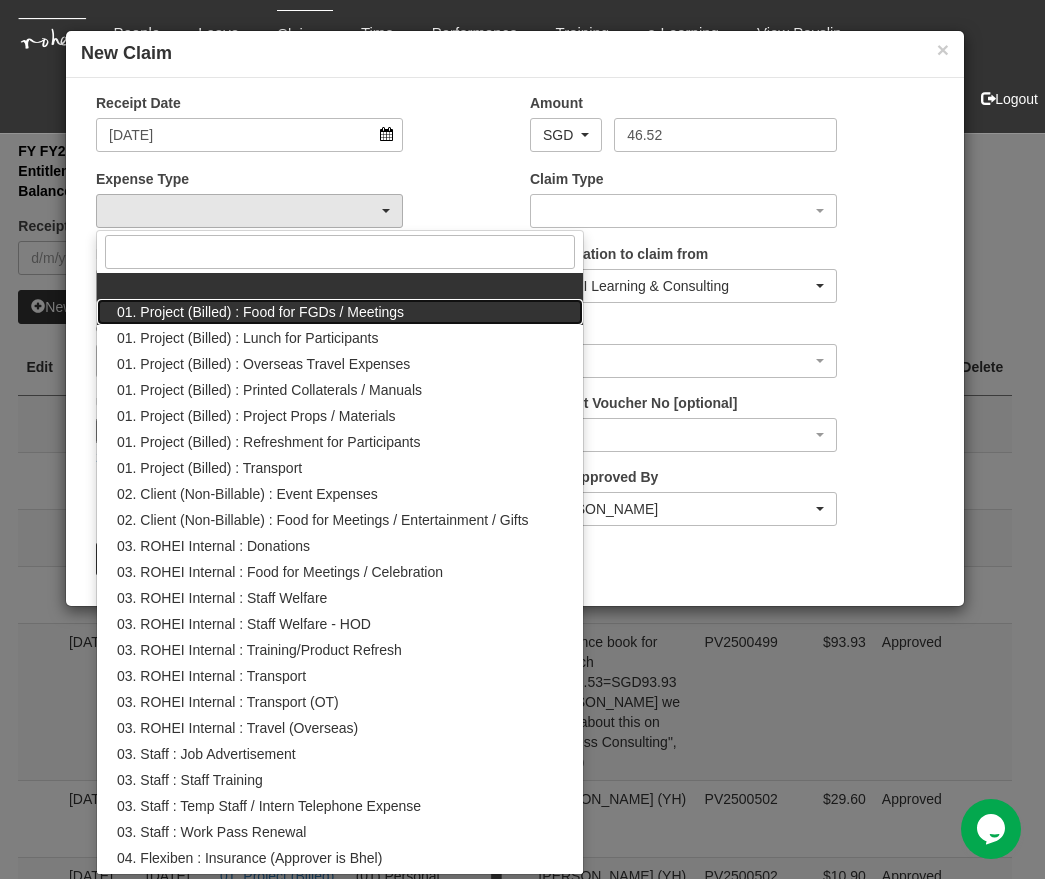 click on "01. Project (Billed) : Food for FGDs / Meetings" at bounding box center (260, 312) 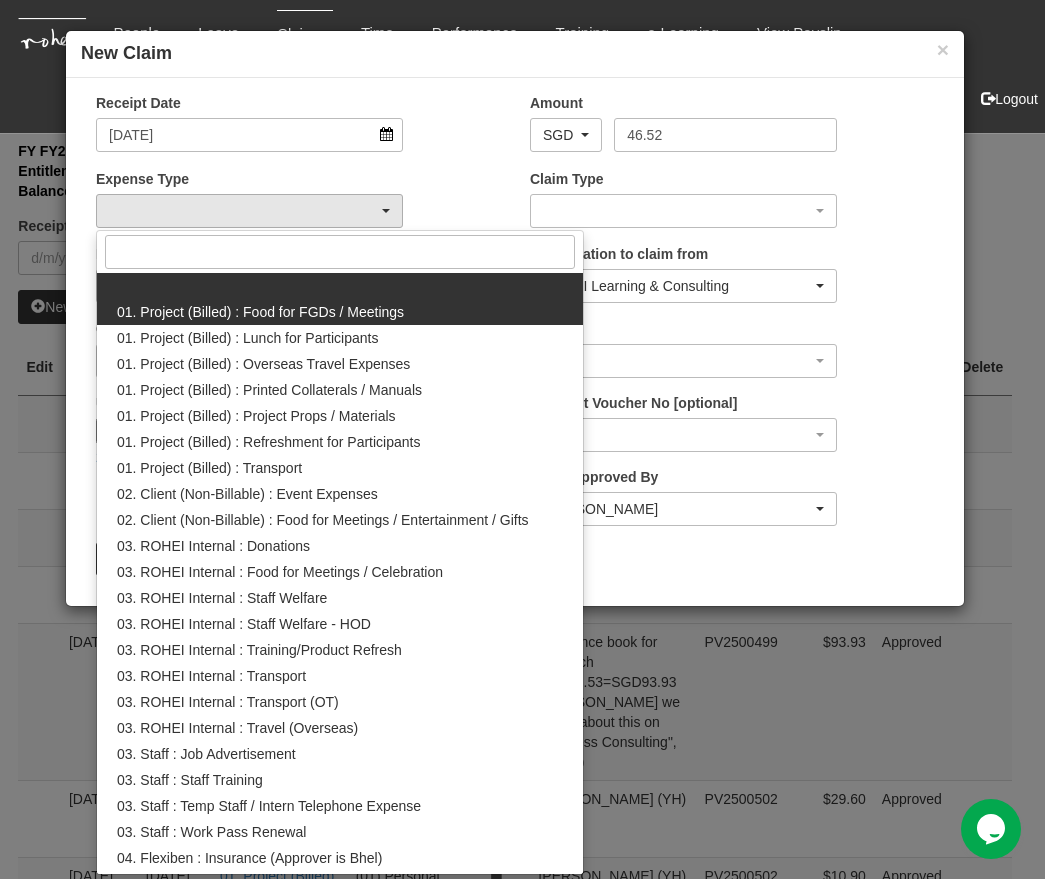 select on "106" 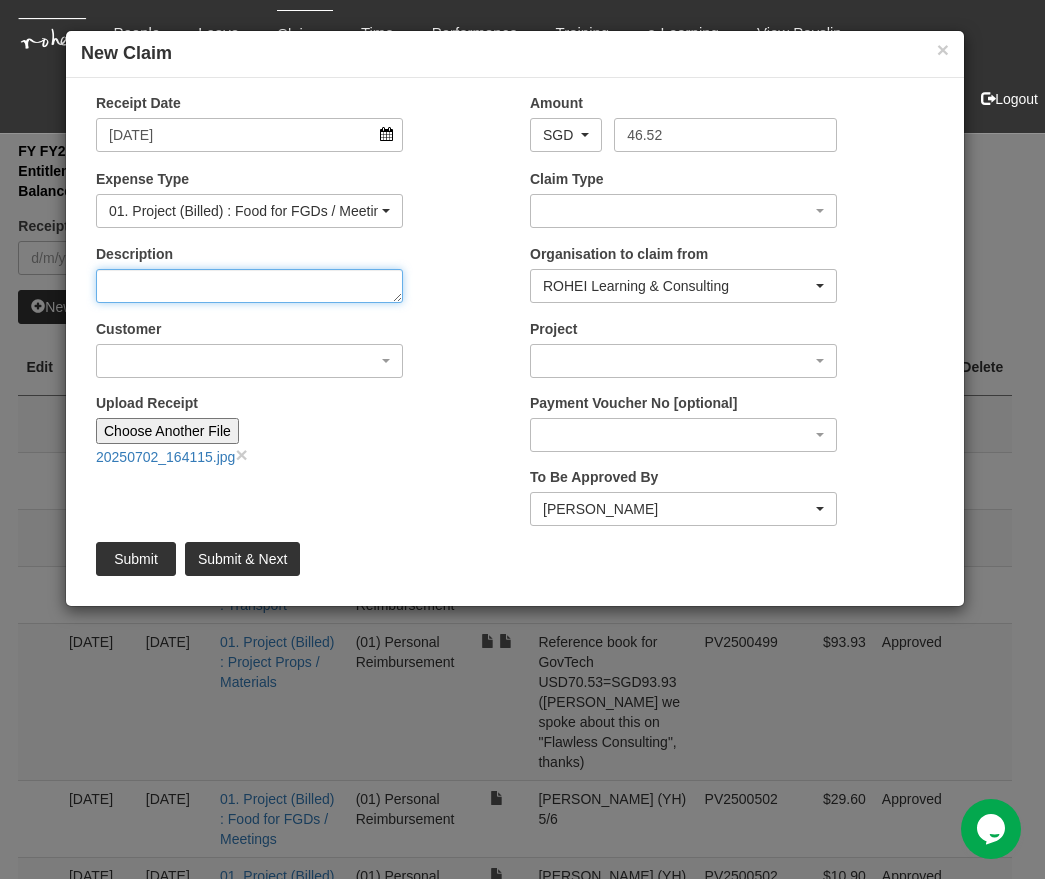 click on "Description" at bounding box center (249, 286) 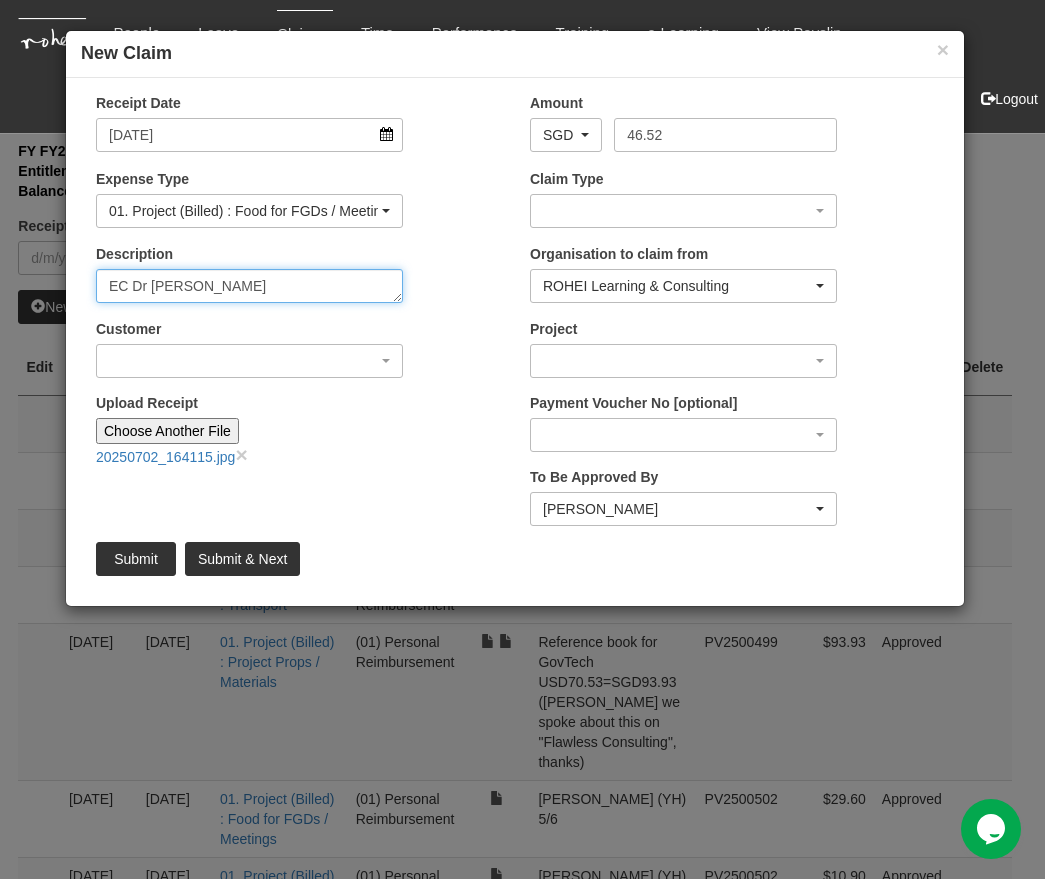 click on "EC Dr Lina" at bounding box center [249, 286] 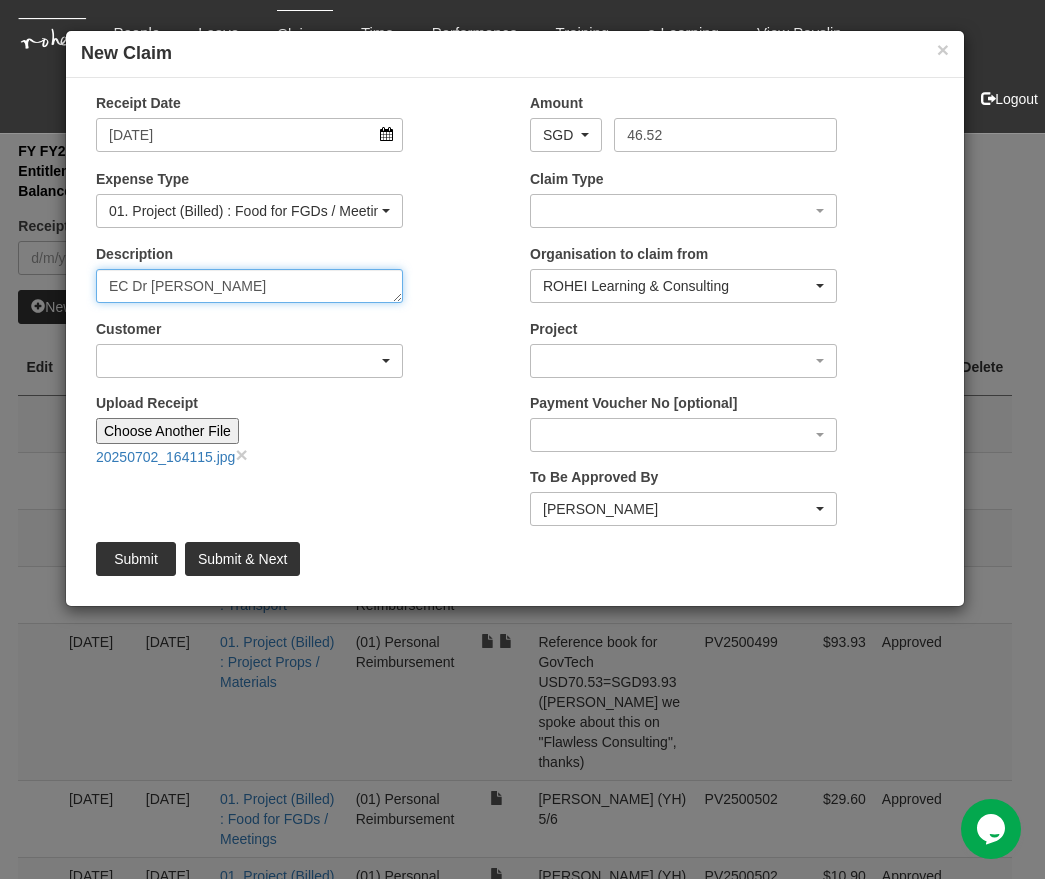 type on "EC Dr [PERSON_NAME]" 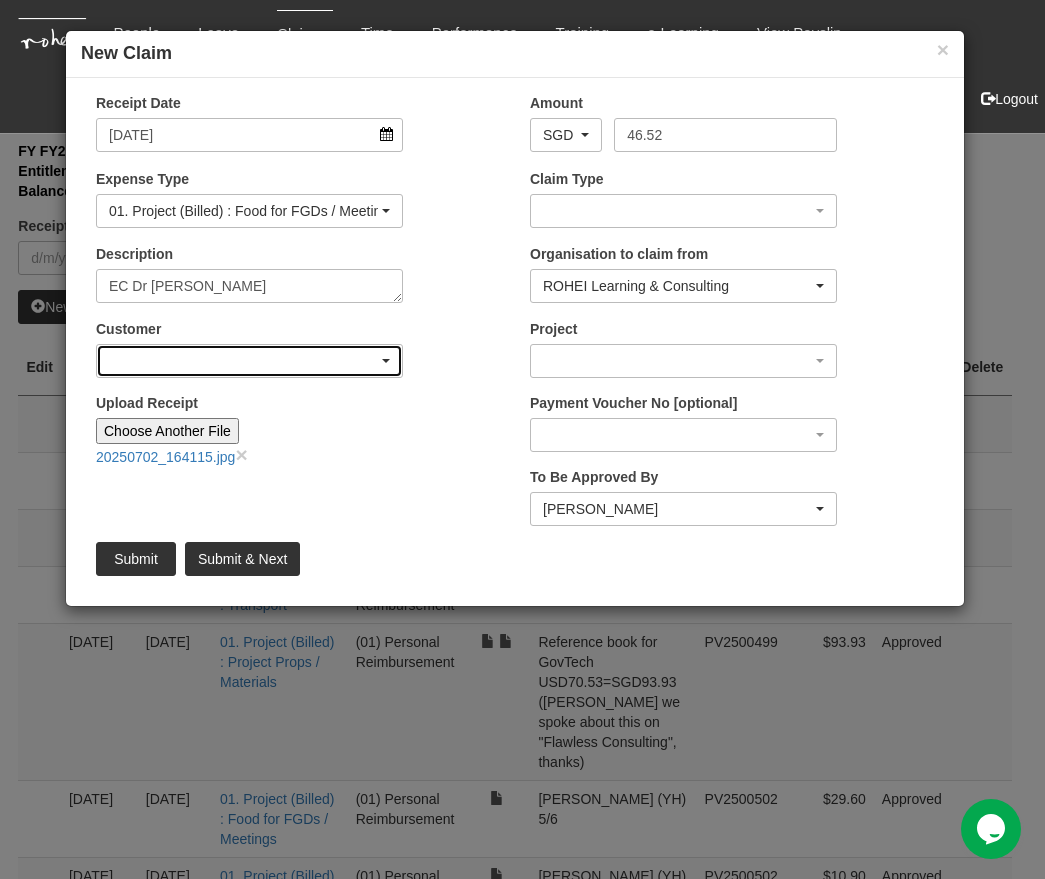 click at bounding box center [249, 361] 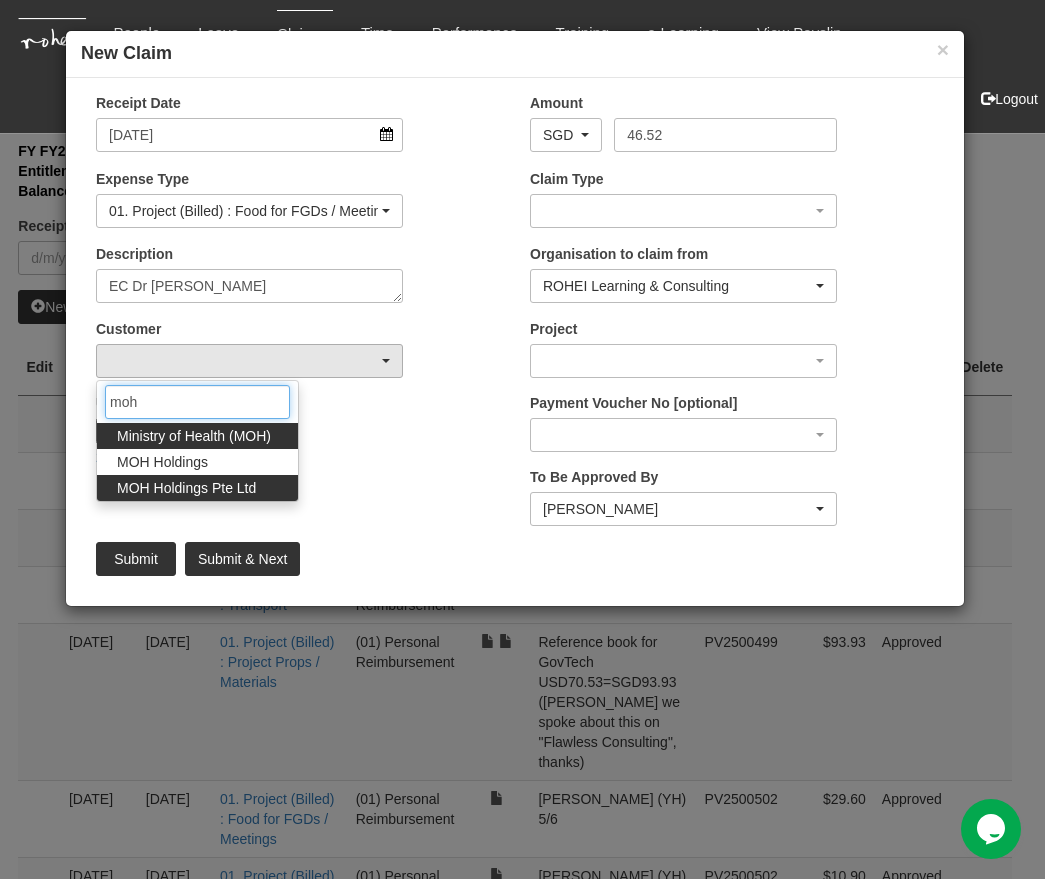 type on "moh" 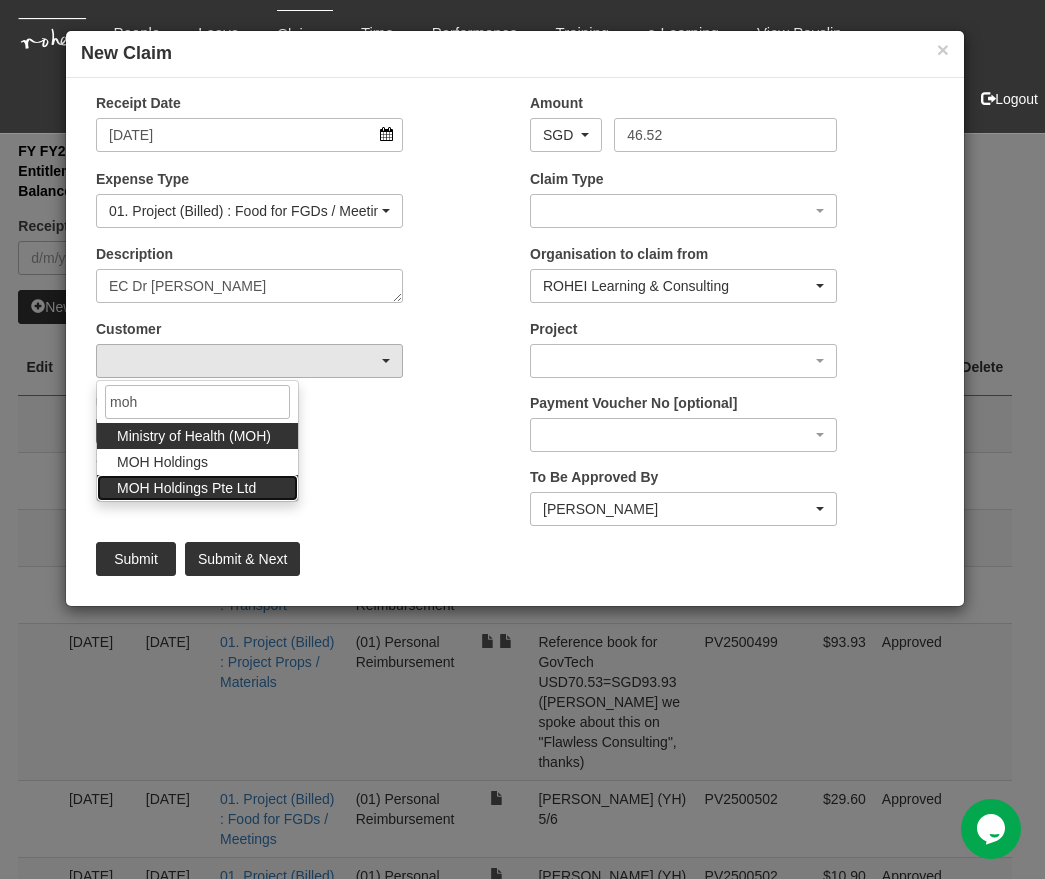 click on "MOH Holdings Pte Ltd" at bounding box center [197, 488] 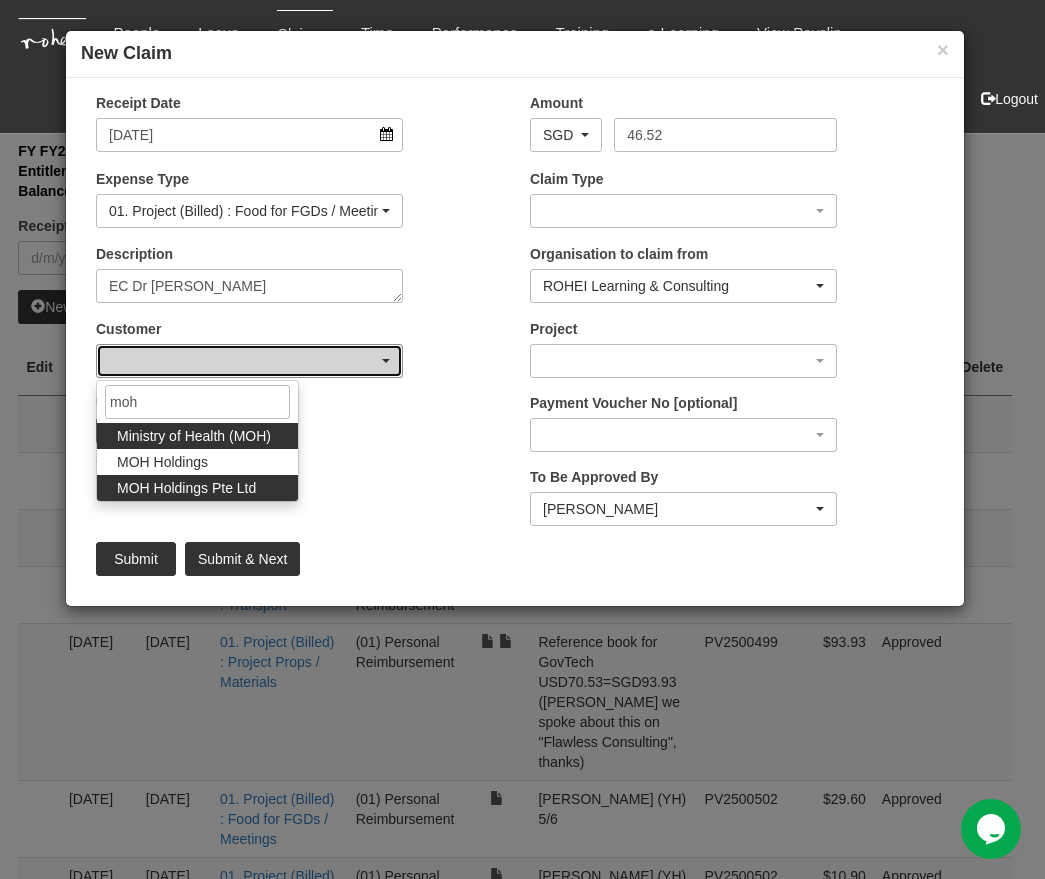select on "181" 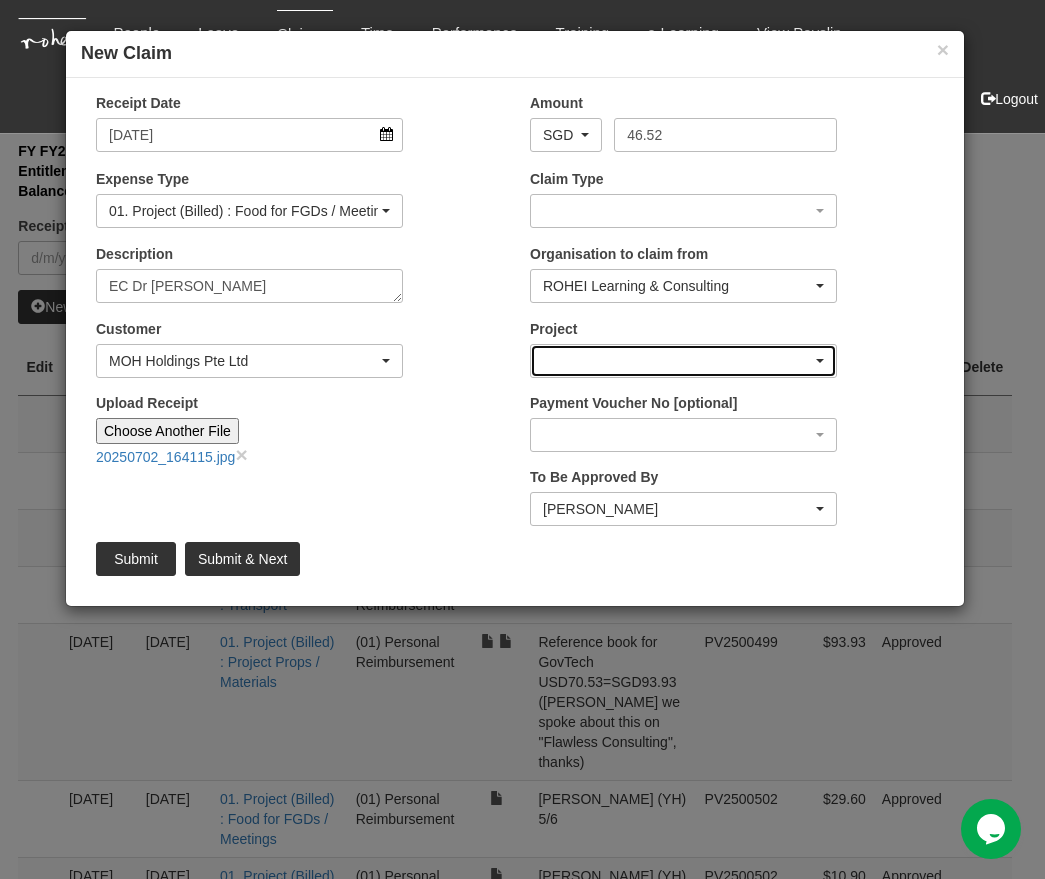 click at bounding box center [683, 361] 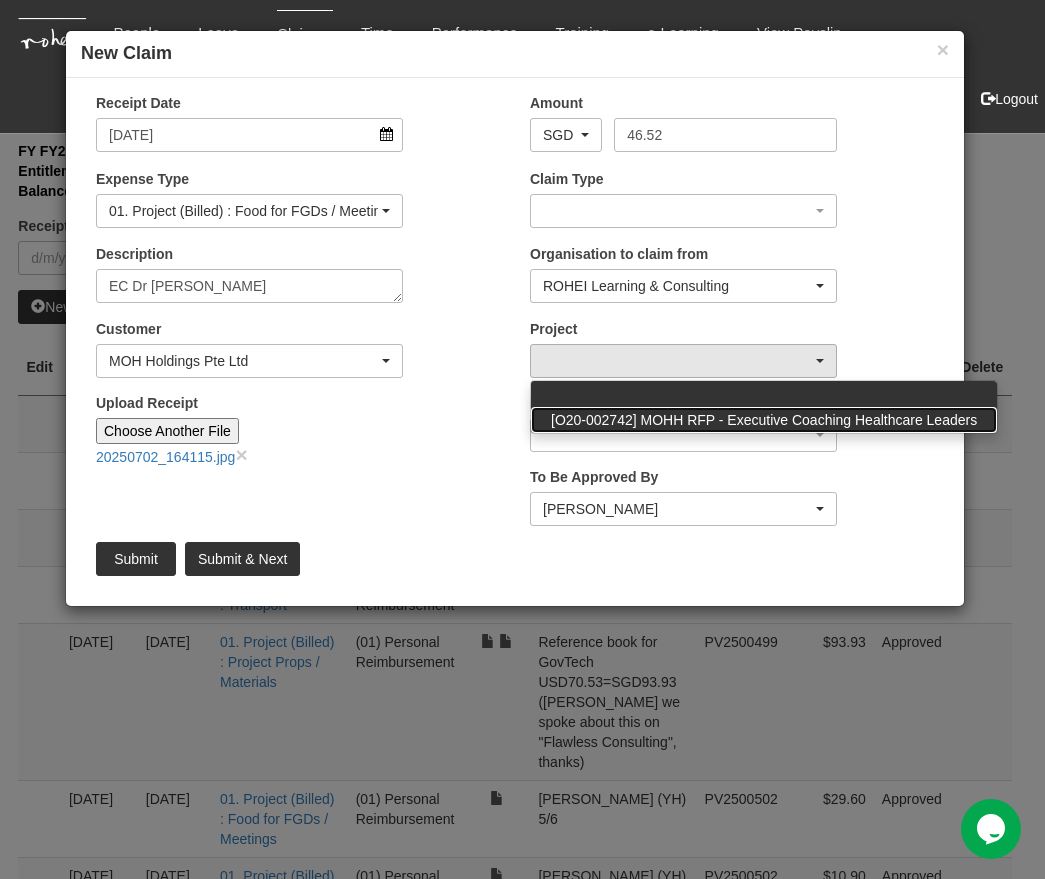 click on "[O20-002742] MOHH RFP - Executive Coaching Healthcare Leaders" at bounding box center (764, 420) 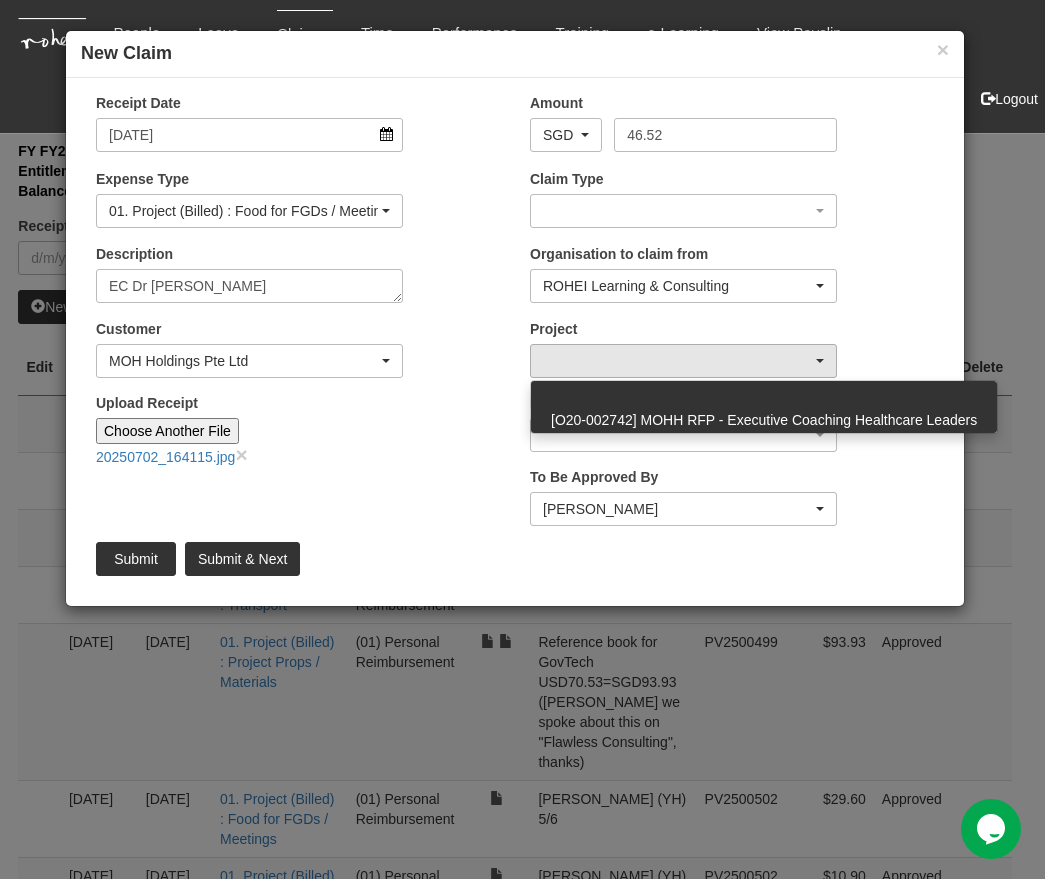 select on "1684" 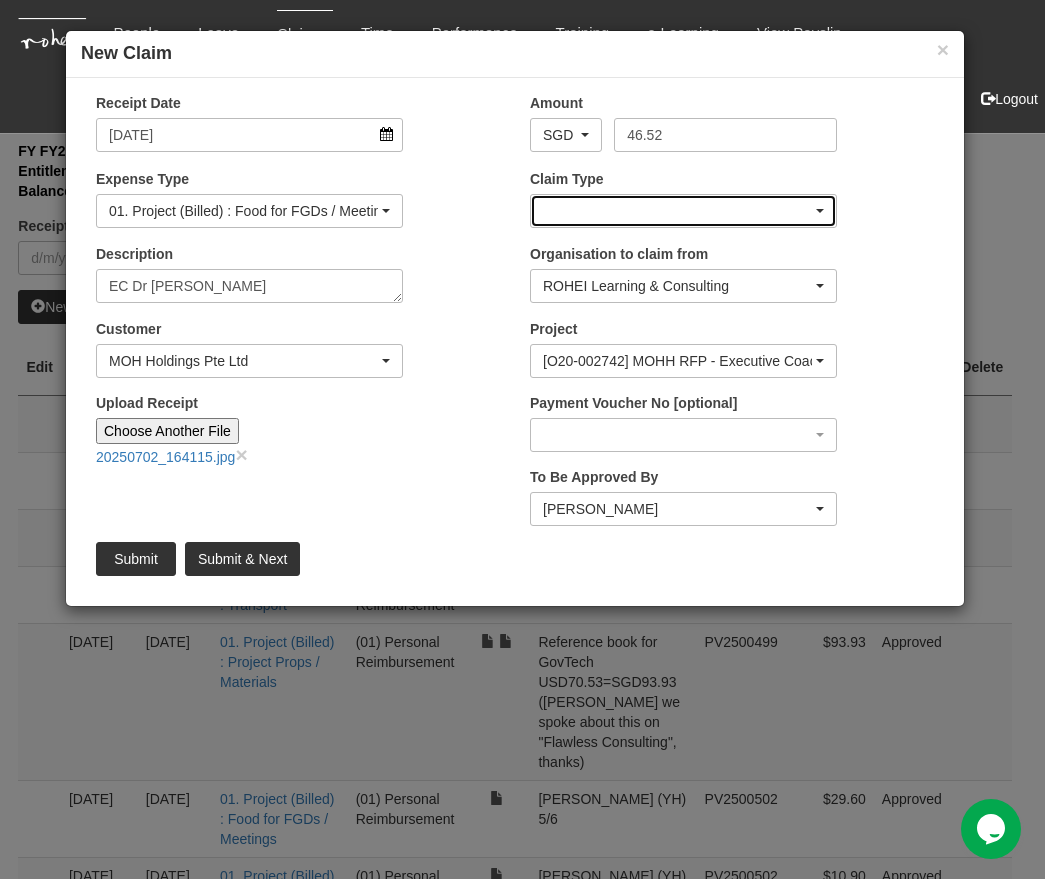 click at bounding box center [683, 211] 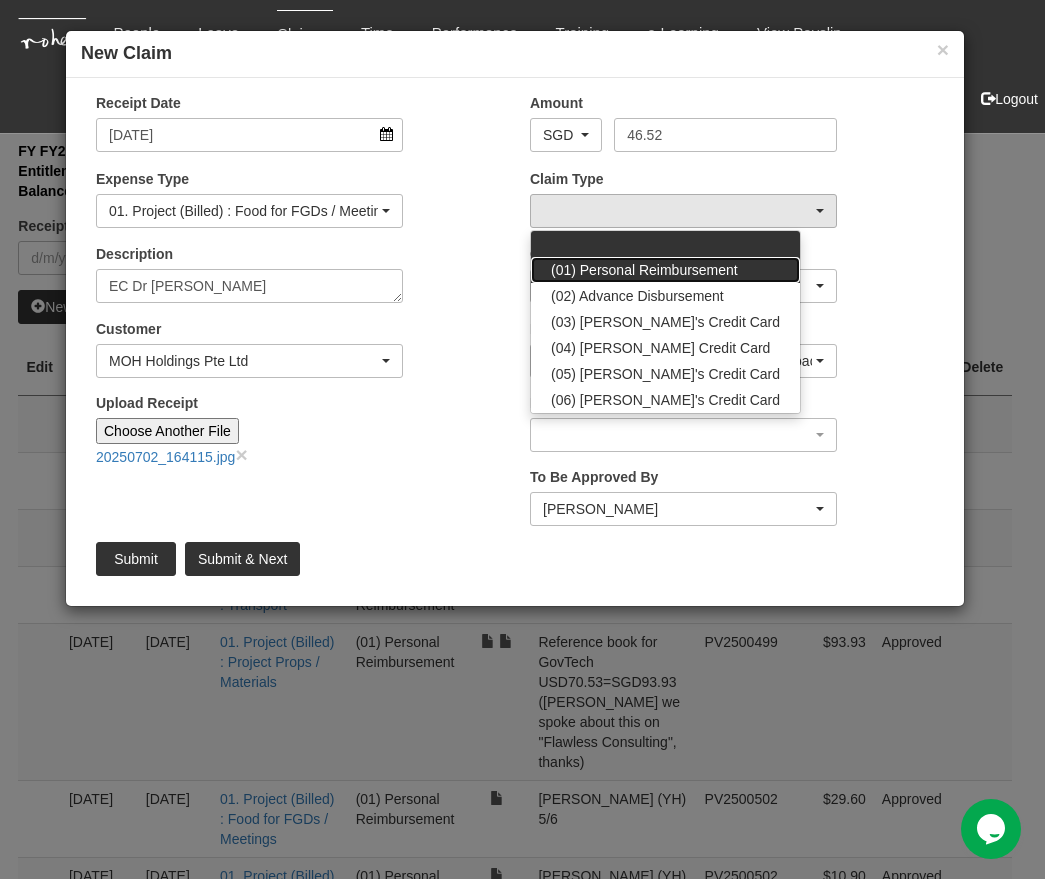 click on "(01) Personal Reimbursement" at bounding box center [665, 270] 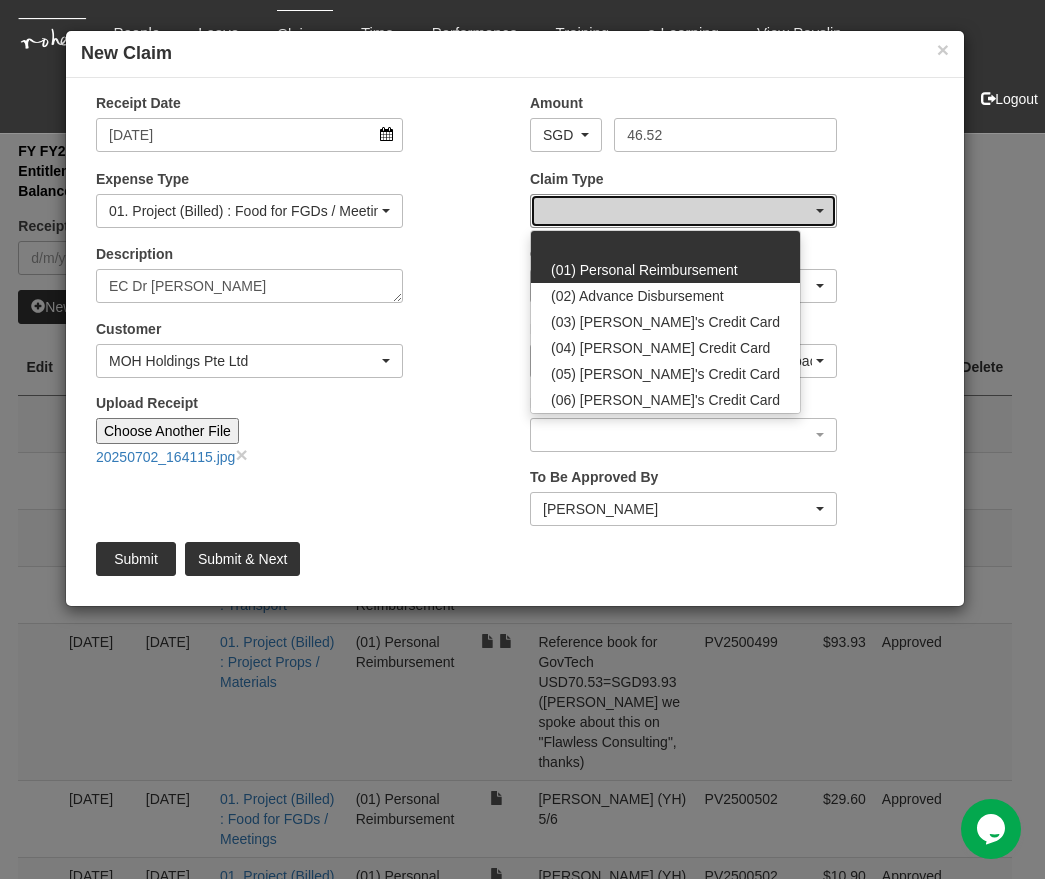 select on "14" 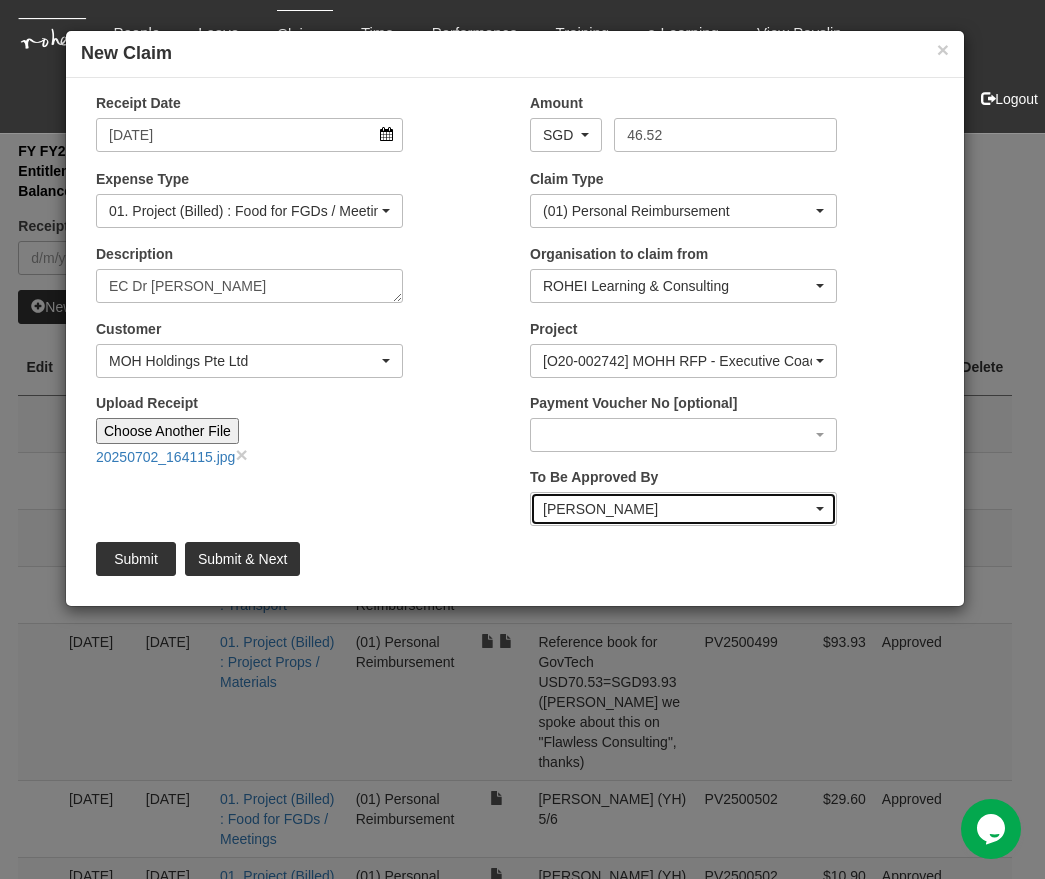 click on "[PERSON_NAME]" at bounding box center [677, 509] 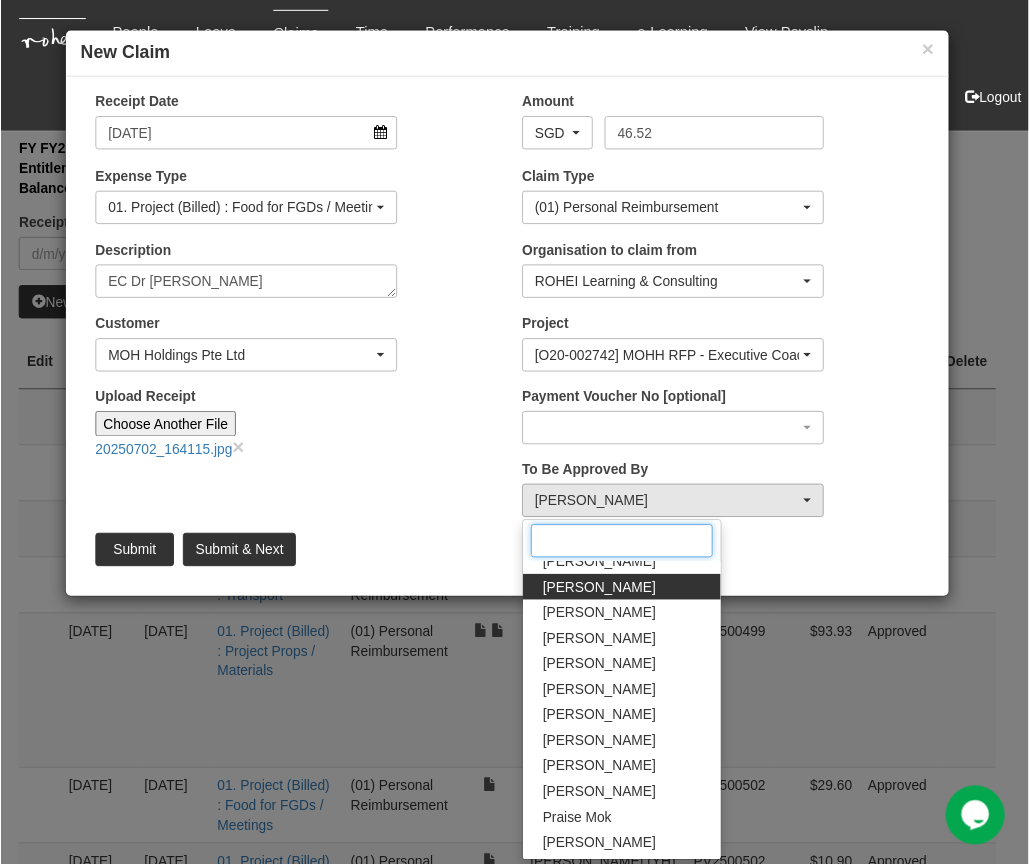 scroll, scrollTop: 69, scrollLeft: 0, axis: vertical 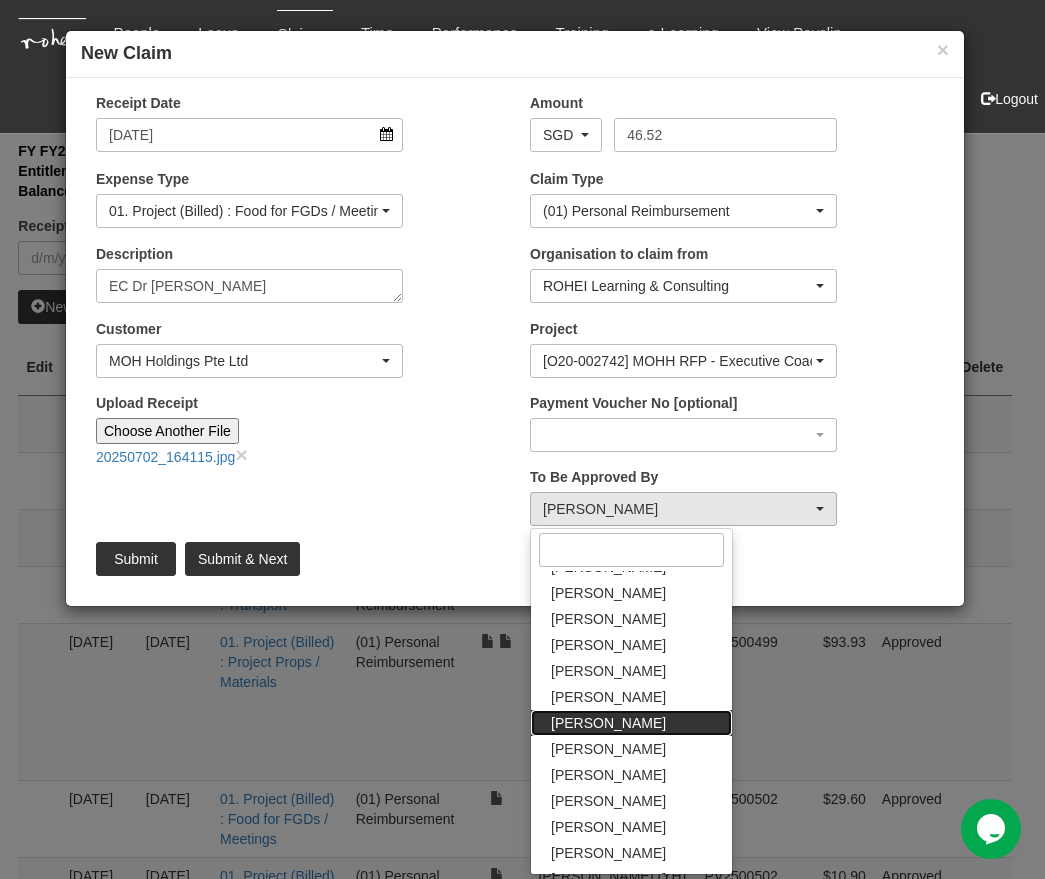 click on "[PERSON_NAME]" at bounding box center [608, 723] 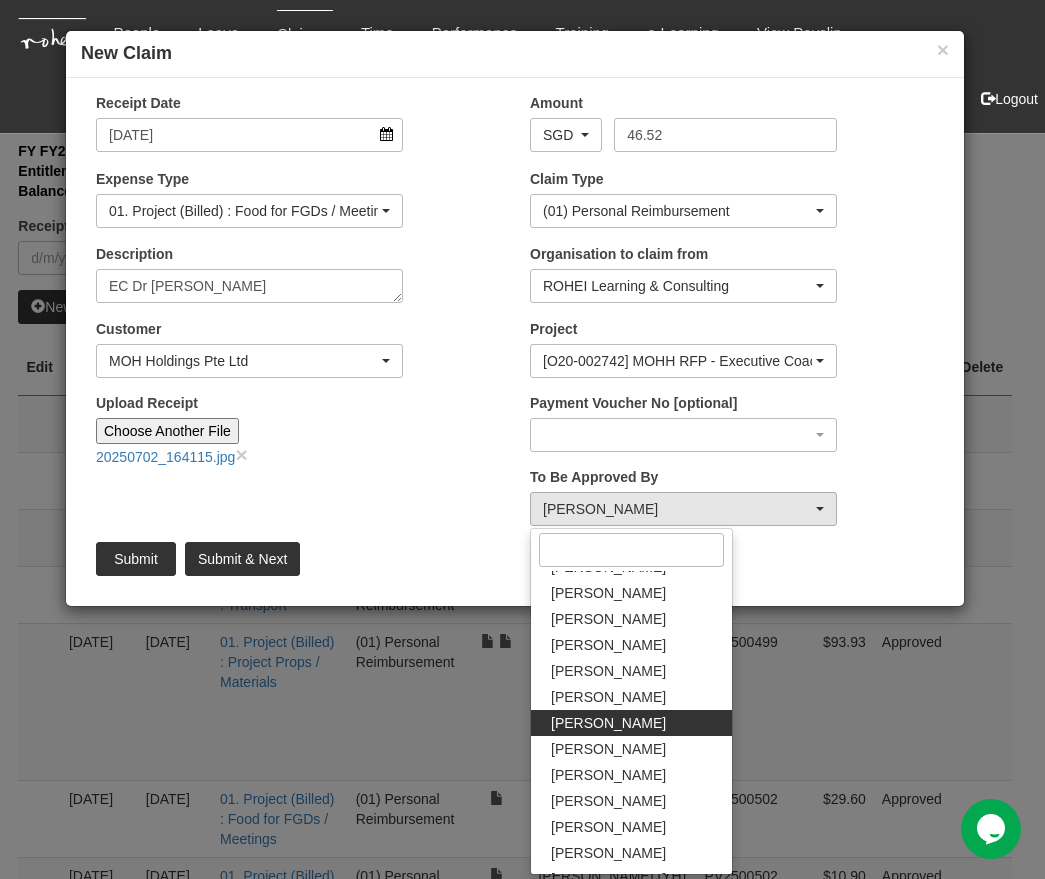 select on "1ae40e68-5a0c-4d70-b50e-45a4e5a72252" 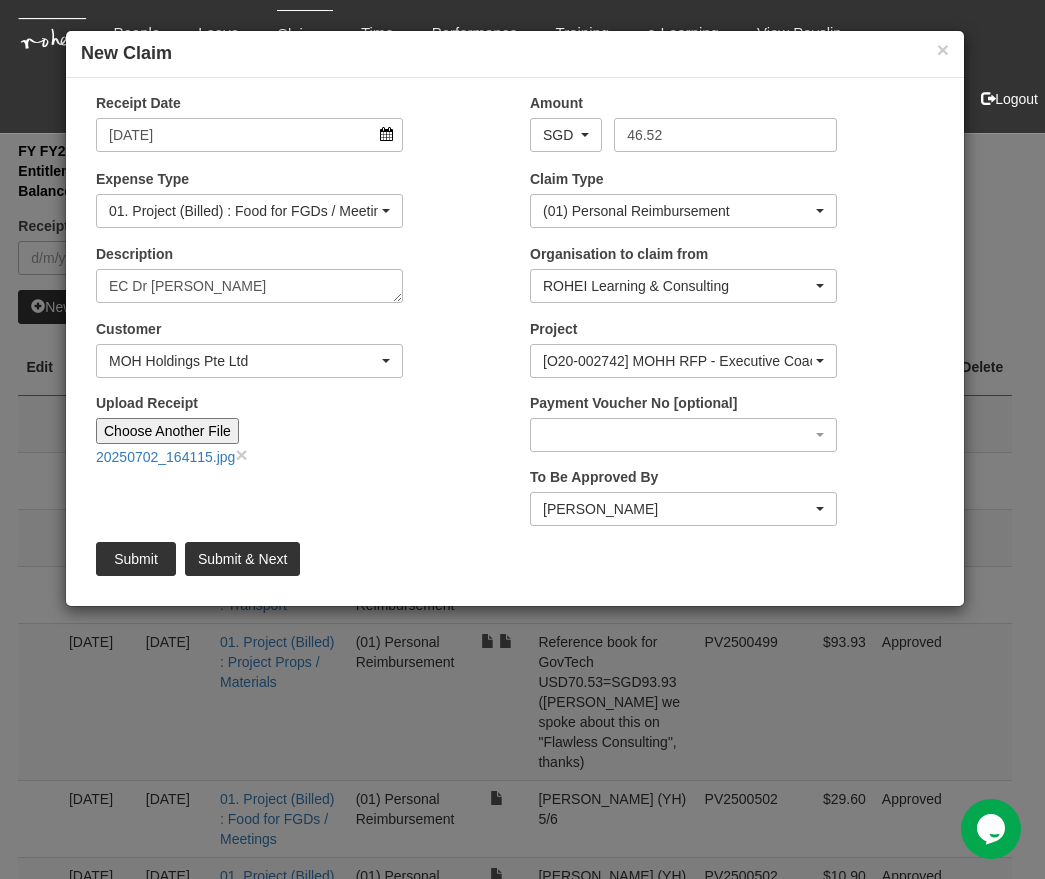 click on "Receipt Date
19/6/2025
Amount
AED
AFN
ALL
AMD
ANG
AOA
ARS
AUD
AWG
AZN
BAM
BBD
BDT
BGN
BHD
BIF
BMD
BND
BOB
BRL
BSD
BTN
BWP
BYN
BZD
CAD
CDF
CHF
CLP
CNY
COP
CRC
CUP
CVE
CZK
DJF
DKK
DOP
DZD
EGP
ERN
ETB
EUR
FJD
FKP
GBP
GEL
GGP
GHS
GIP
GMD
GNF
GTQ
GYD
HKD
HNL
HRK
HTG
HUF
IDR
ILS
IMP
INR
IQD
IRR
ISK
JEP
JMD
JOD
JPY
KES
KGS
KHR
KMF
KPW
KRW
KWD
KYD
KZT
LAK
LBP
LKR
LRD
LSL
LYD
MAD
MDL
MGA
MKD
MMK
MNT
MOP" at bounding box center [515, 342] 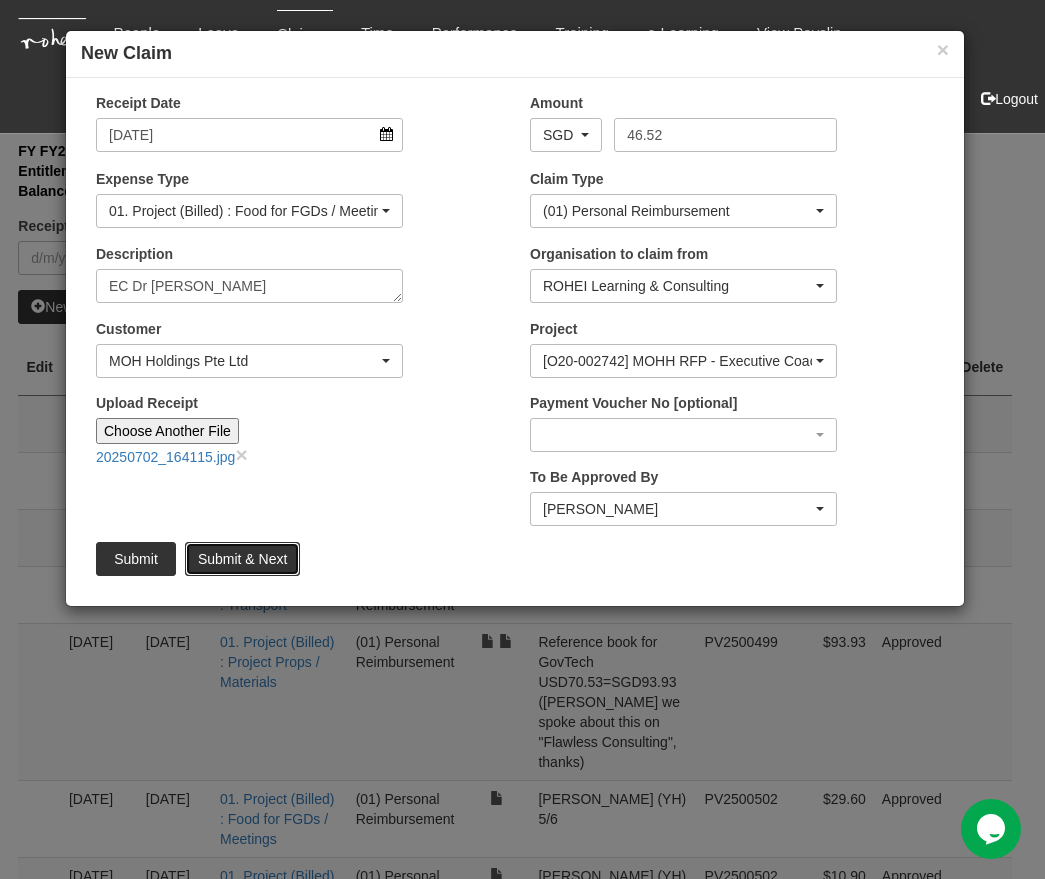 click on "Submit & Next" at bounding box center [242, 559] 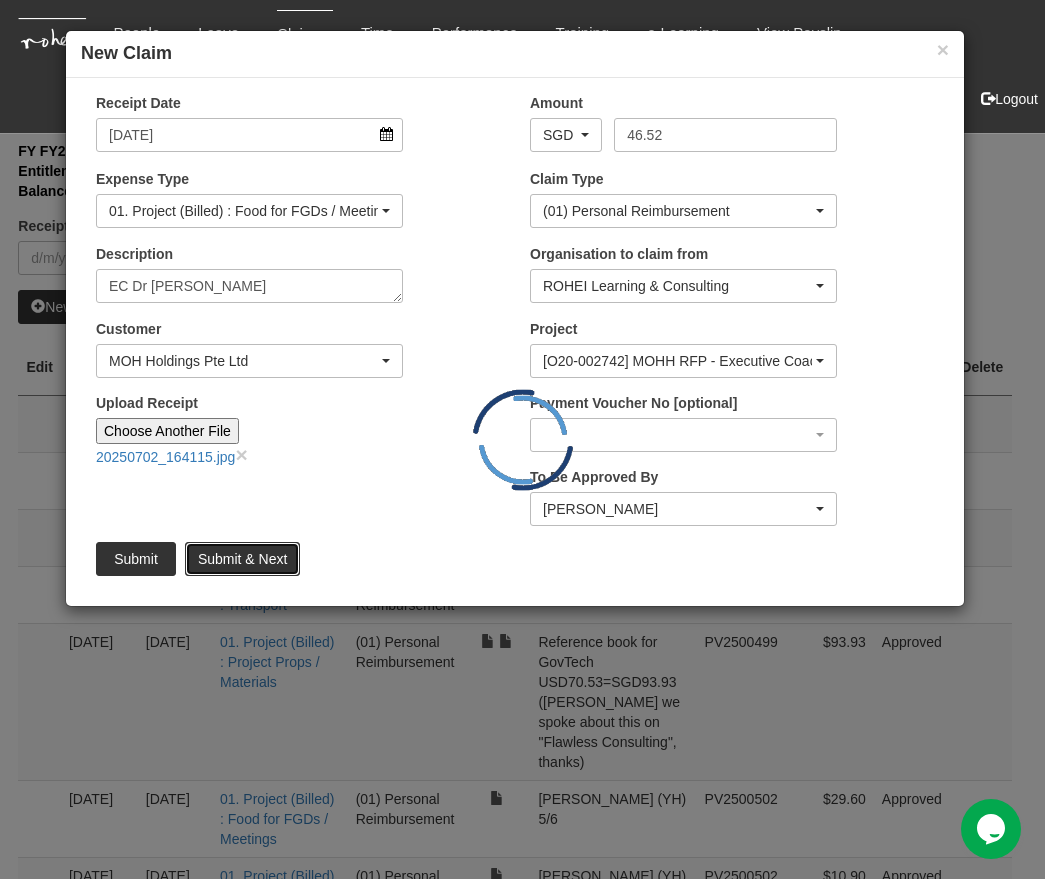 type 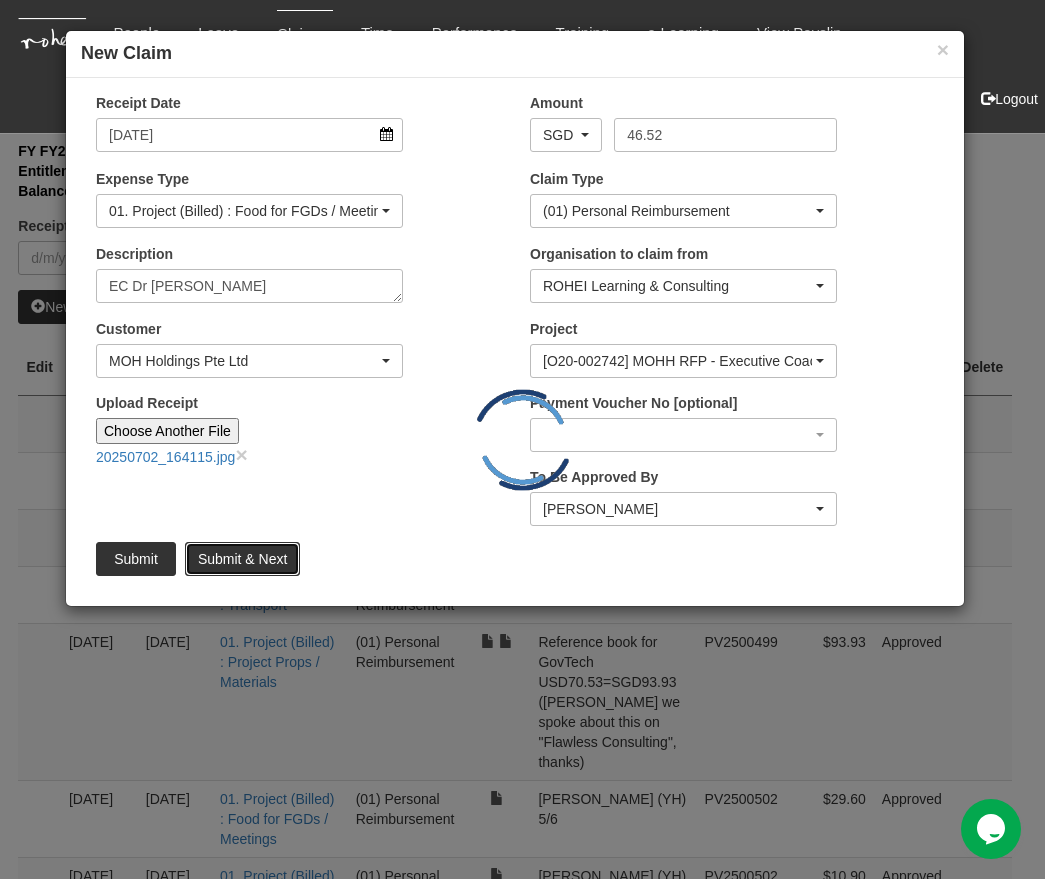 type 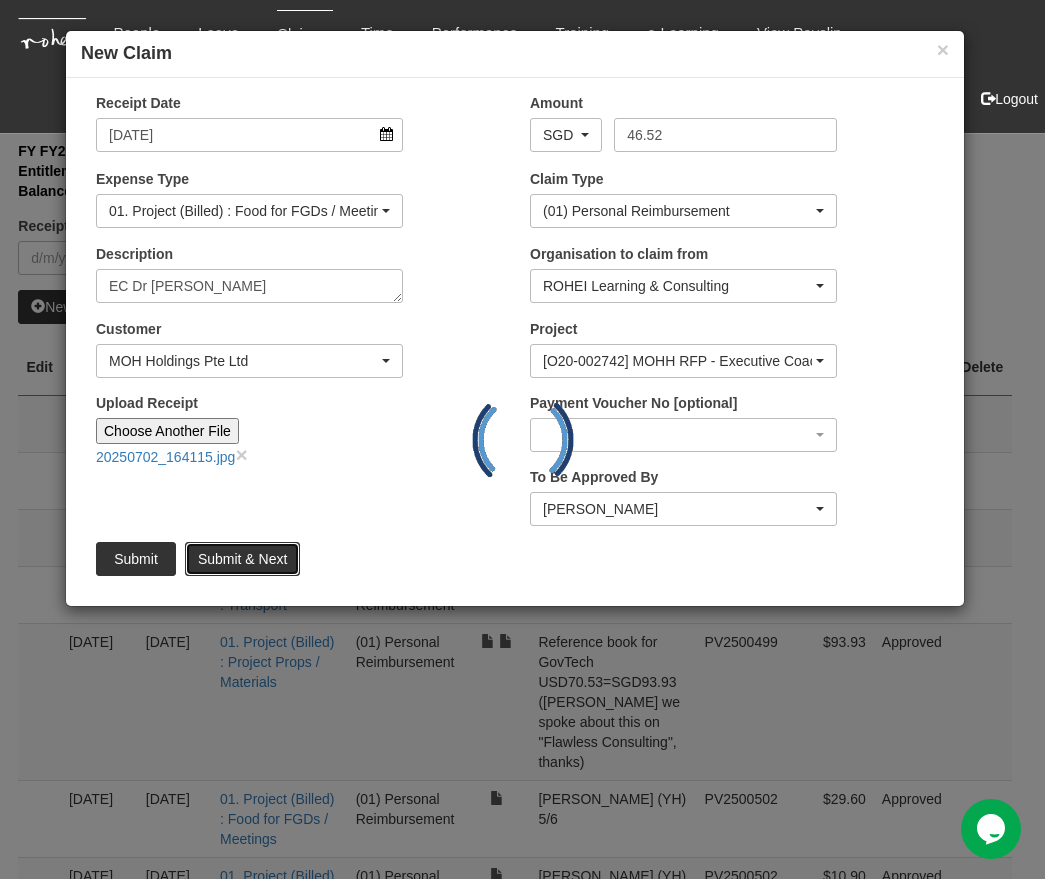 type 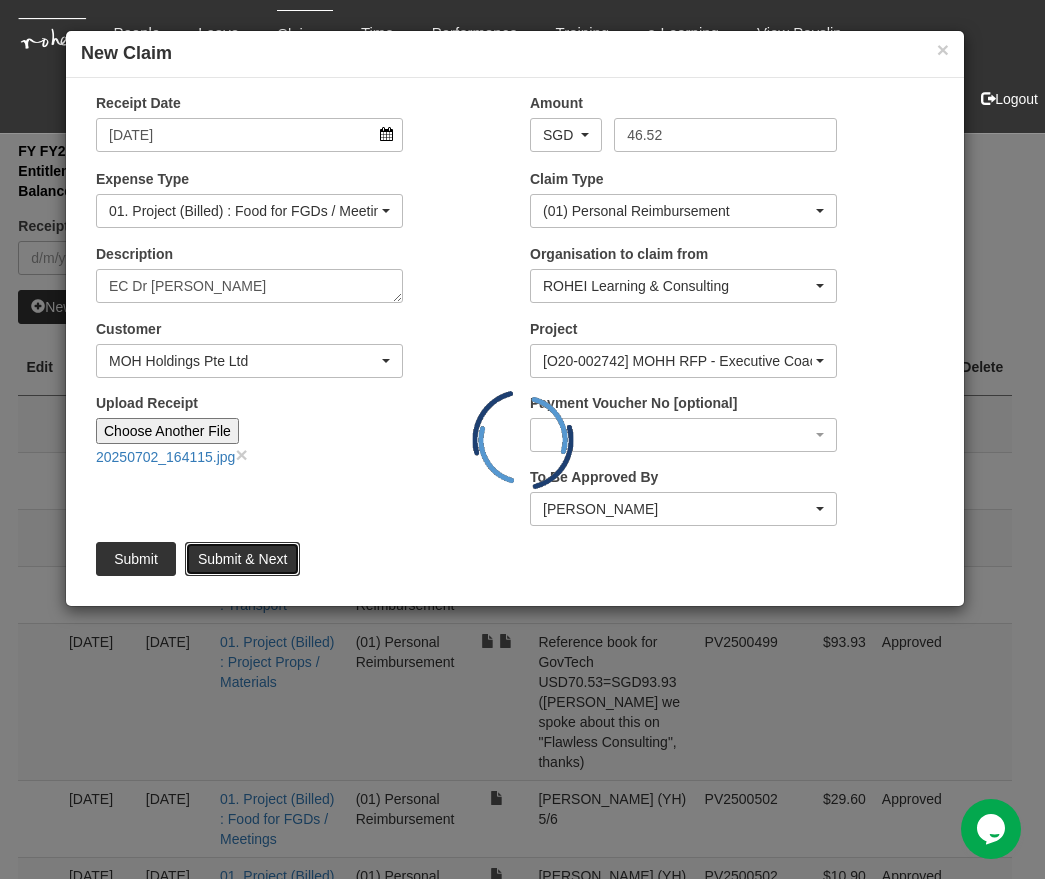type on "Choose File" 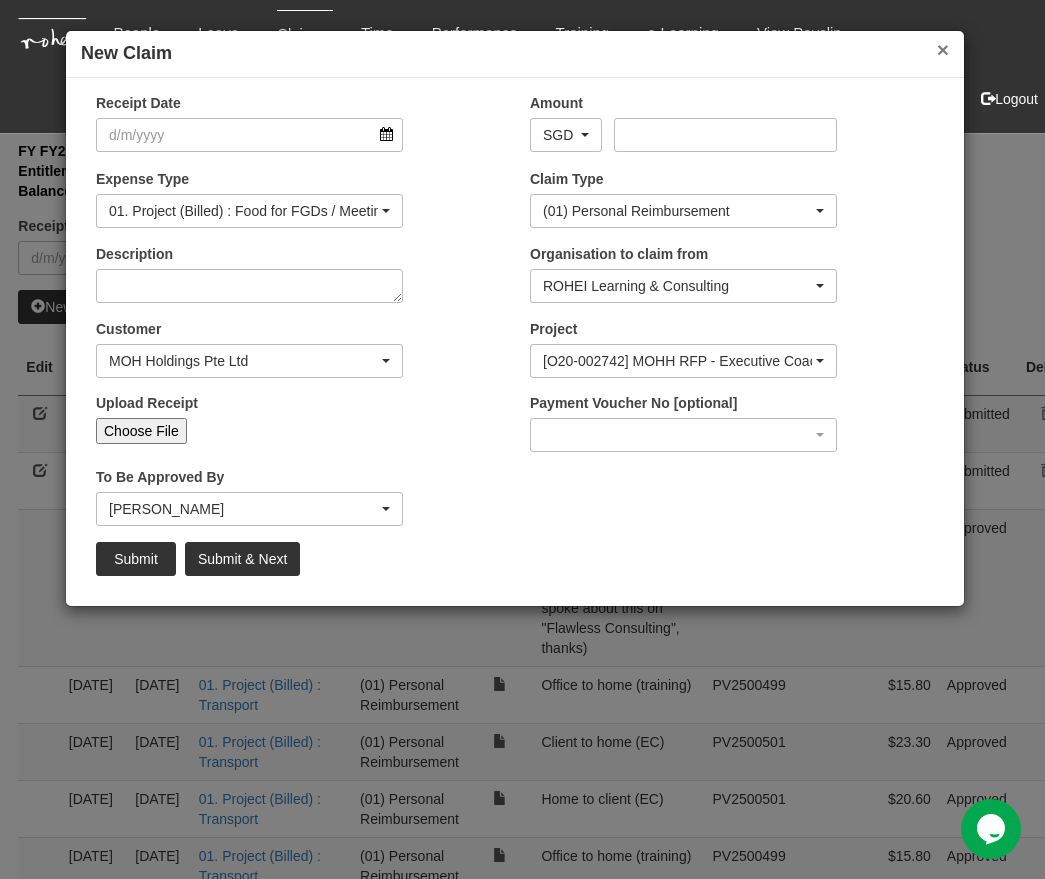 click on "×" at bounding box center (943, 49) 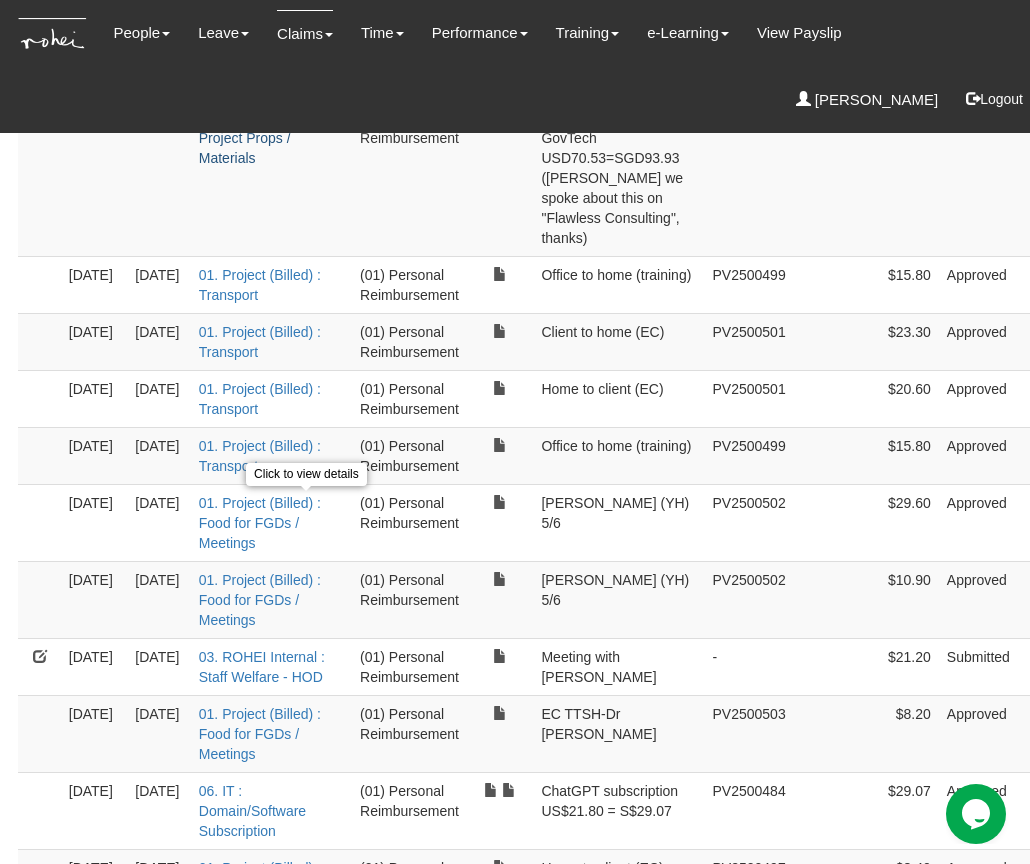 scroll, scrollTop: 0, scrollLeft: 0, axis: both 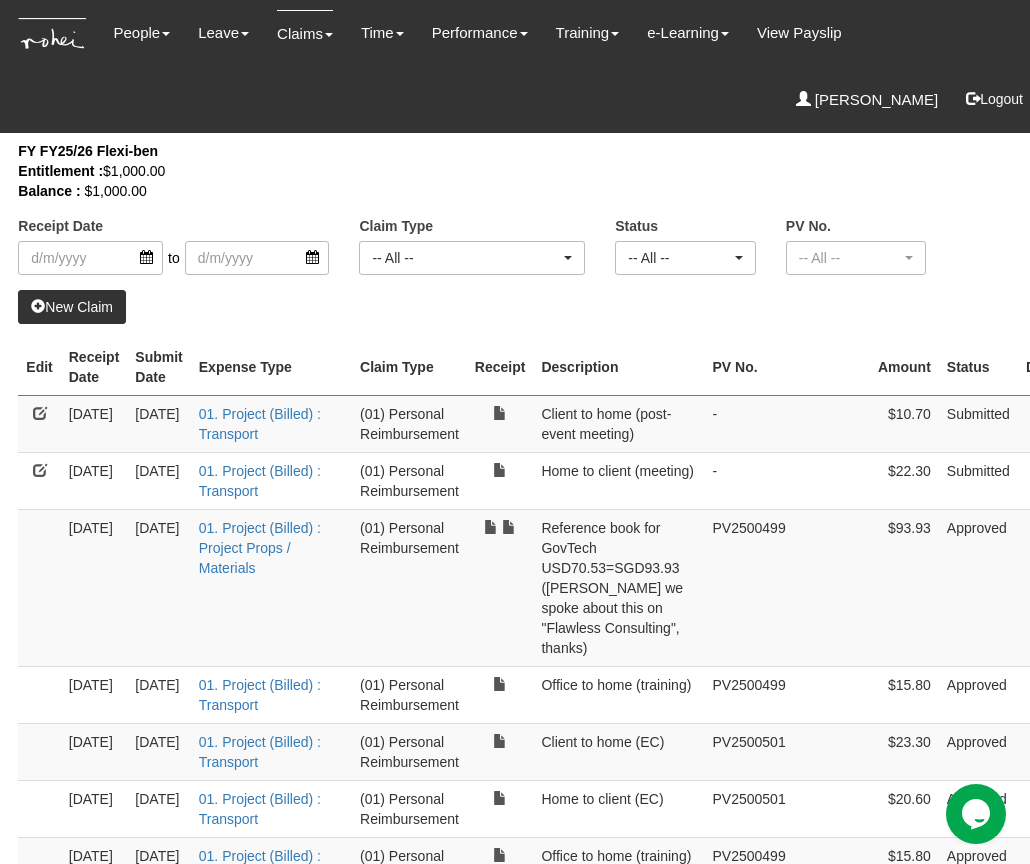 click on "Receipt Date" at bounding box center (94, 367) 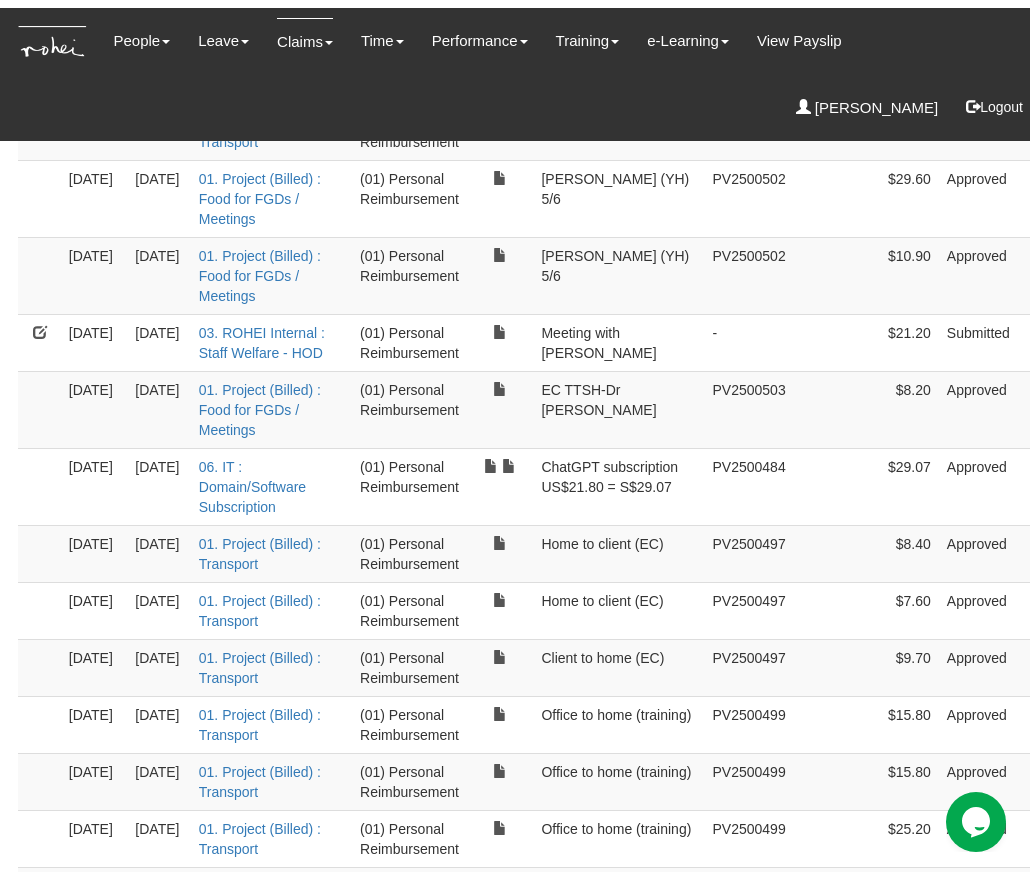 scroll, scrollTop: 0, scrollLeft: 0, axis: both 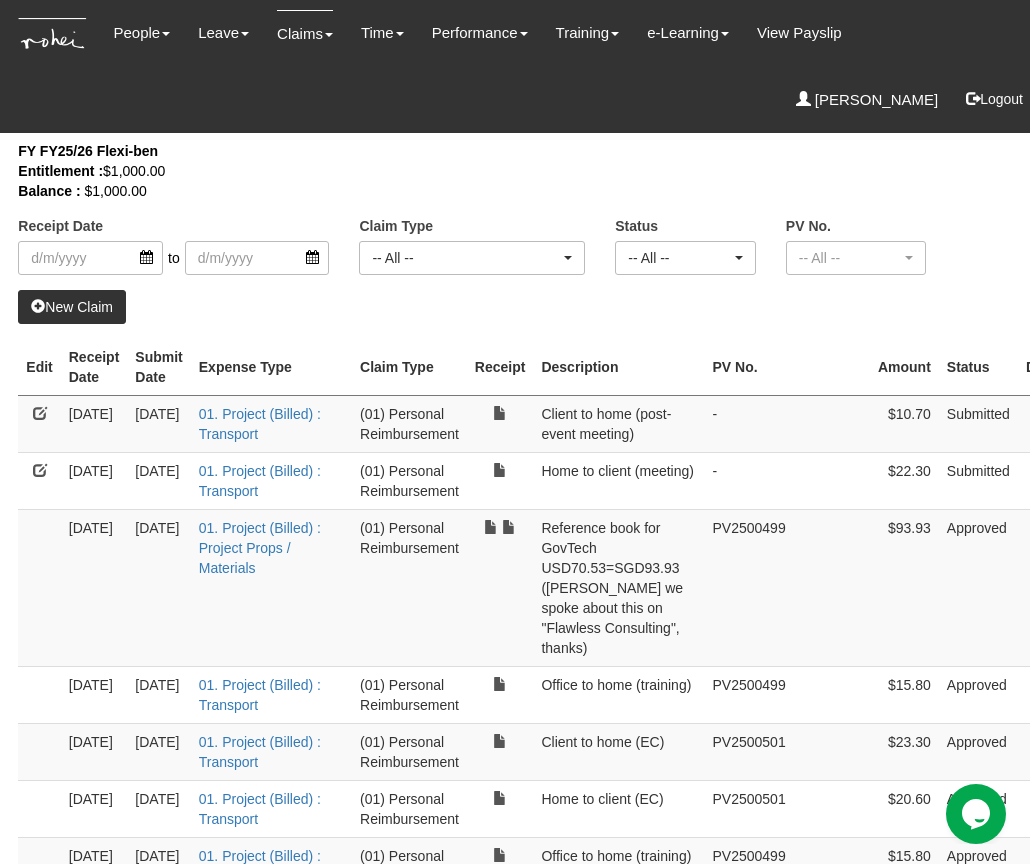 select on "50" 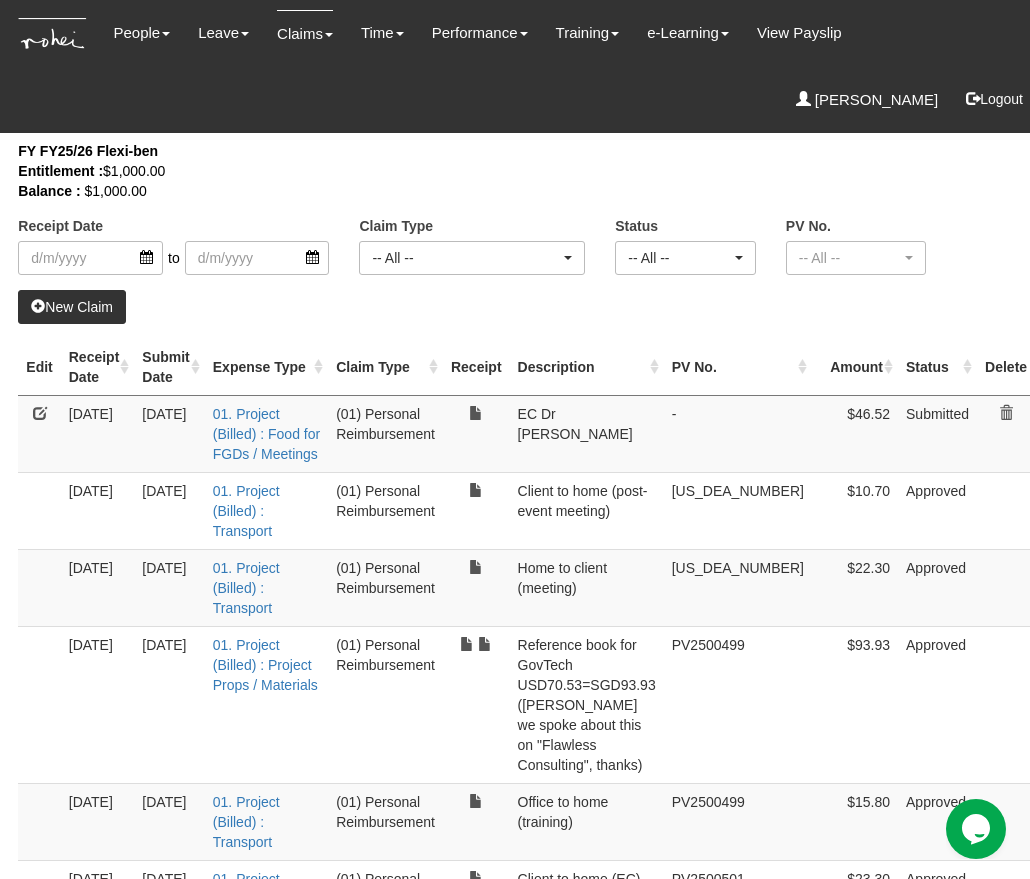 click on "Receipt Date" at bounding box center [98, 367] 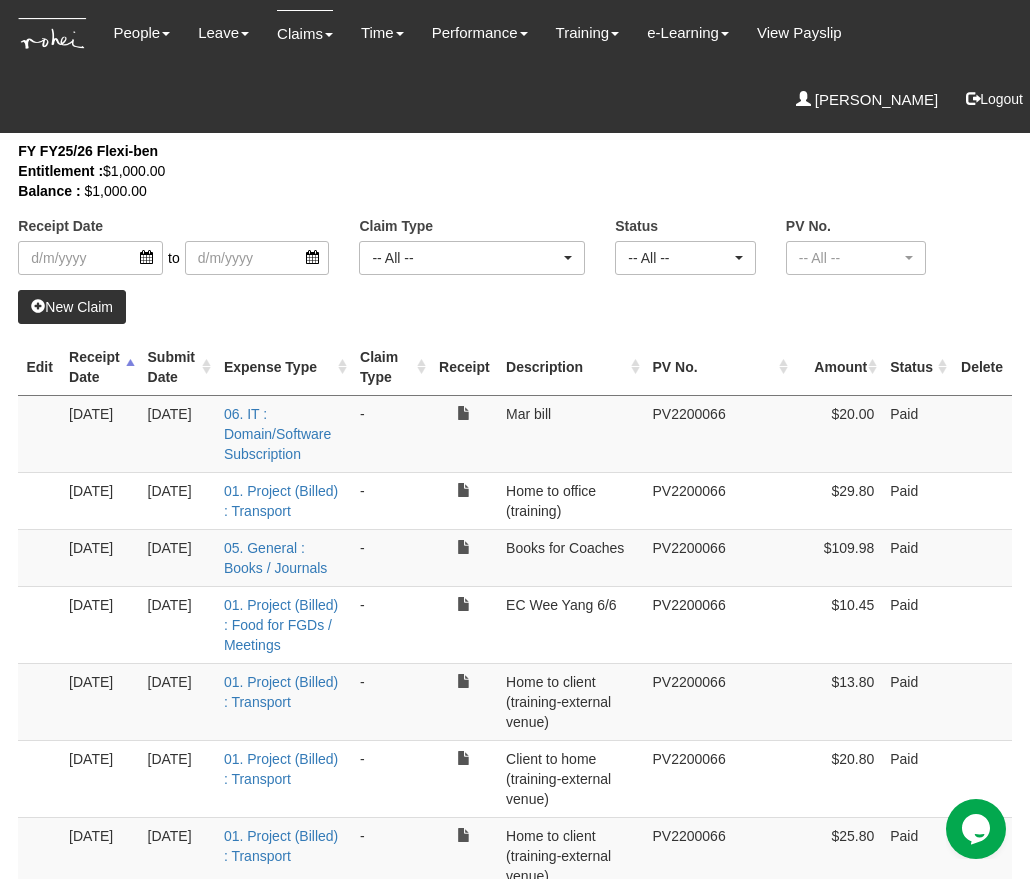 click on "Receipt Date" at bounding box center (100, 367) 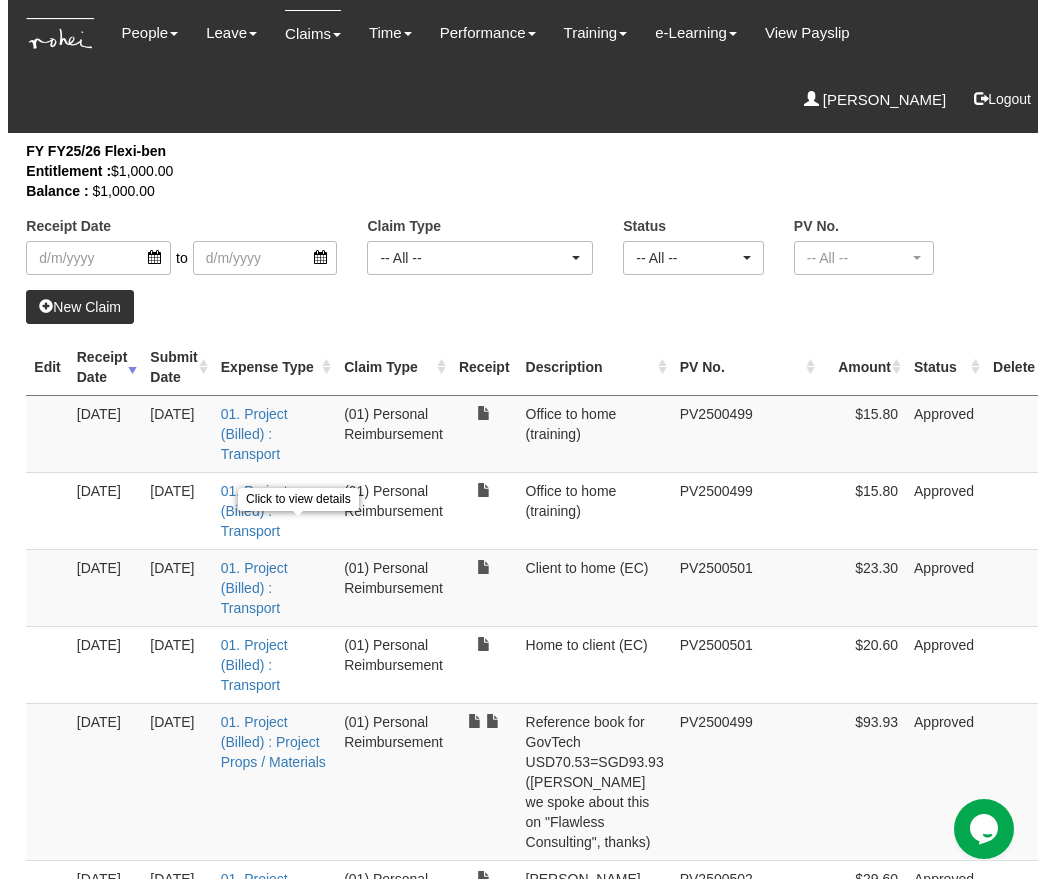 scroll, scrollTop: 480, scrollLeft: 0, axis: vertical 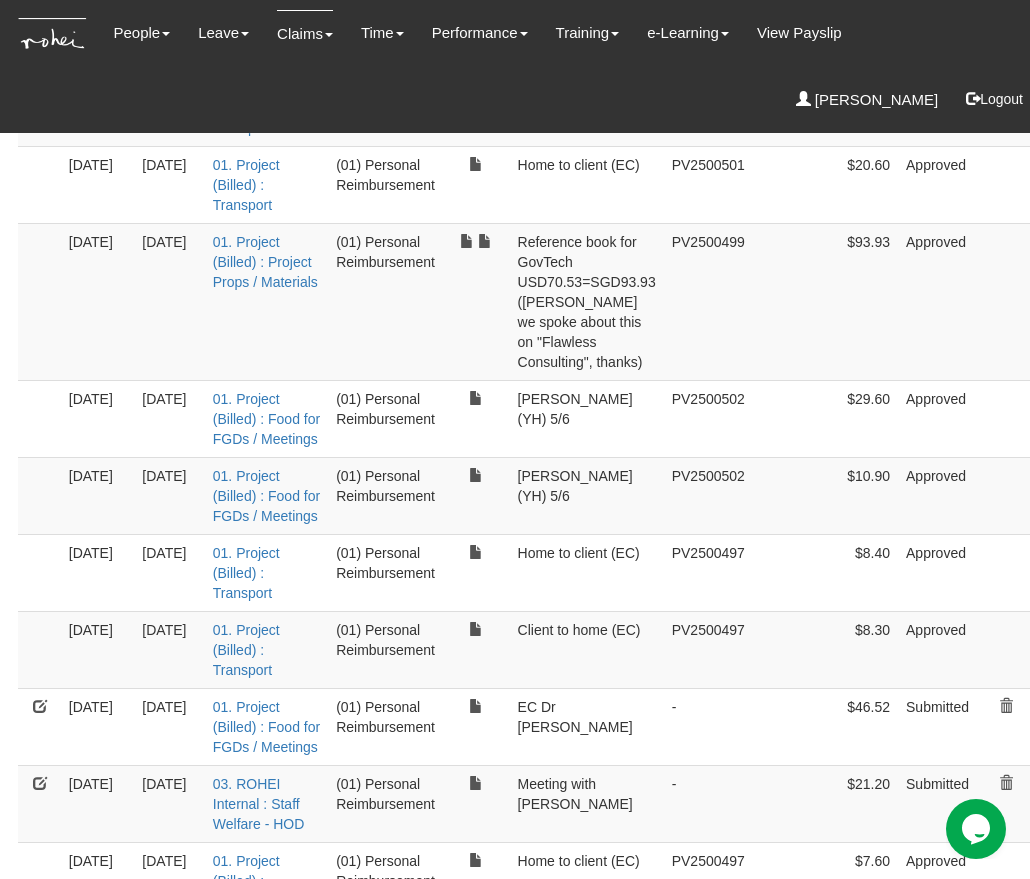 click at bounding box center [40, 706] 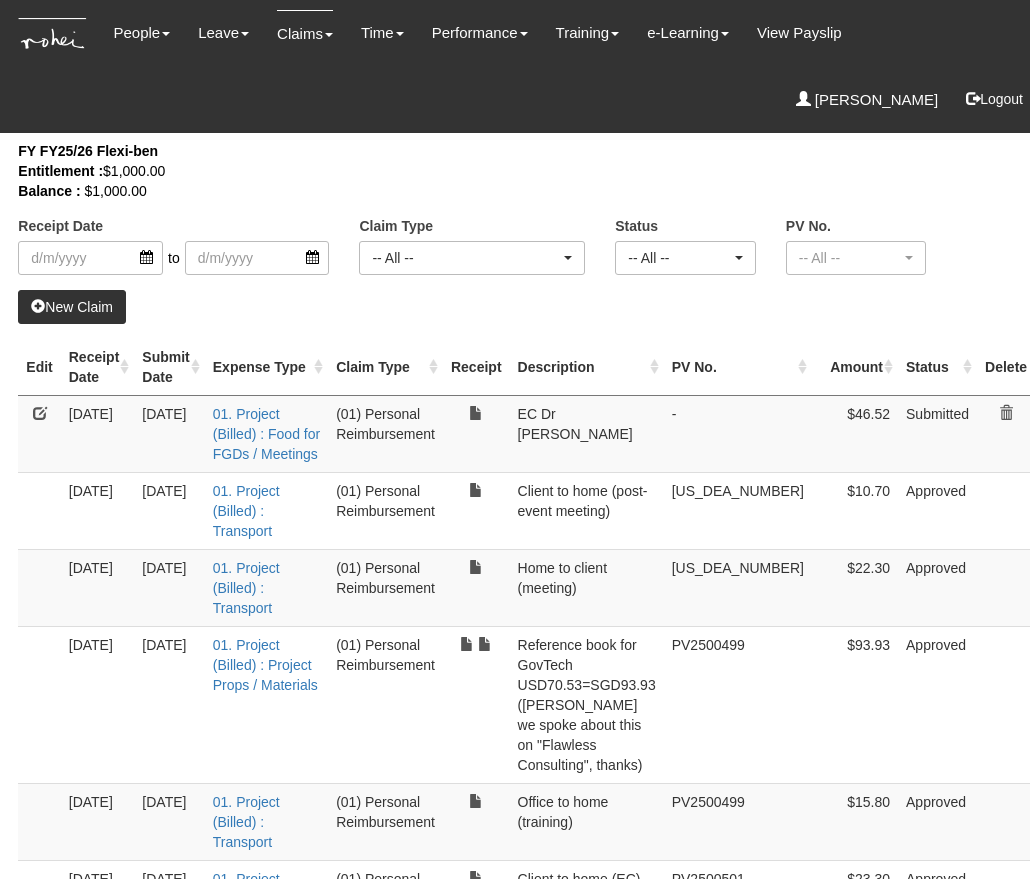 select on "50" 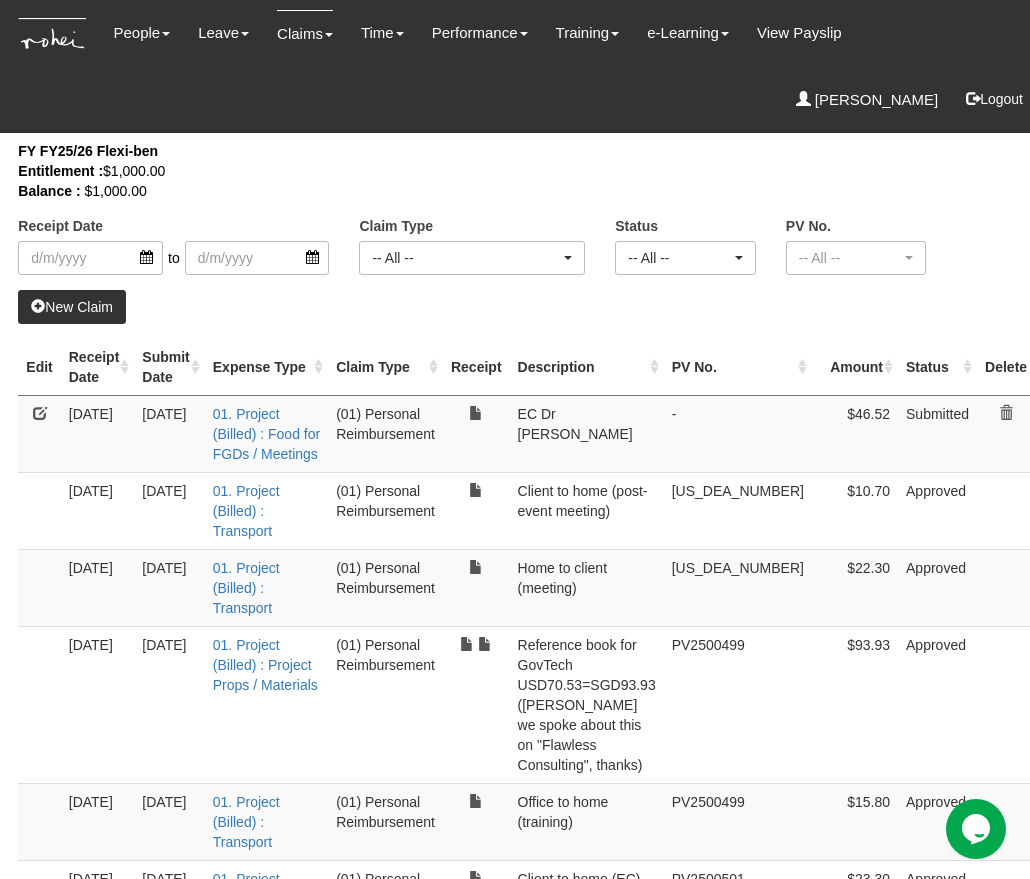 scroll, scrollTop: 0, scrollLeft: 0, axis: both 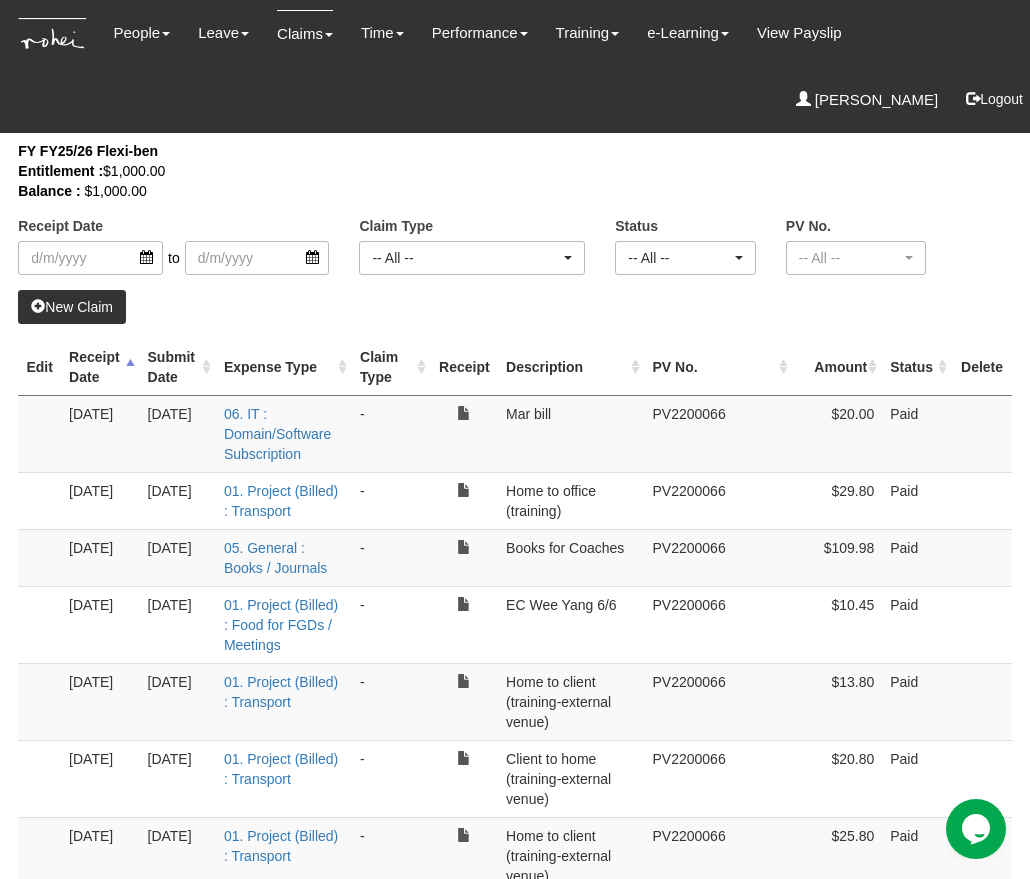 click on "Receipt Date" at bounding box center (100, 367) 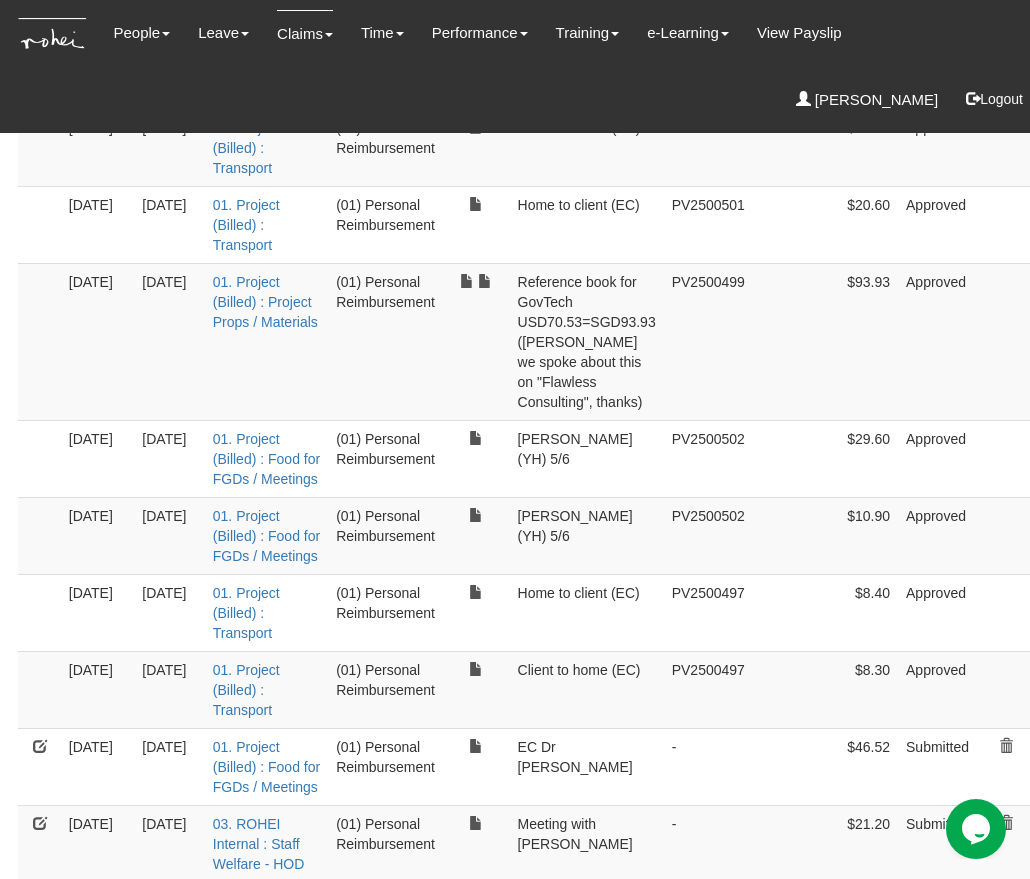 scroll, scrollTop: 139, scrollLeft: 0, axis: vertical 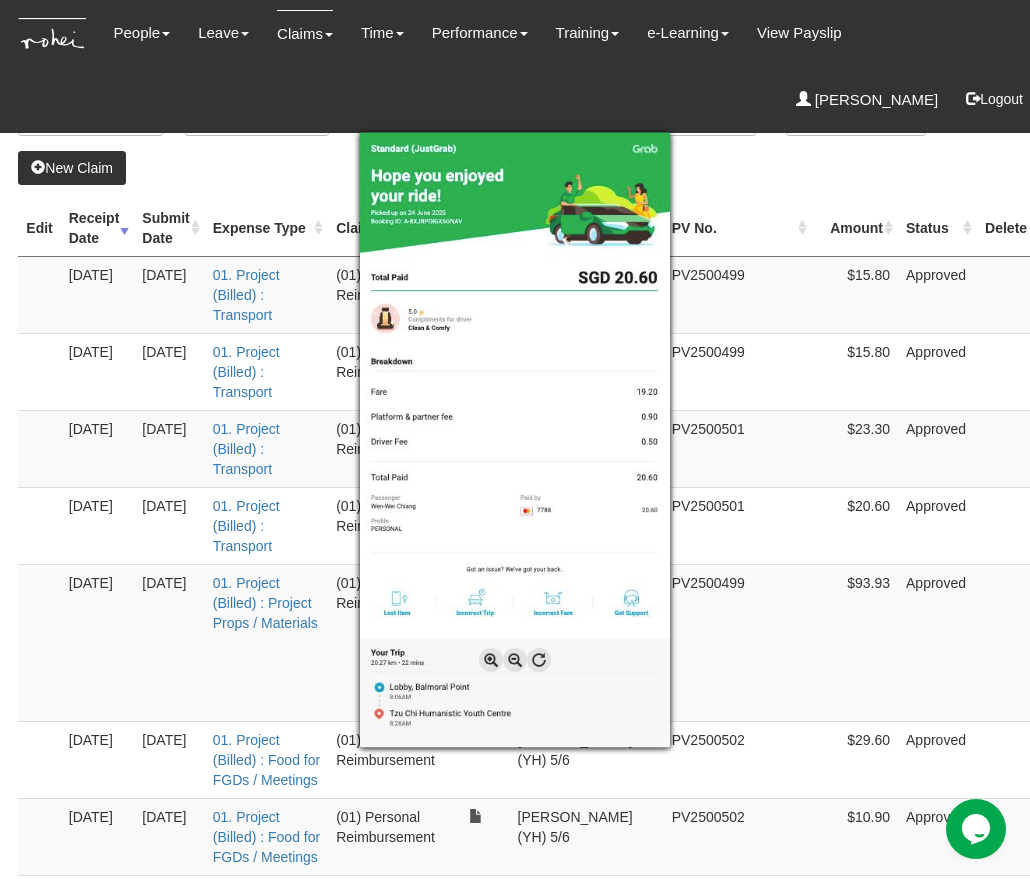 click at bounding box center (515, 439) 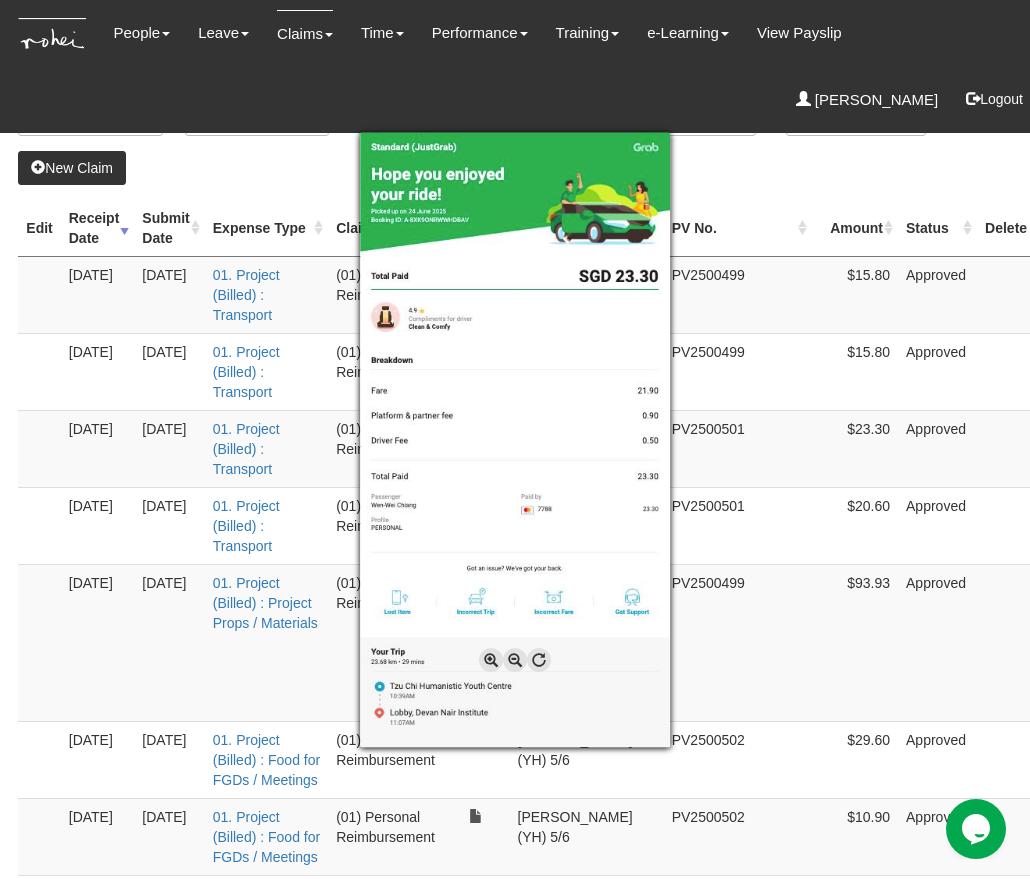 click at bounding box center (515, 439) 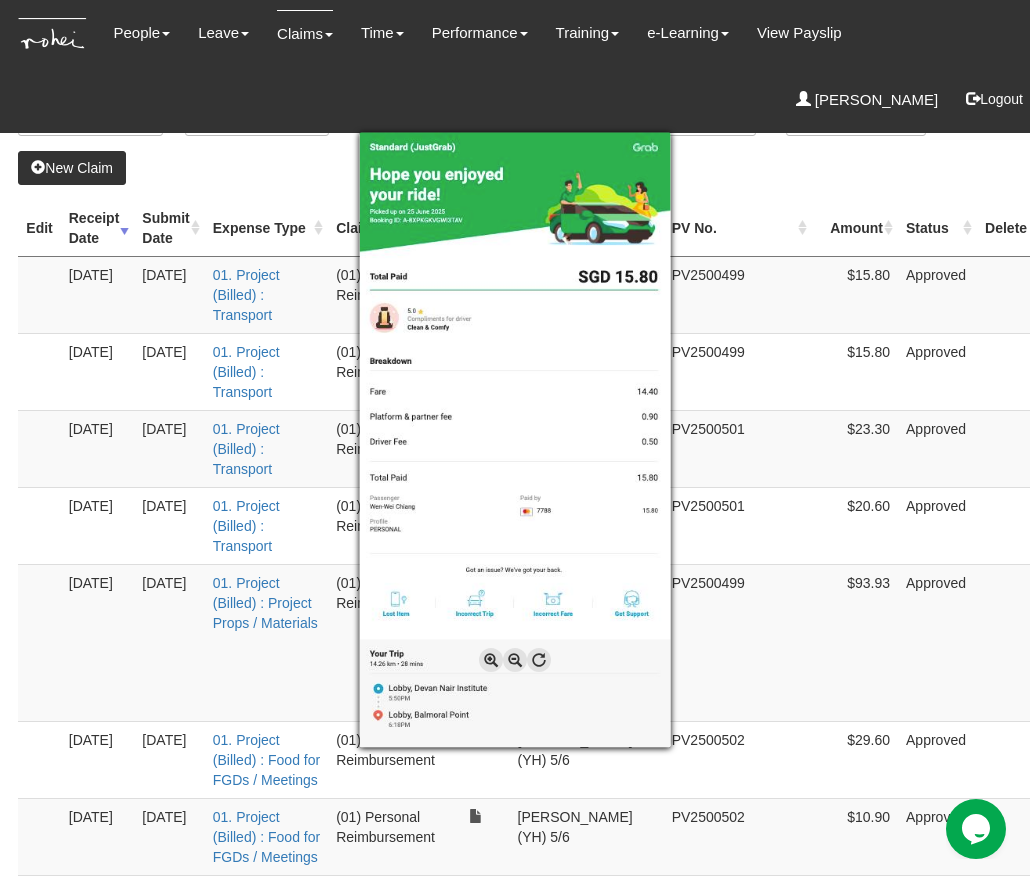 click at bounding box center (515, 439) 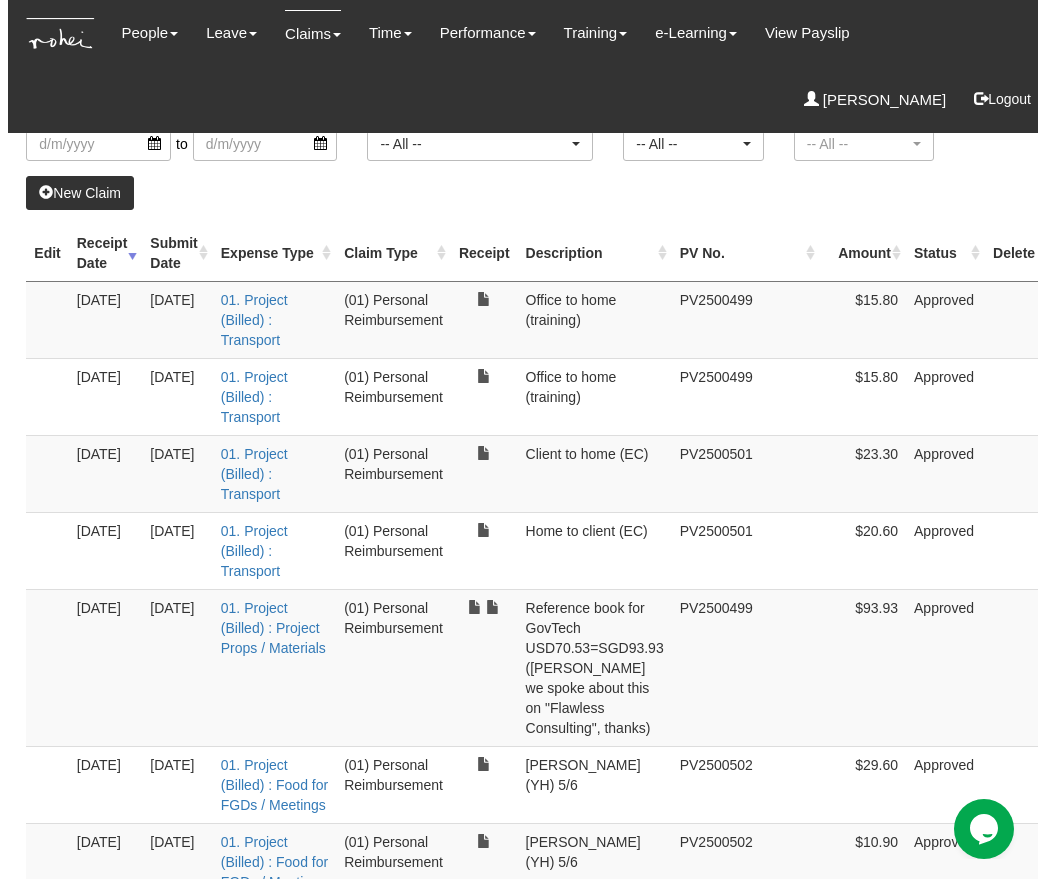 scroll, scrollTop: 101, scrollLeft: 0, axis: vertical 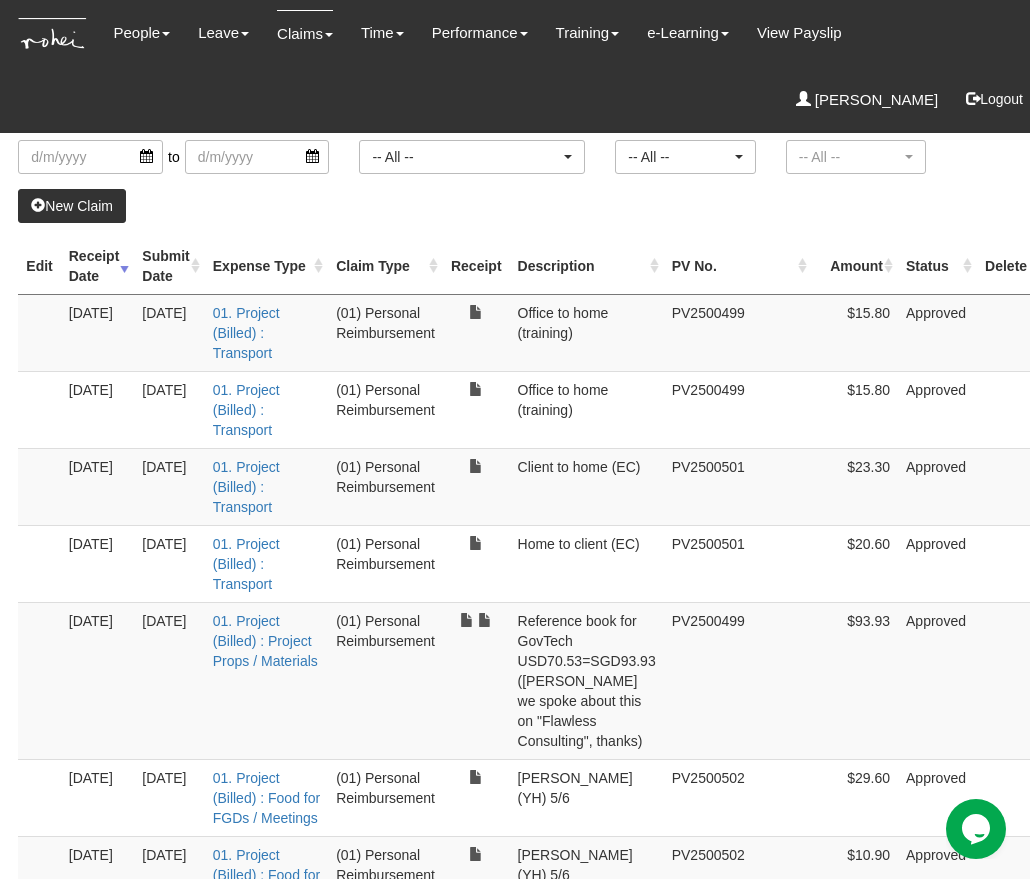 click on "New Claim" at bounding box center [72, 206] 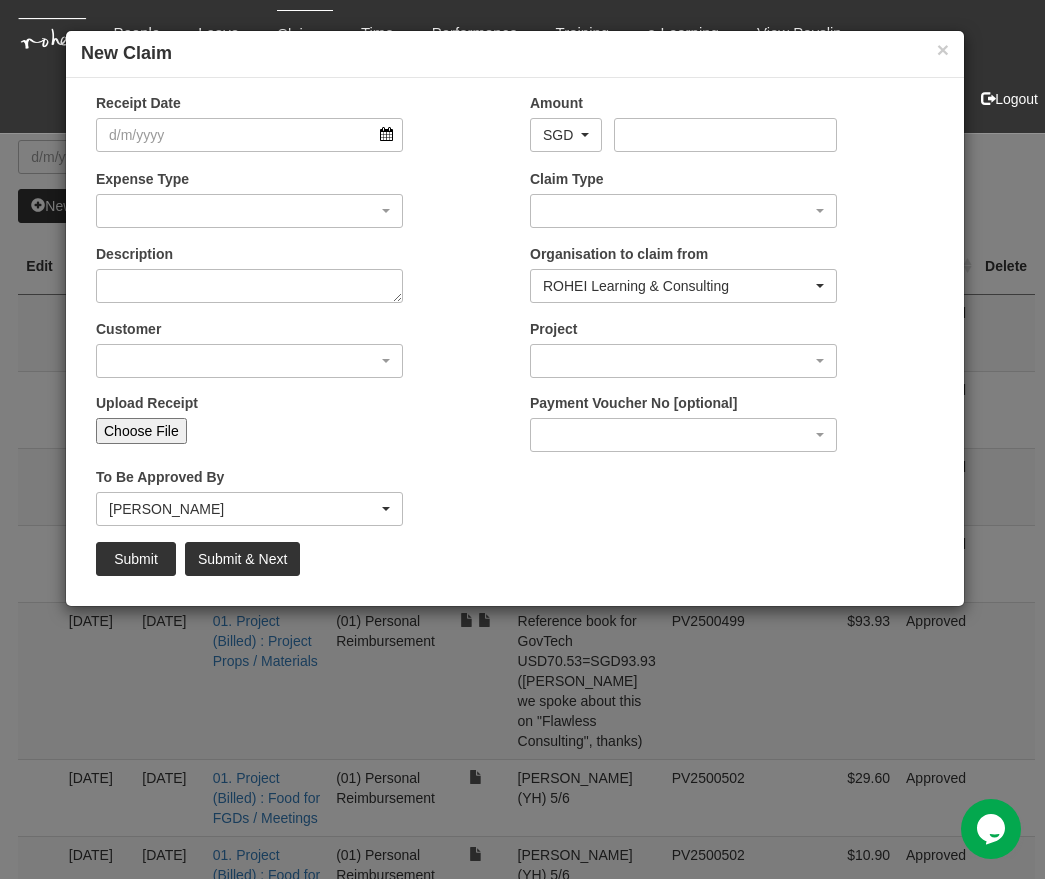 click on "Choose File" at bounding box center (141, 431) 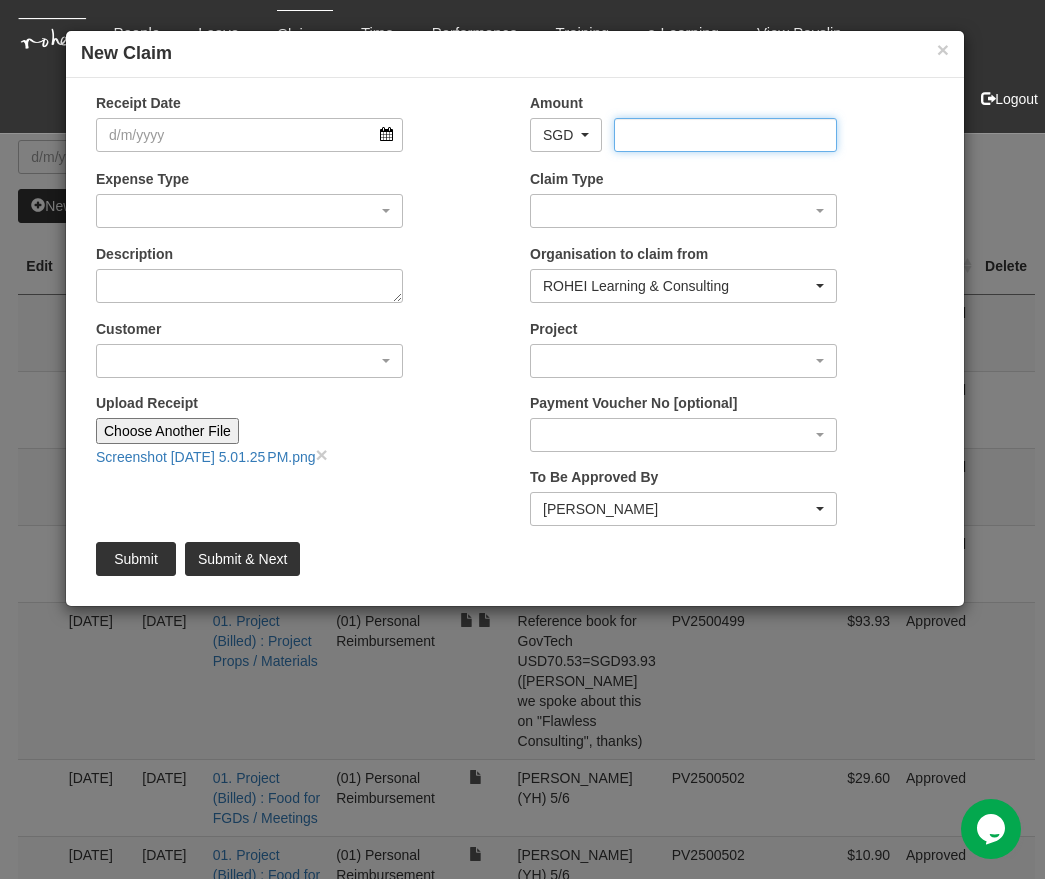 click on "Amount" at bounding box center (725, 135) 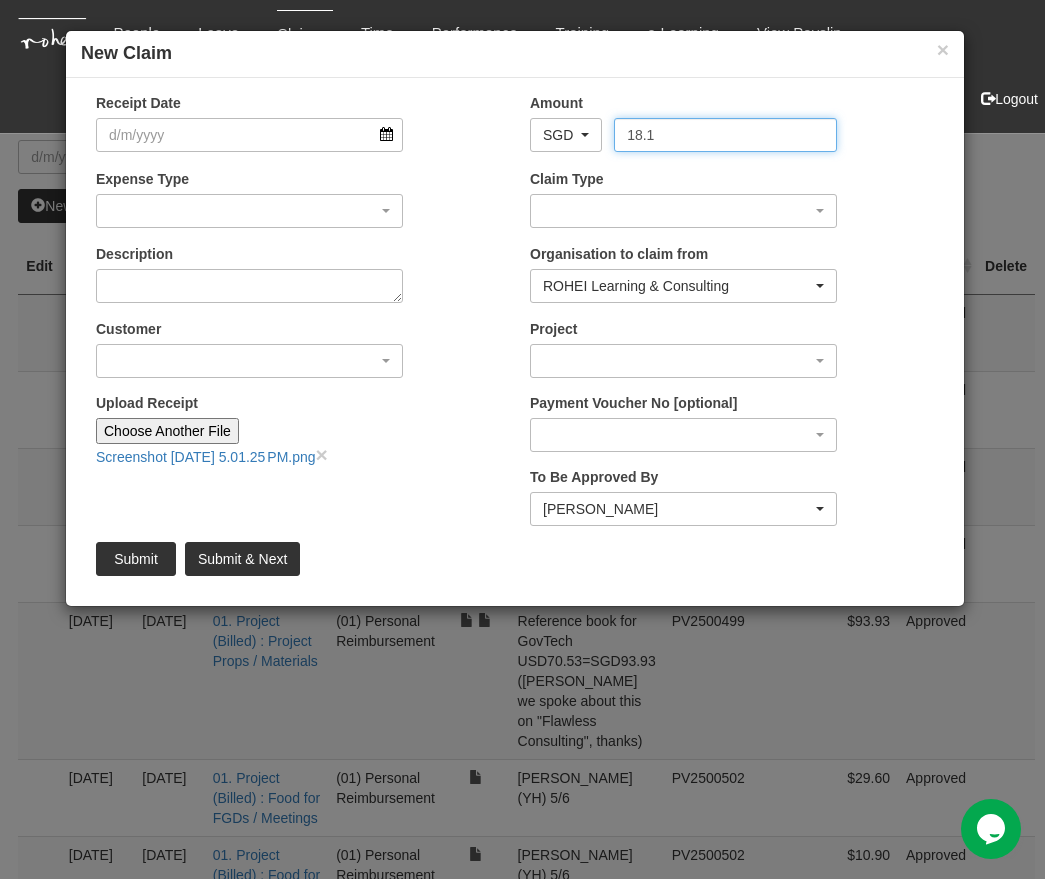type on "18.1" 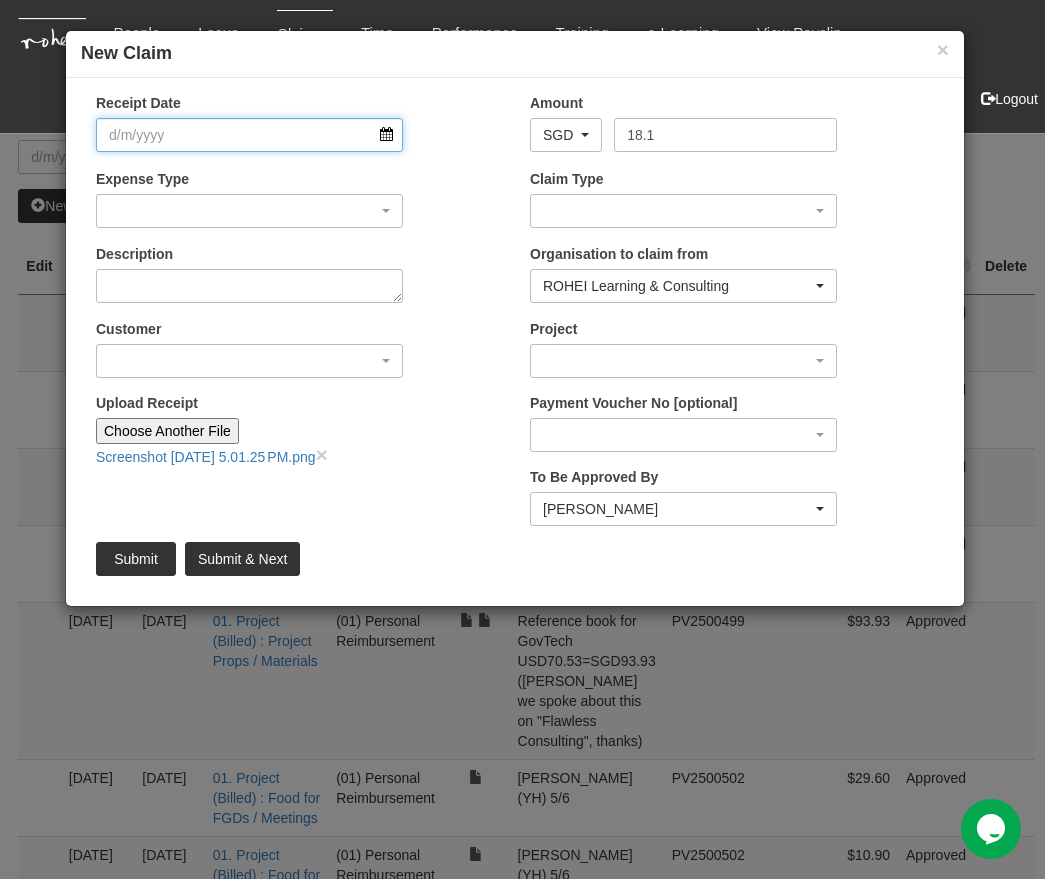 click on "Receipt Date" at bounding box center [249, 135] 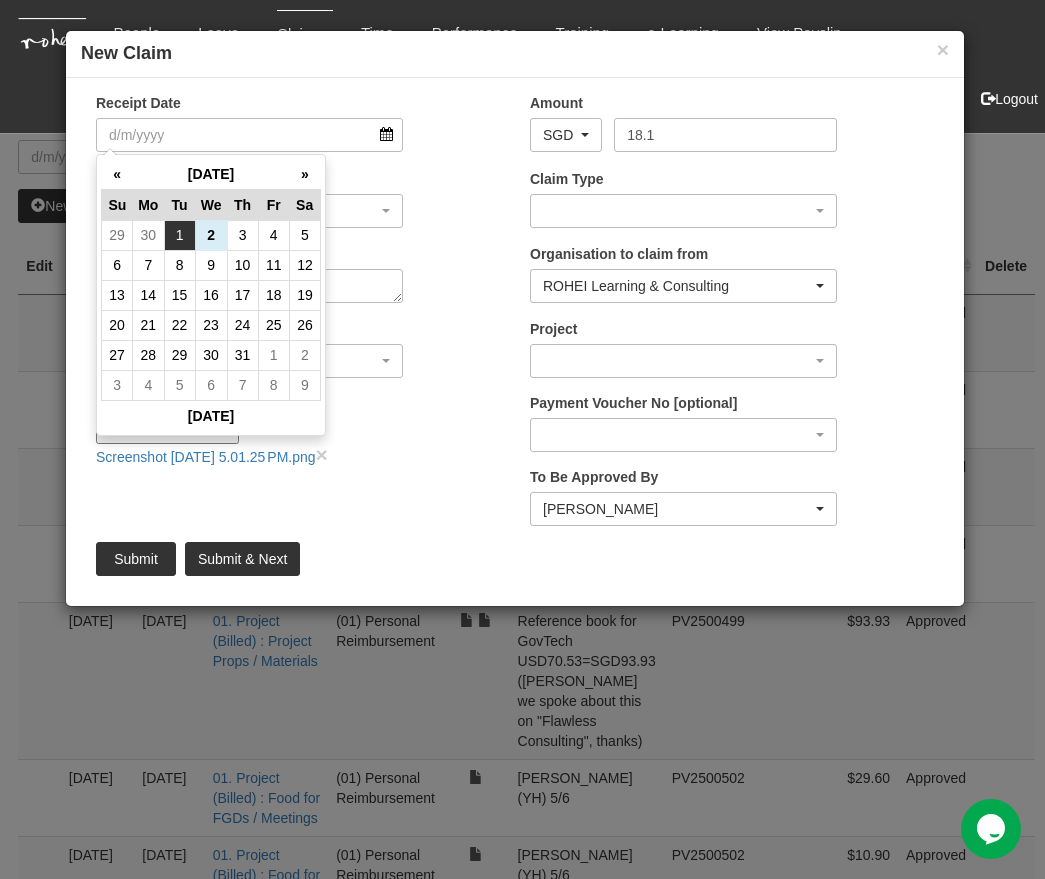 click on "1" at bounding box center (179, 235) 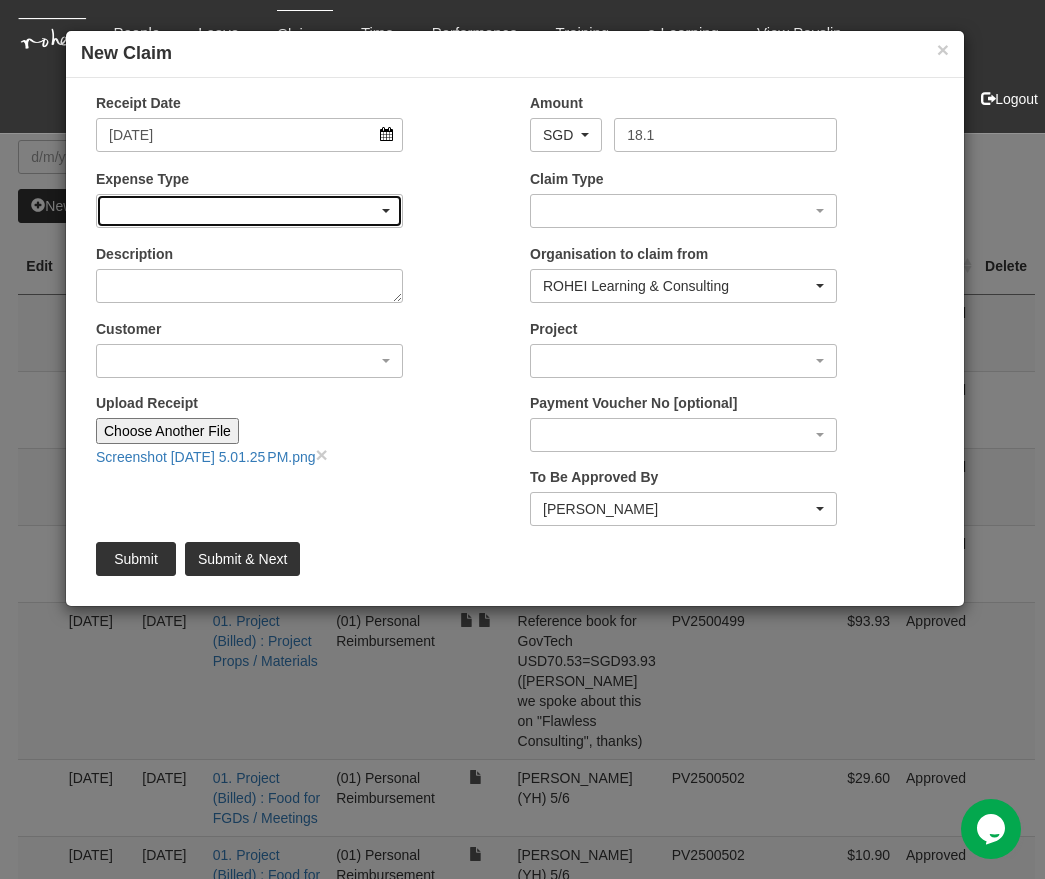 click at bounding box center [249, 211] 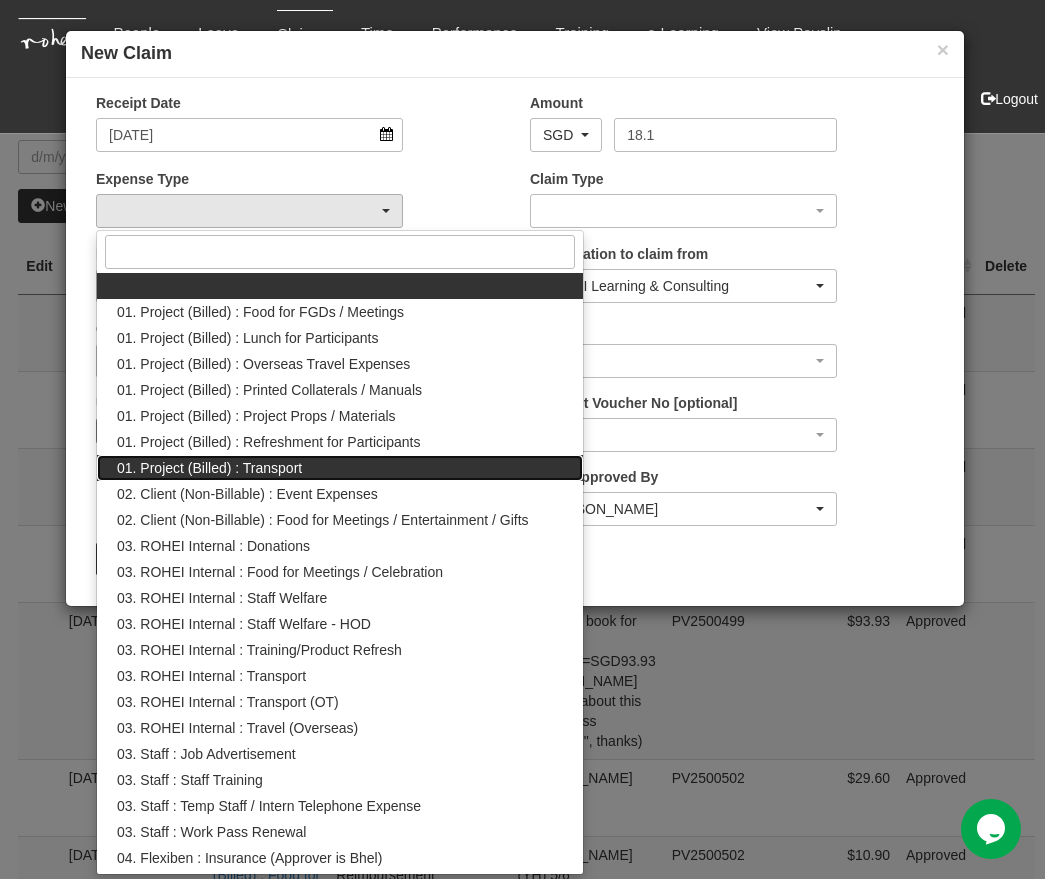 click on "01. Project (Billed) : Transport" at bounding box center (209, 468) 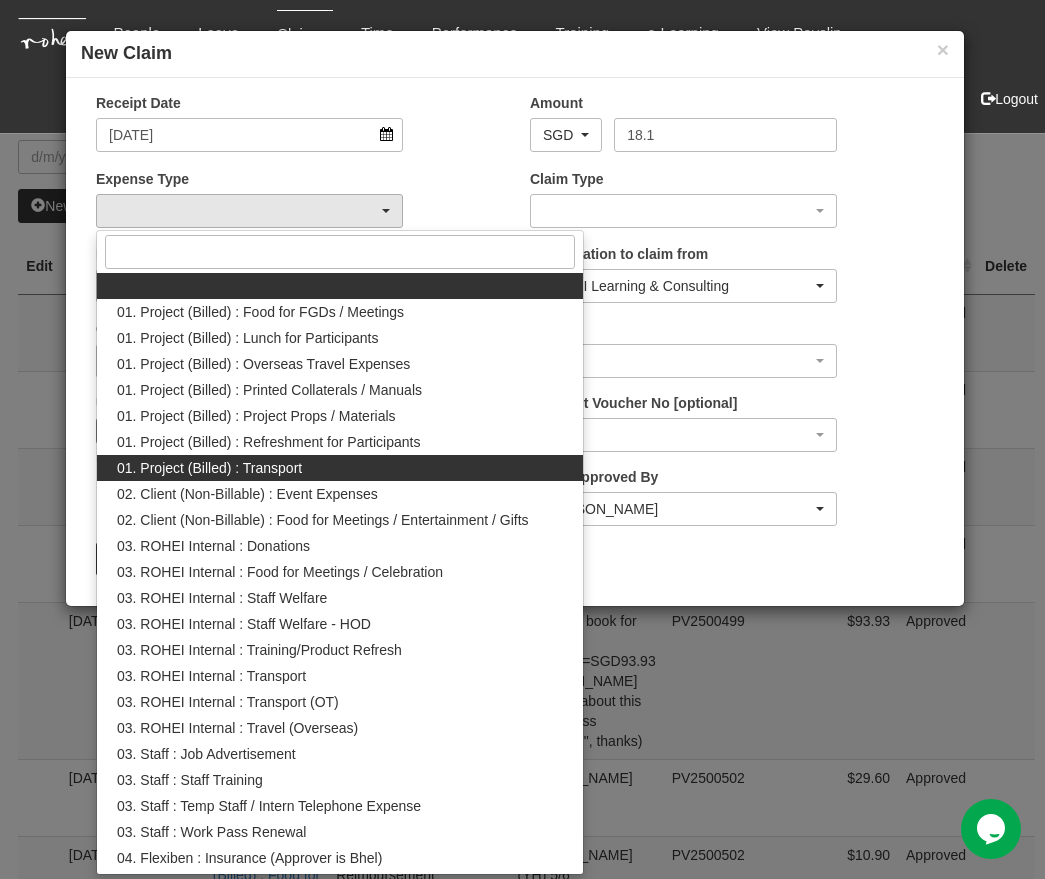 select on "135" 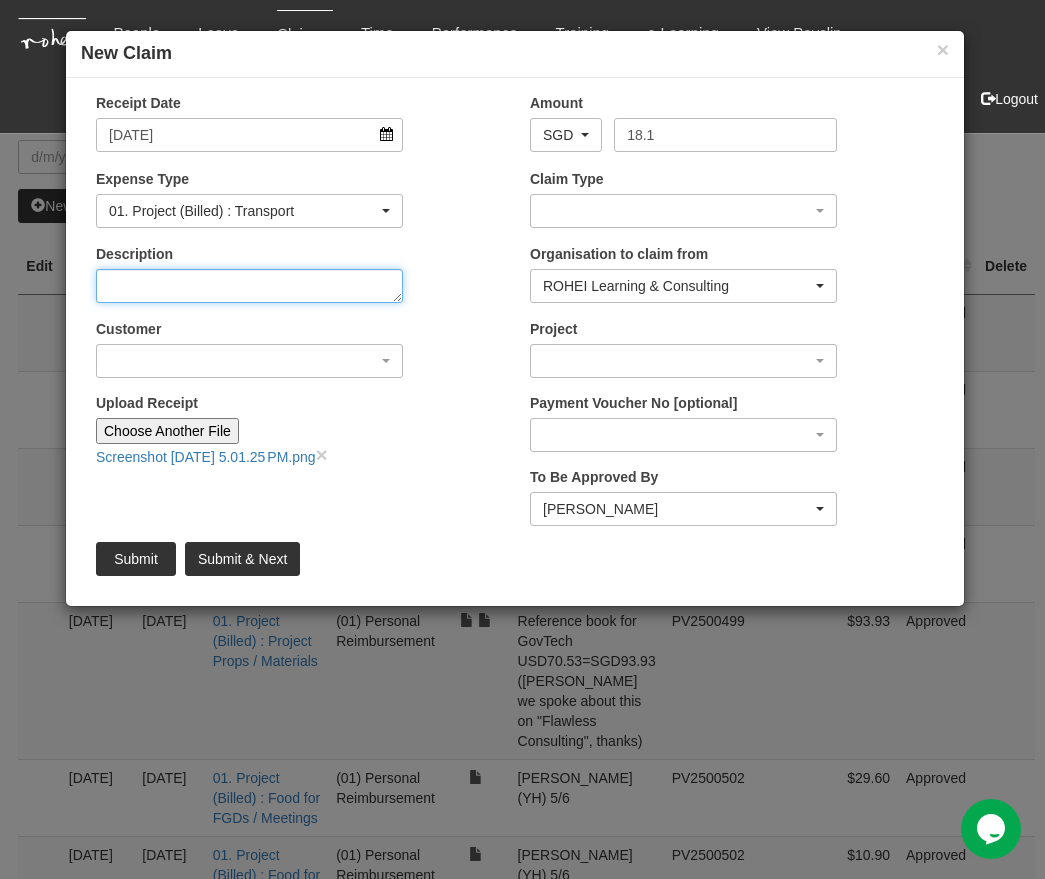 click on "Description" at bounding box center (249, 286) 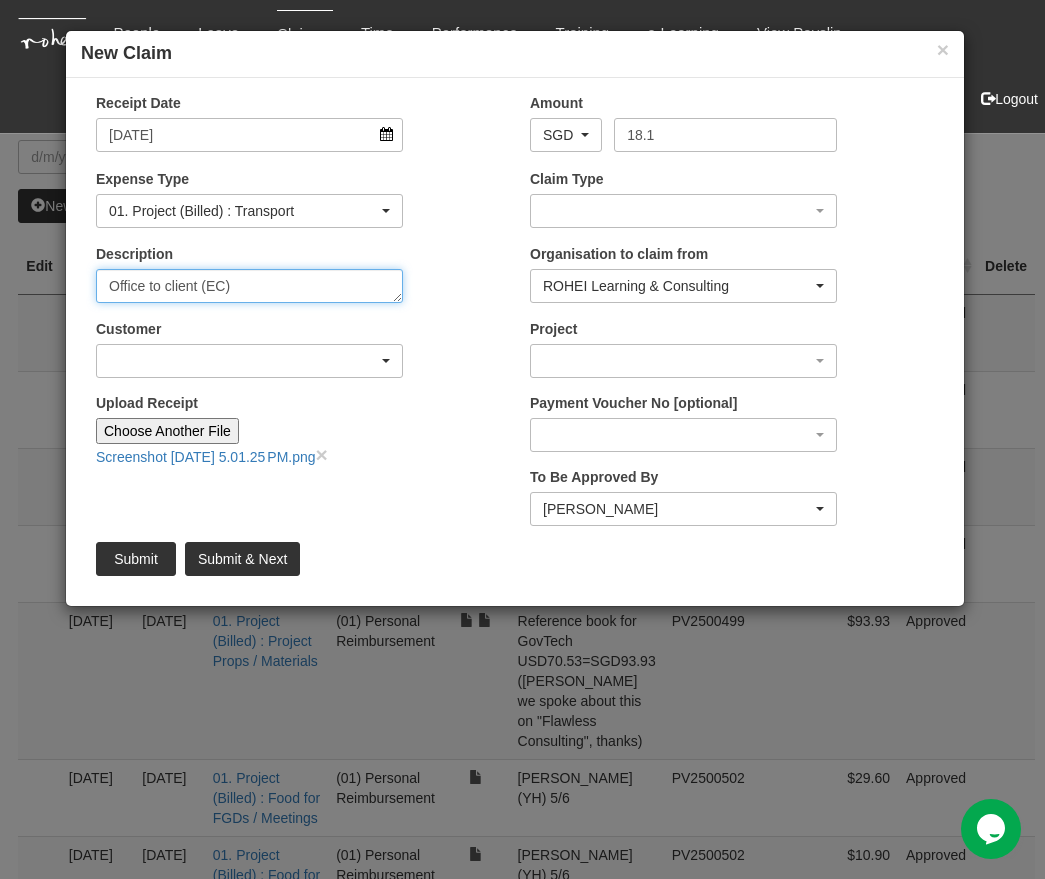 type on "Office to client (EC)" 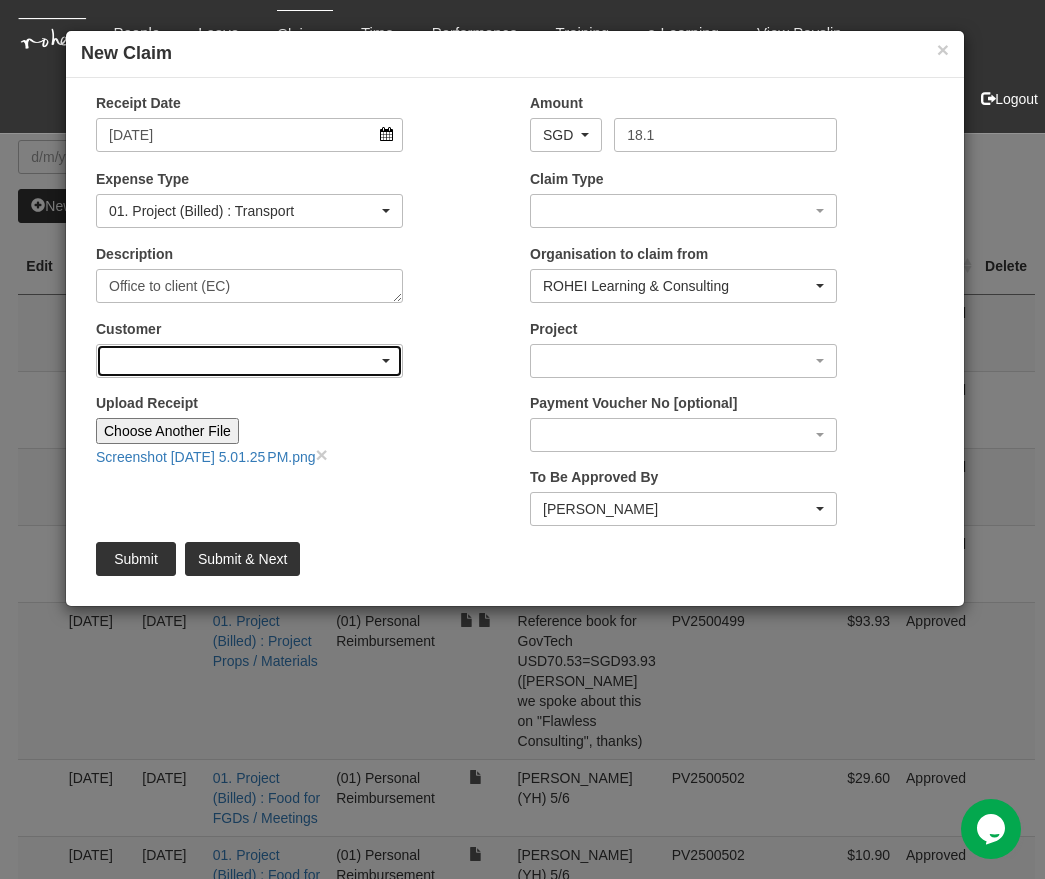 click at bounding box center [249, 361] 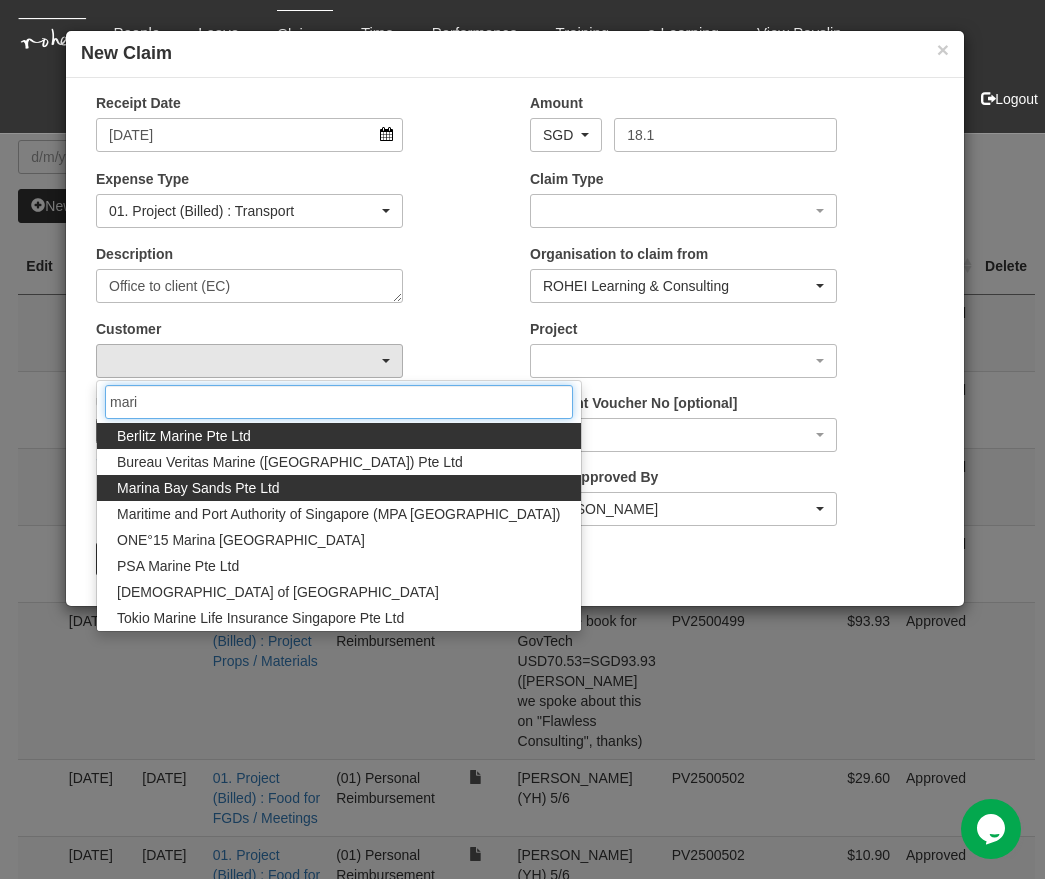 type on "mari" 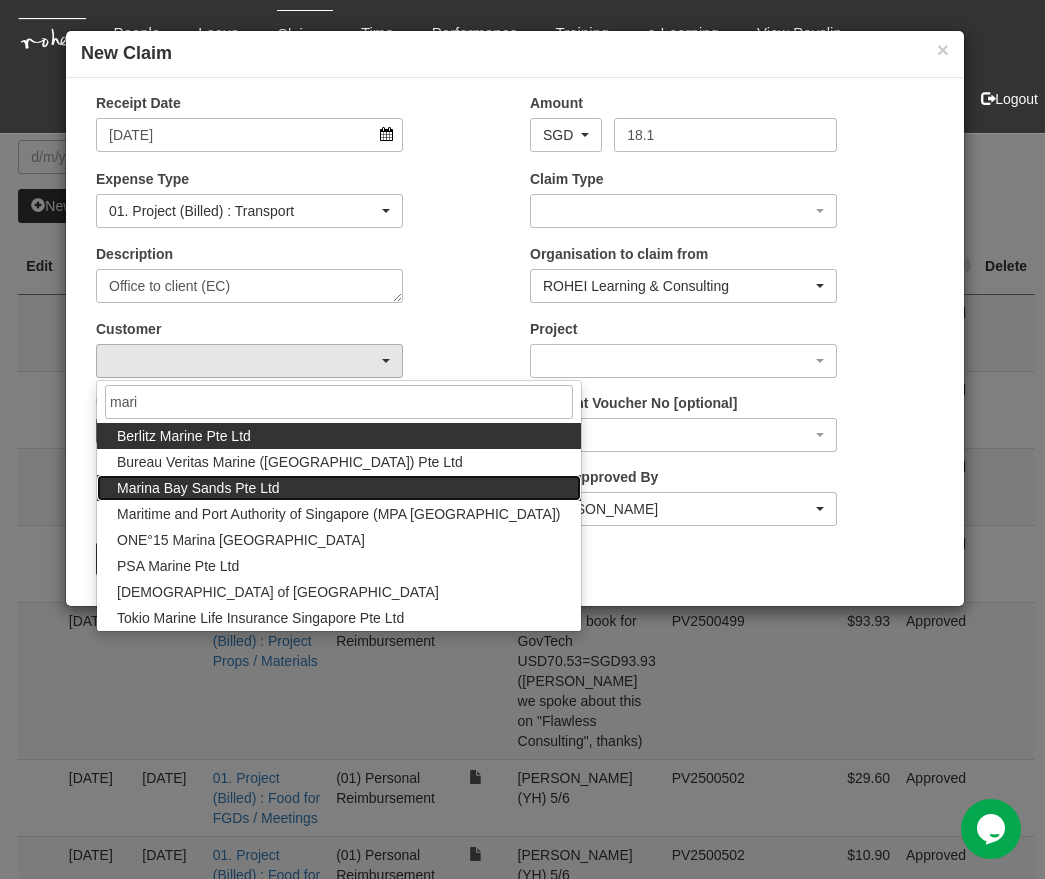 click on "Marina Bay Sands Pte Ltd" at bounding box center (198, 488) 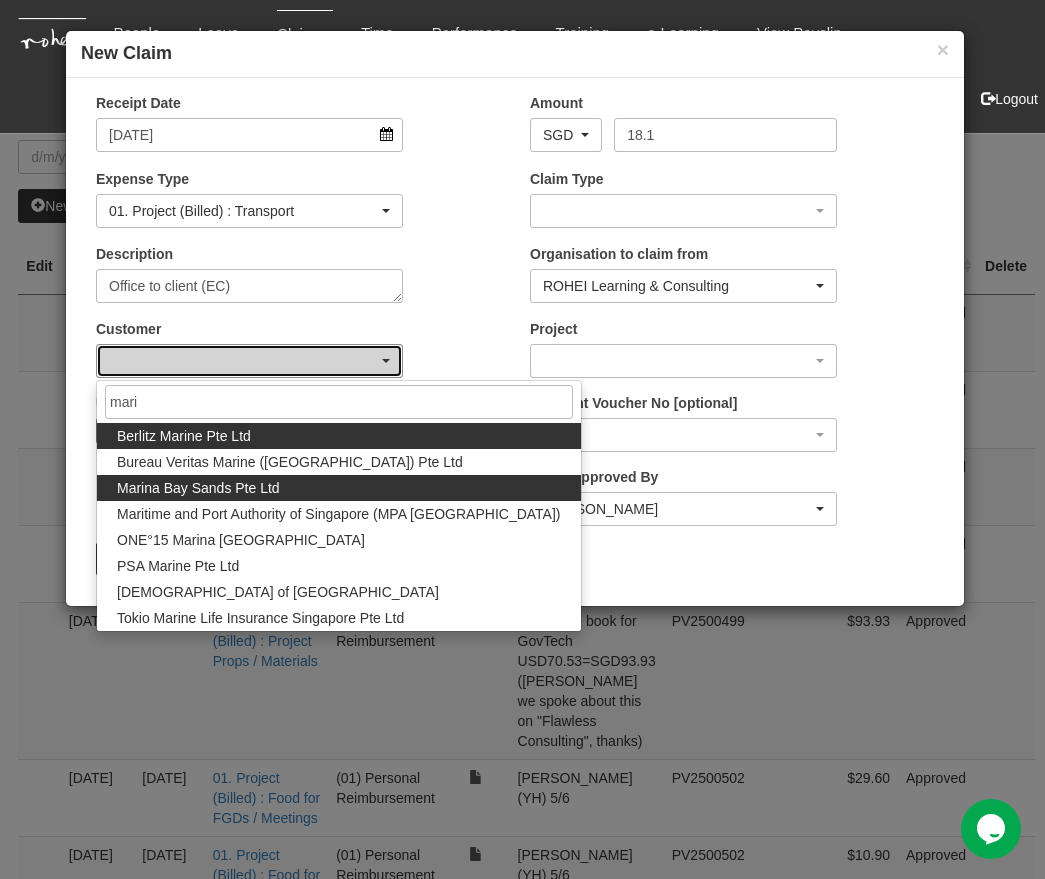 select on "85" 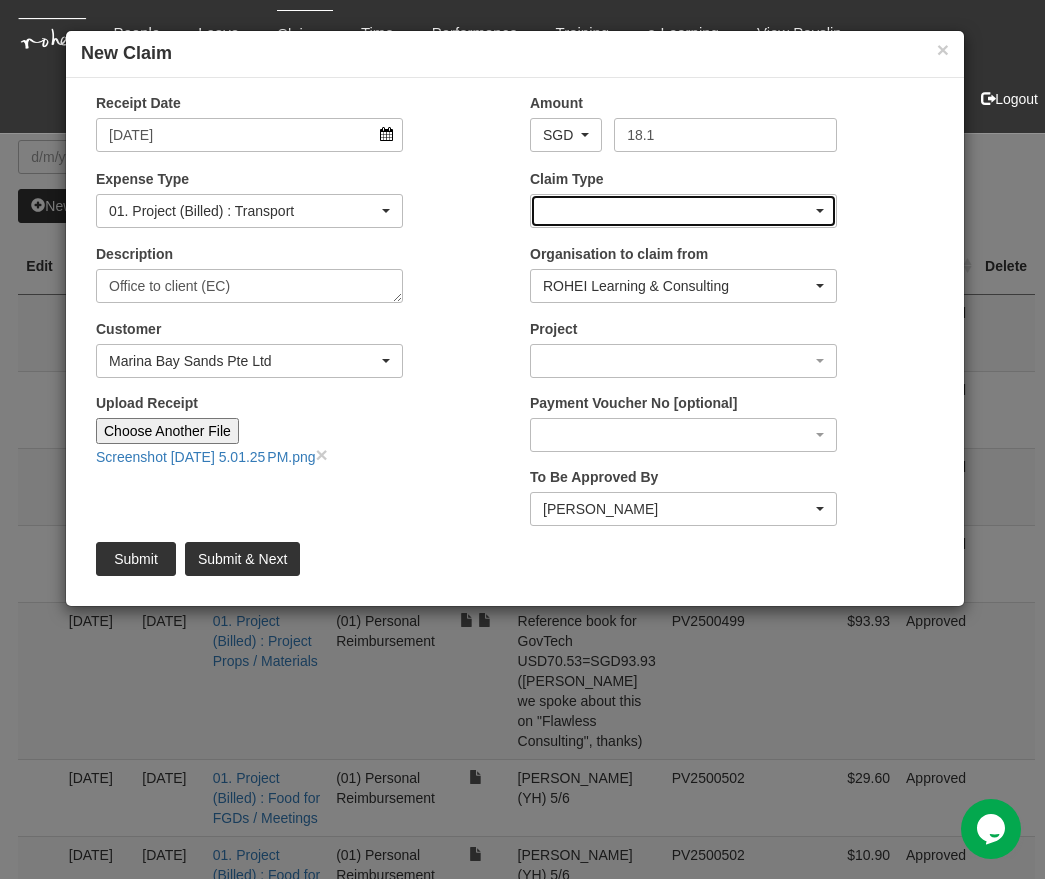 click at bounding box center [683, 211] 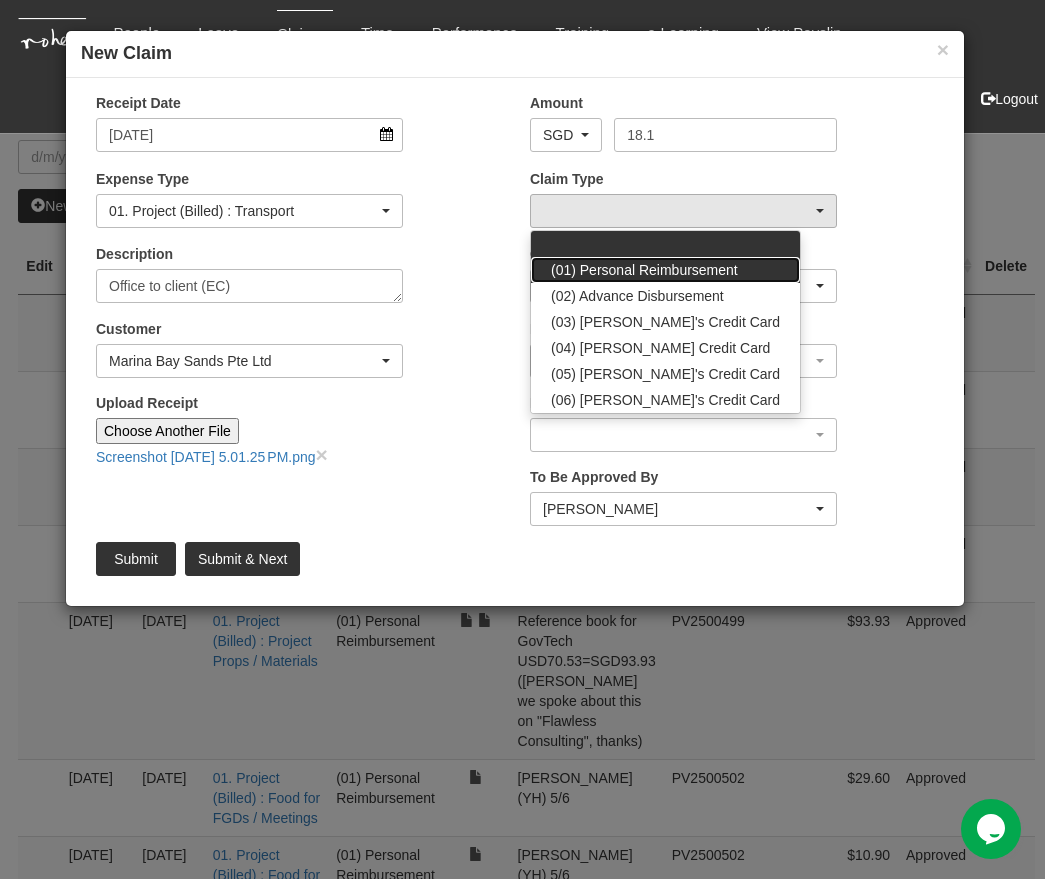 click on "(01) Personal Reimbursement" at bounding box center (644, 270) 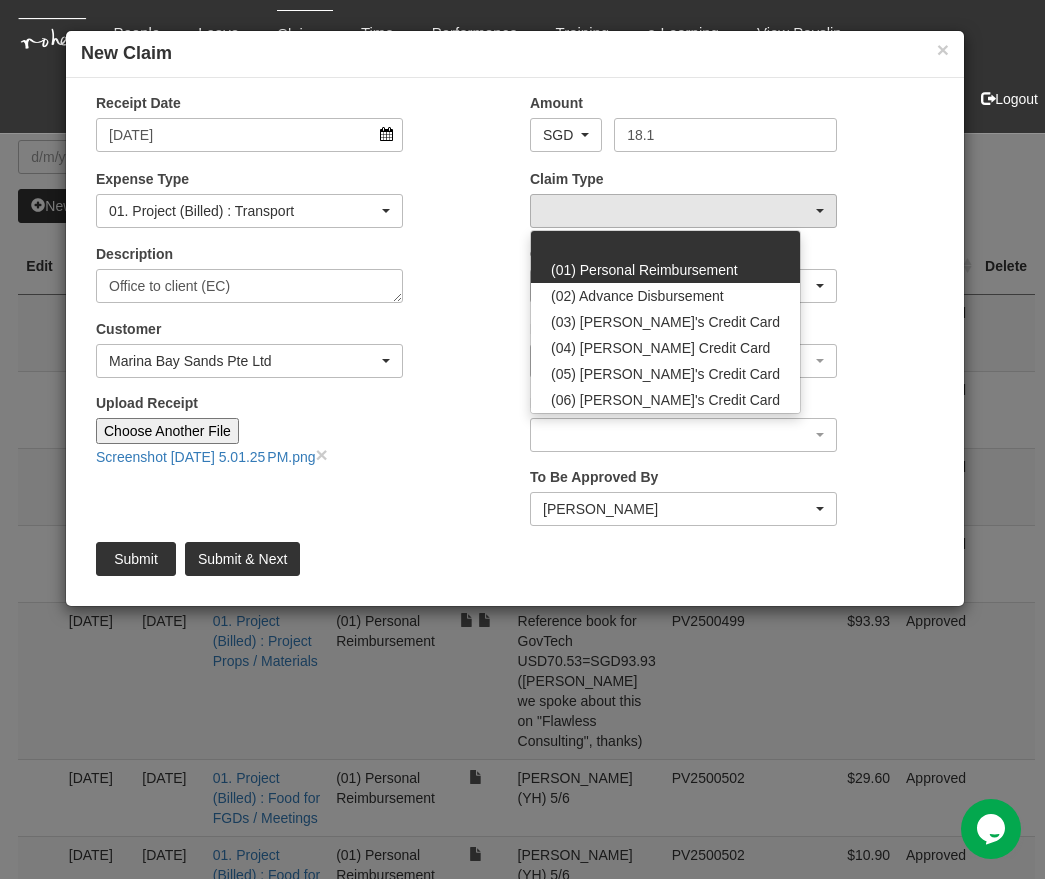 select on "14" 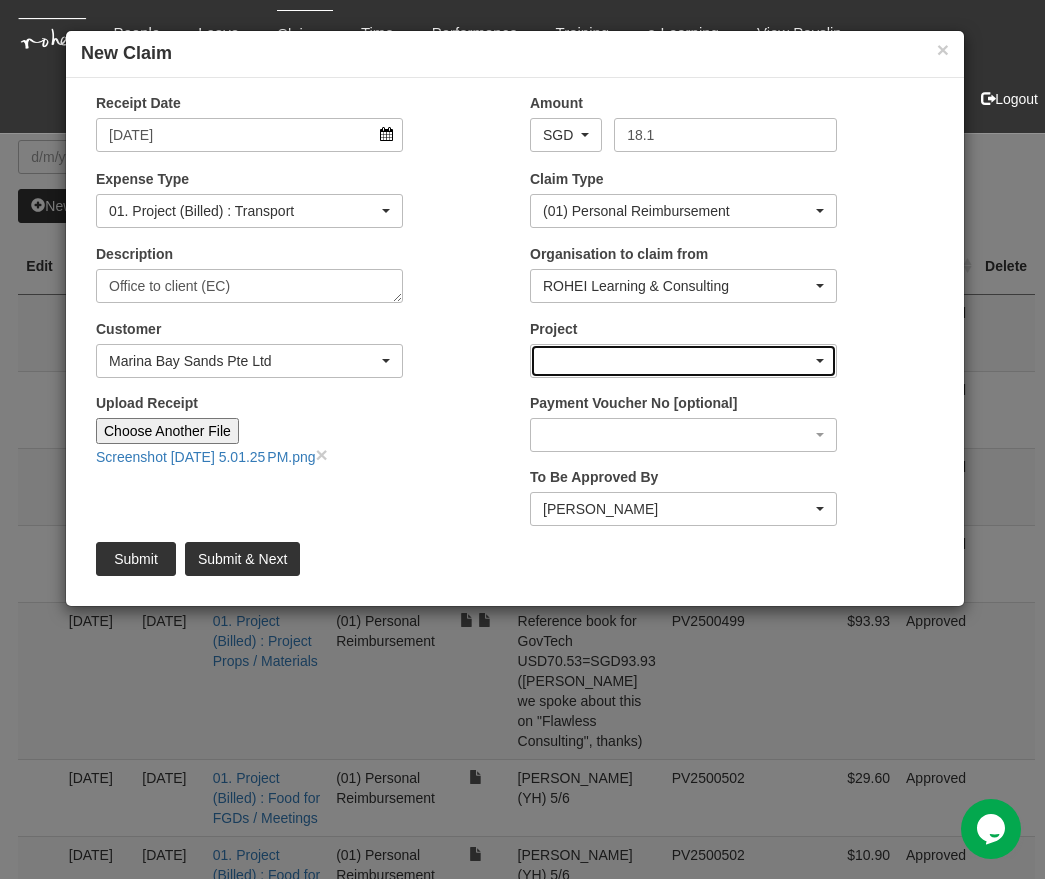 click at bounding box center (683, 361) 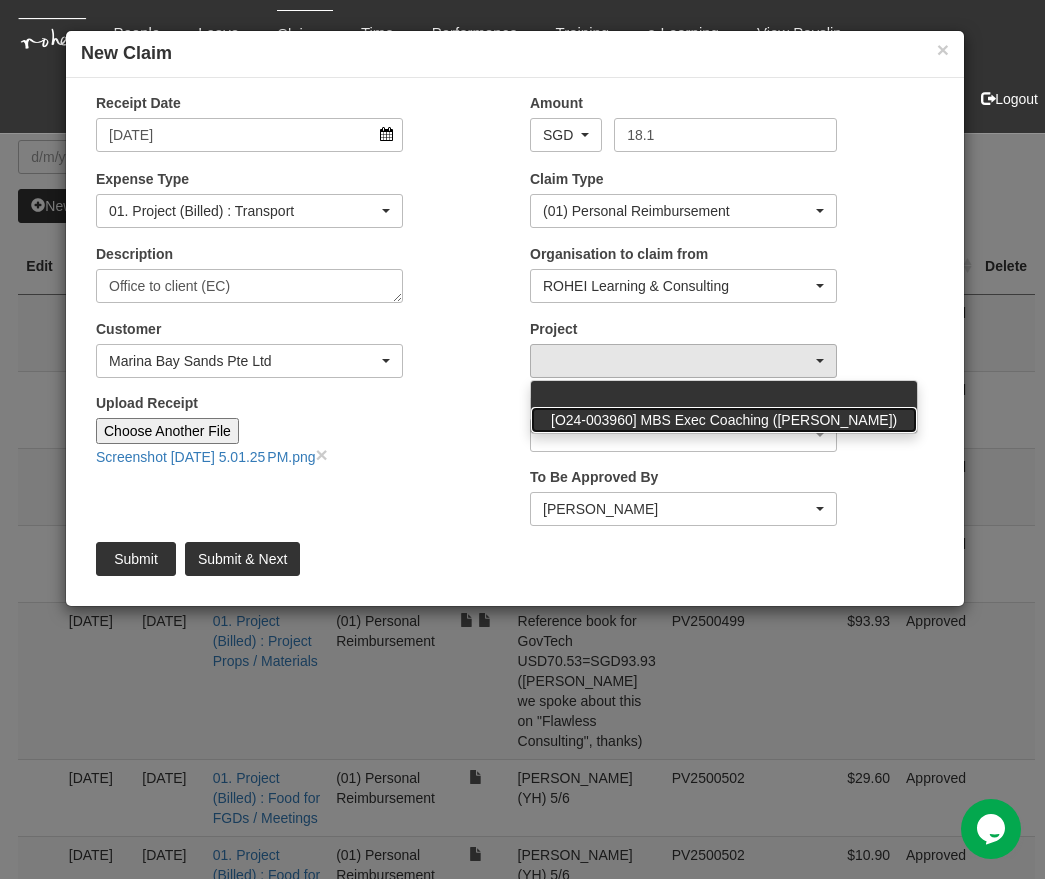 click on "[O24-003960] MBS Exec Coaching ([PERSON_NAME])" at bounding box center [724, 420] 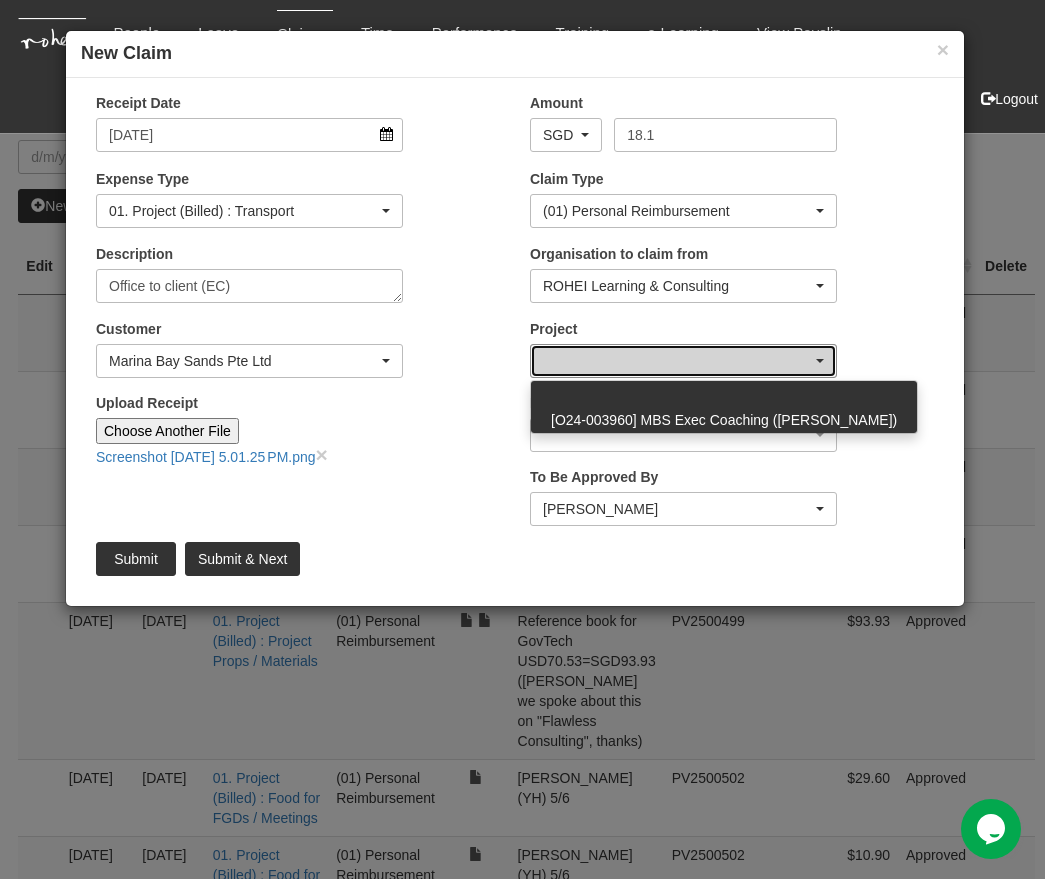 select on "2653" 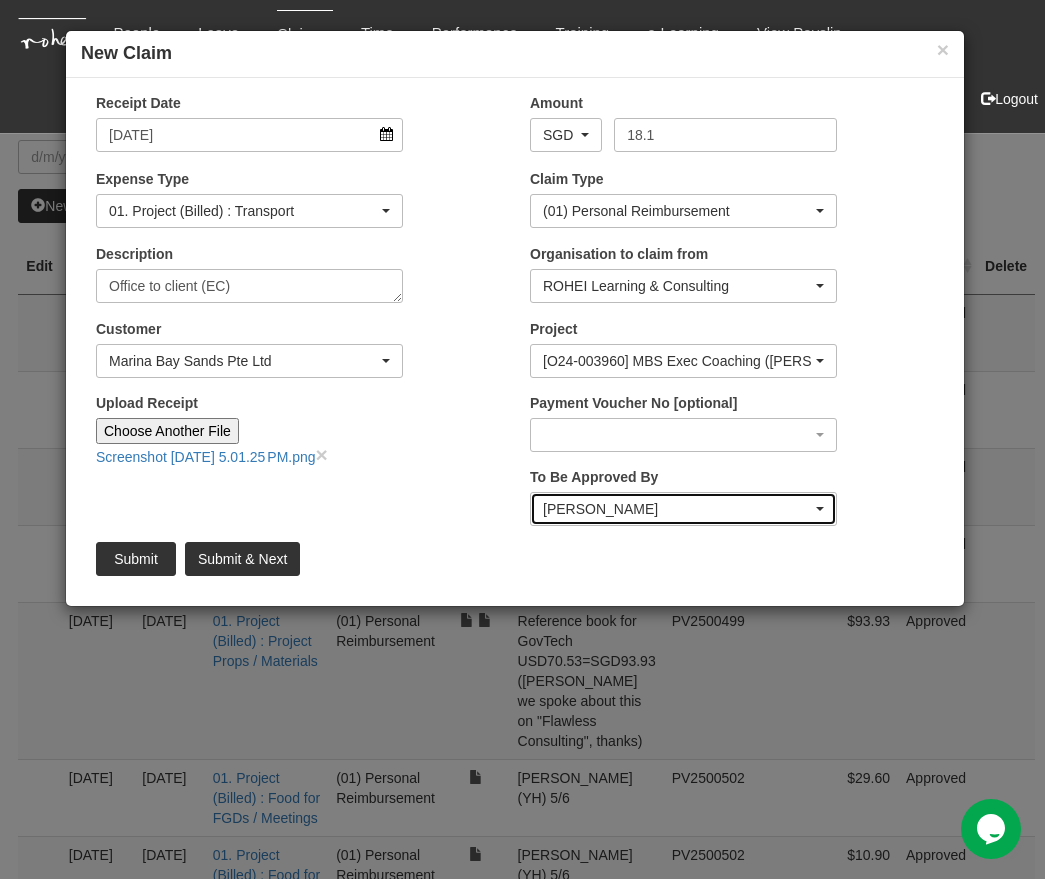 click on "[PERSON_NAME]" at bounding box center [677, 509] 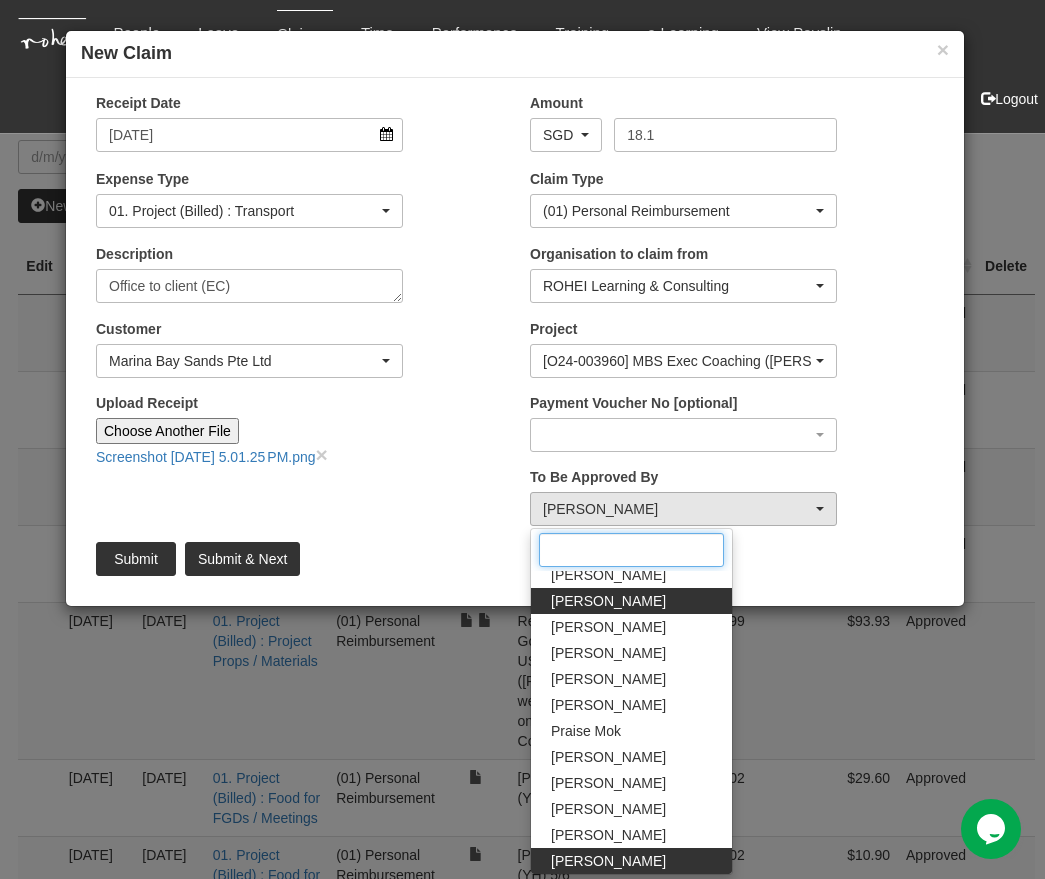 scroll, scrollTop: 173, scrollLeft: 0, axis: vertical 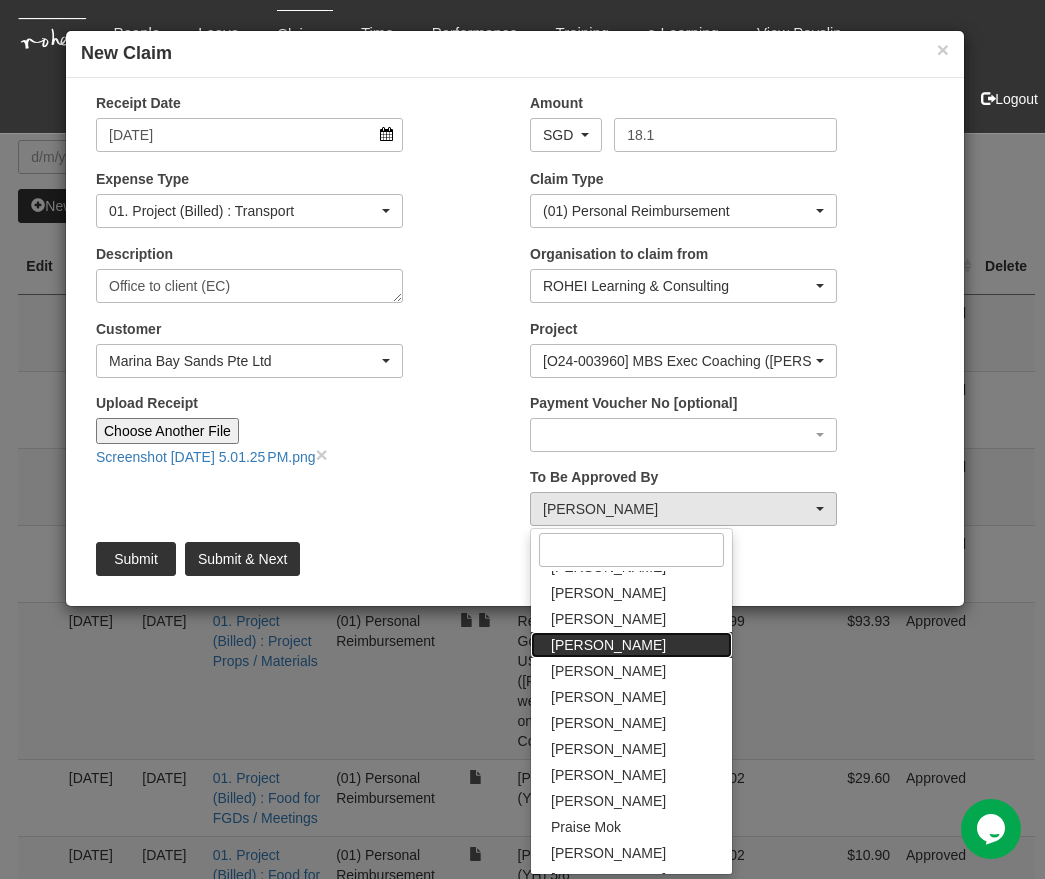 click on "[PERSON_NAME]" at bounding box center [631, 645] 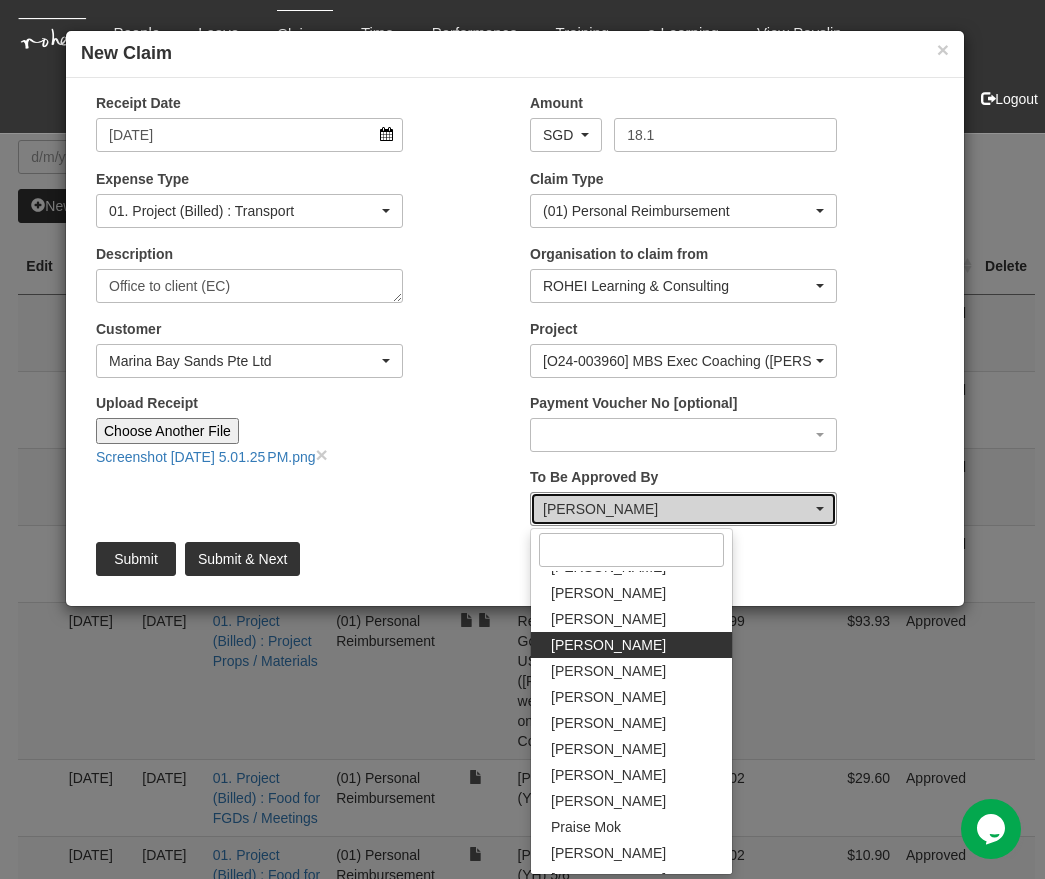select on "f331697c-cbb2-464d-abb4-1ca8aa6cad1d" 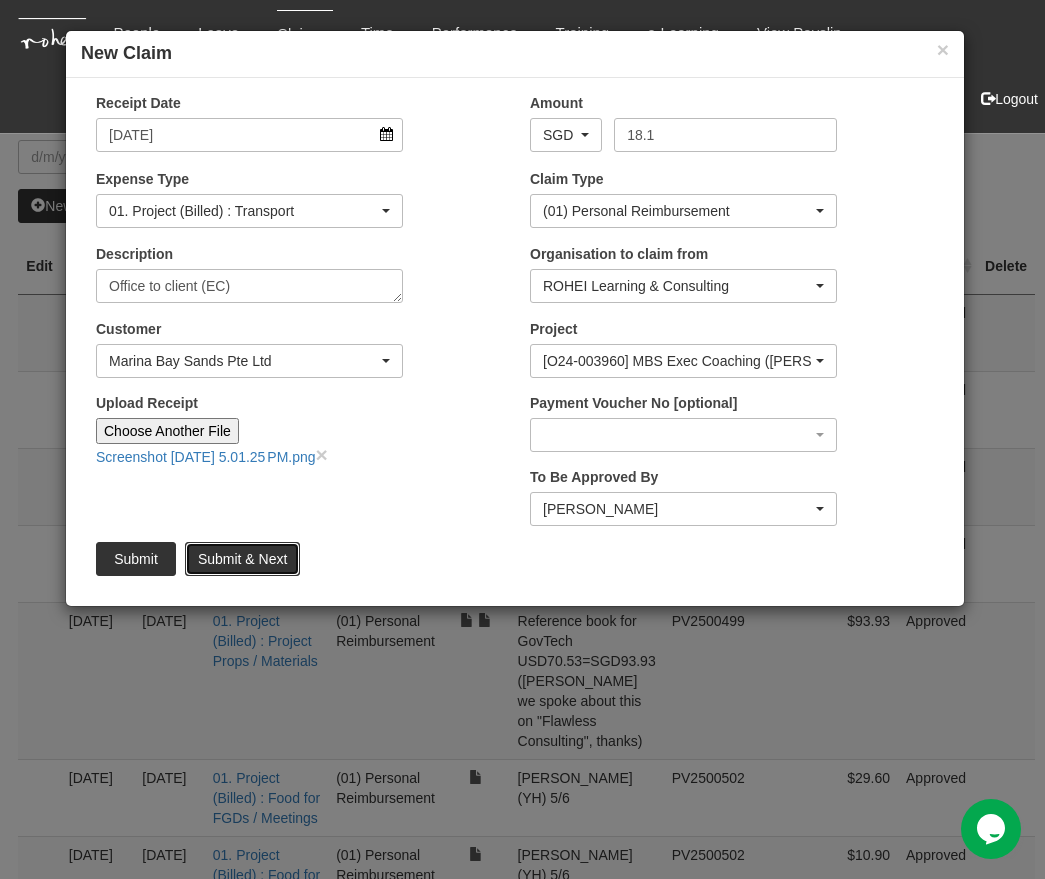 click on "Submit & Next" at bounding box center [242, 559] 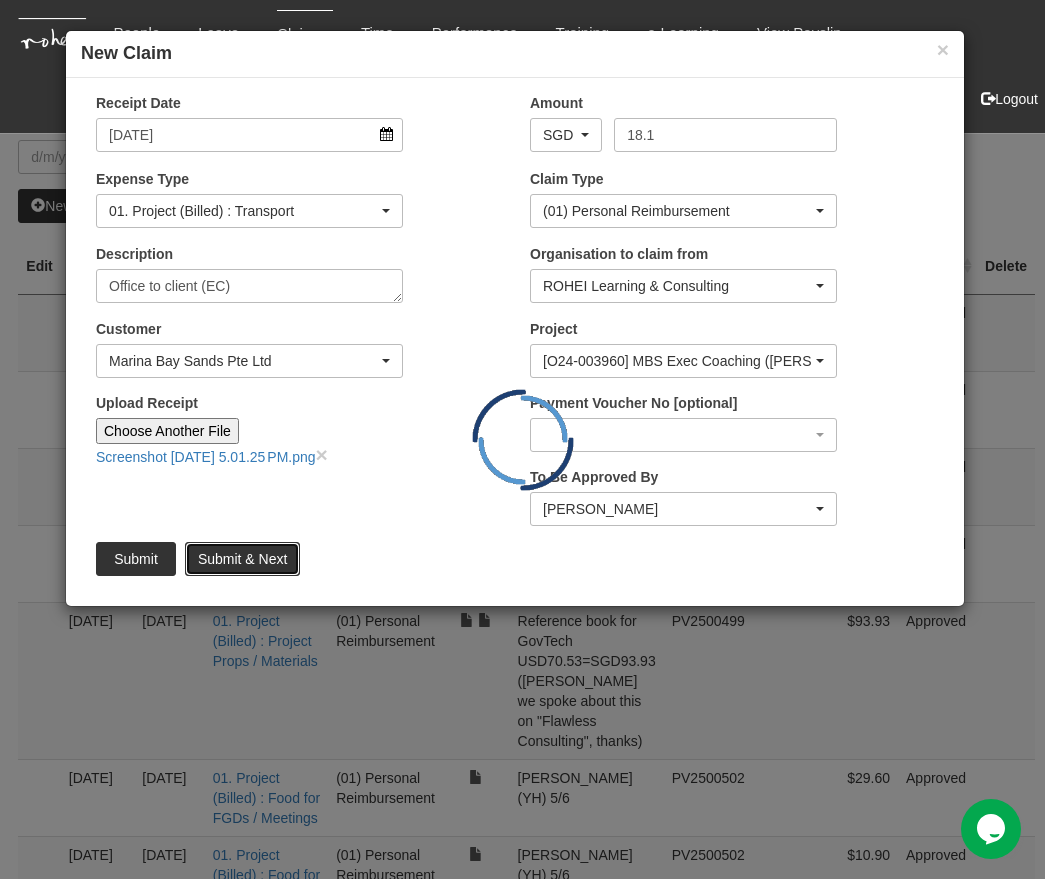type 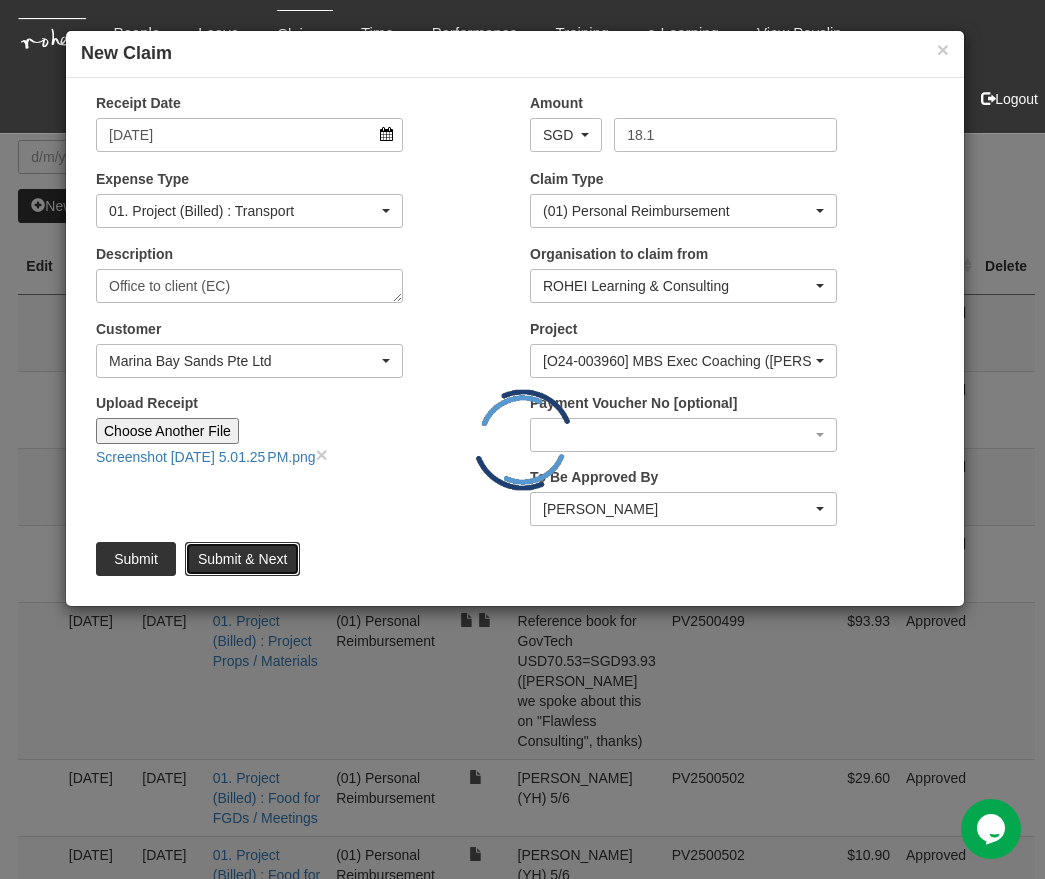 type 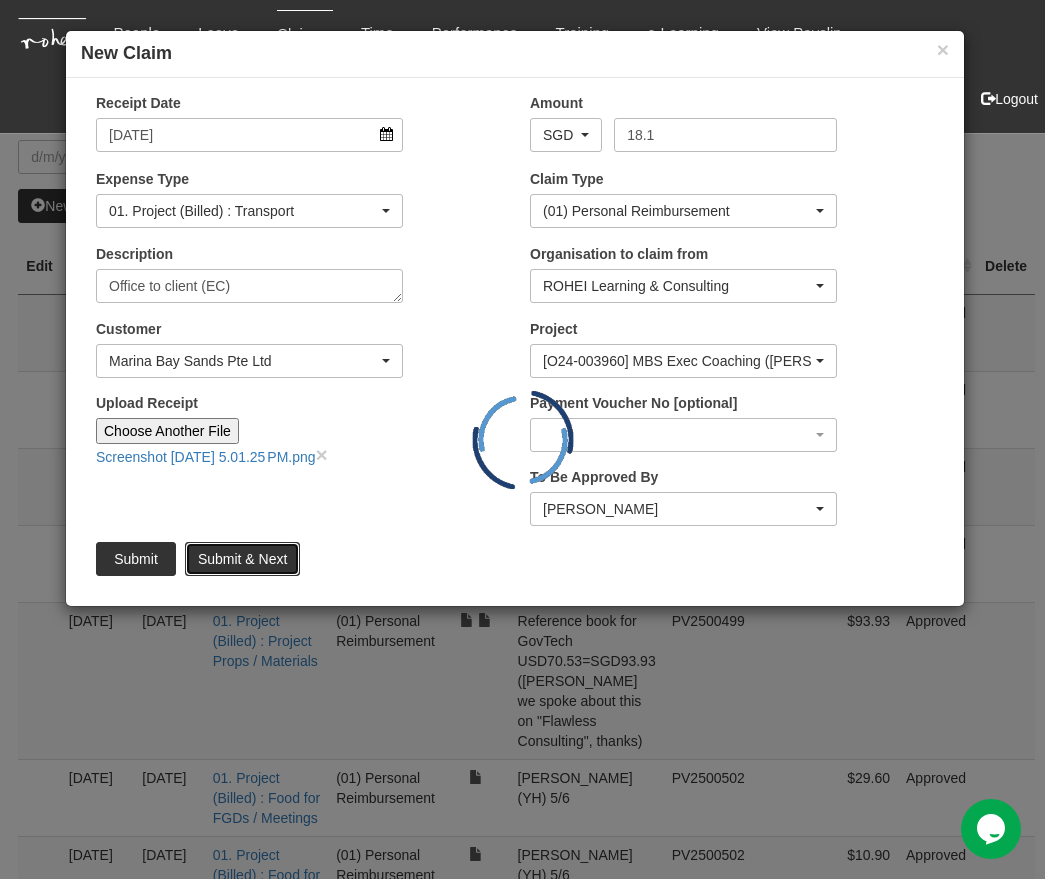 type 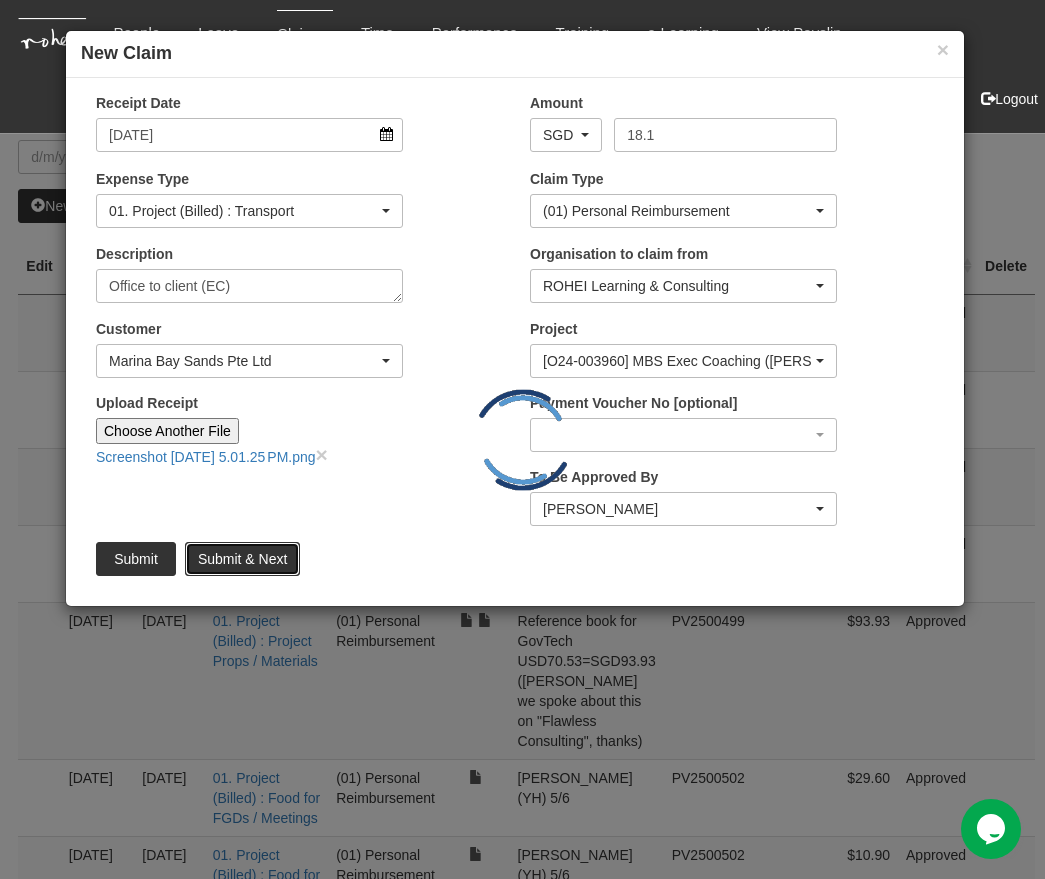 type on "Choose File" 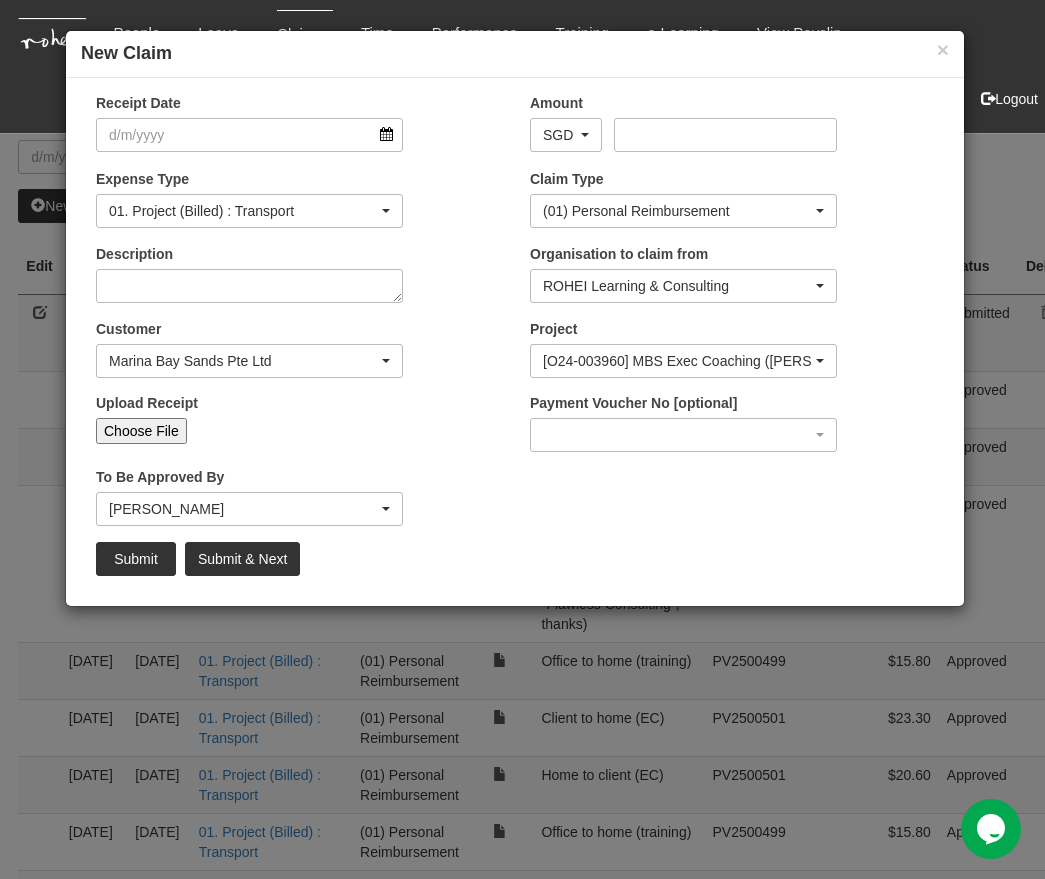 click on "Choose File" at bounding box center (141, 431) 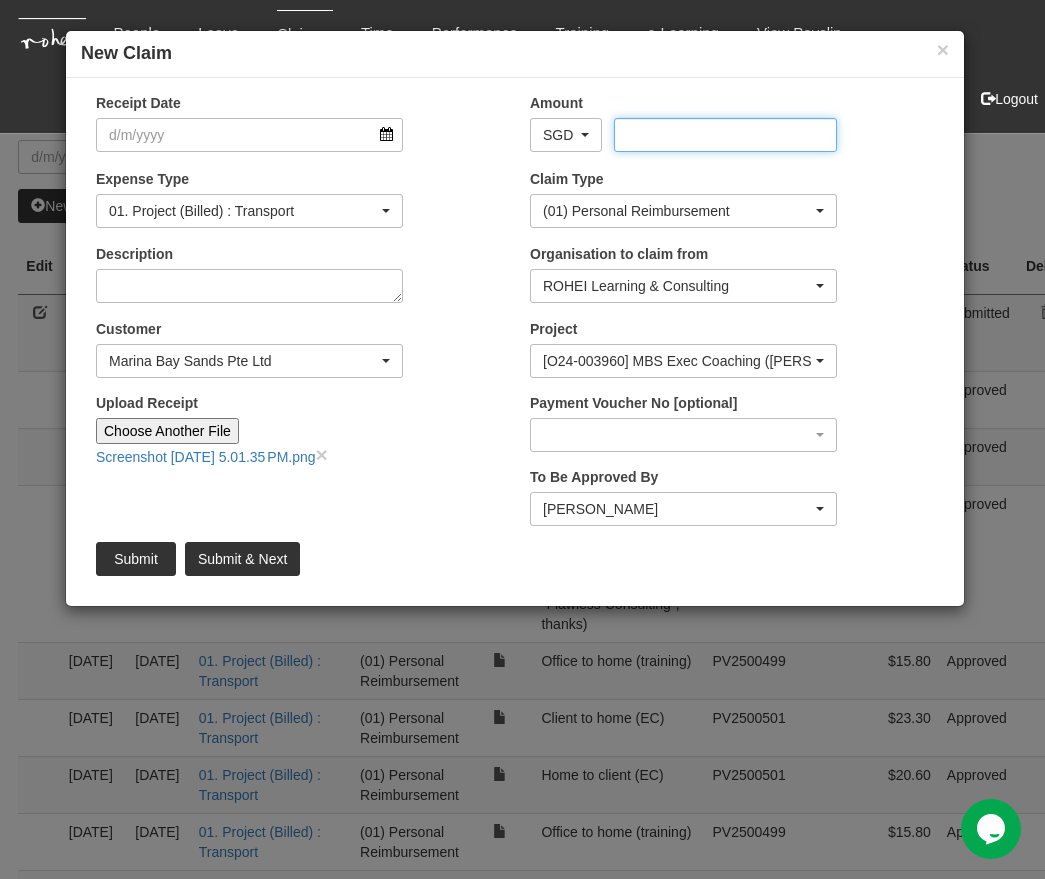 click on "Amount" at bounding box center [725, 135] 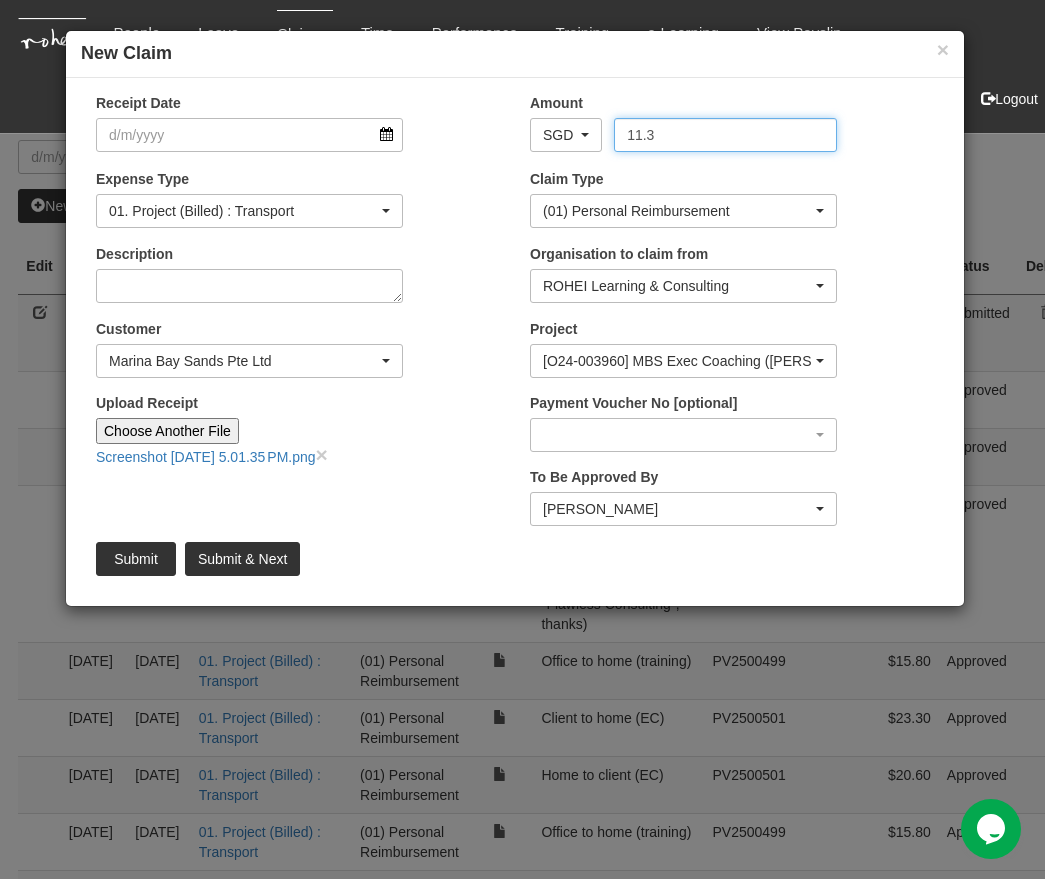 type on "11.3" 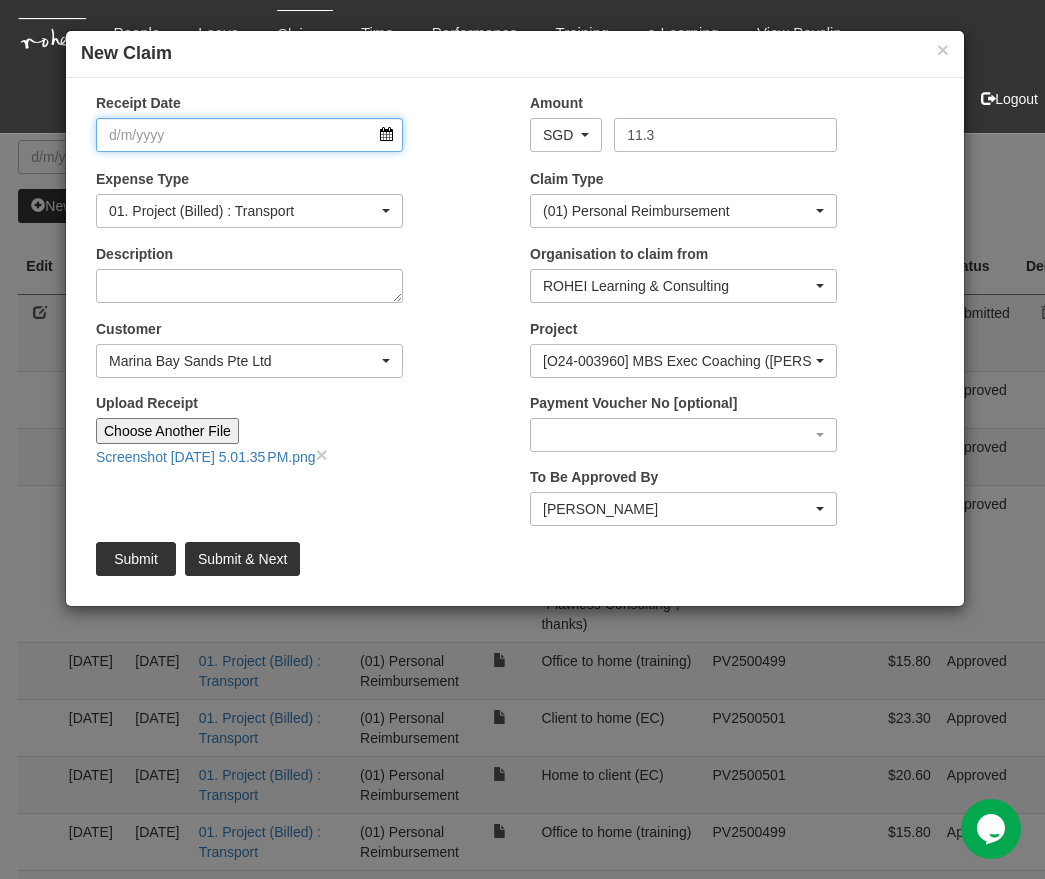 click on "Receipt Date" at bounding box center (249, 135) 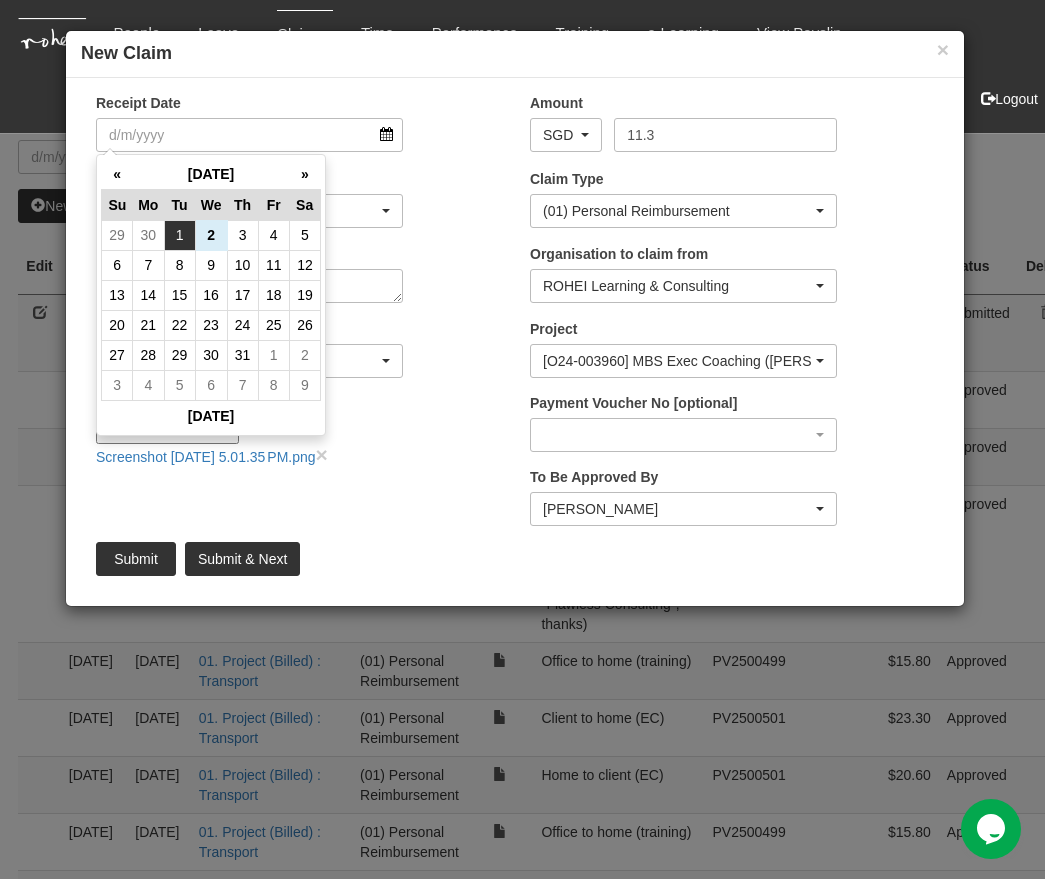 click on "1" at bounding box center [179, 235] 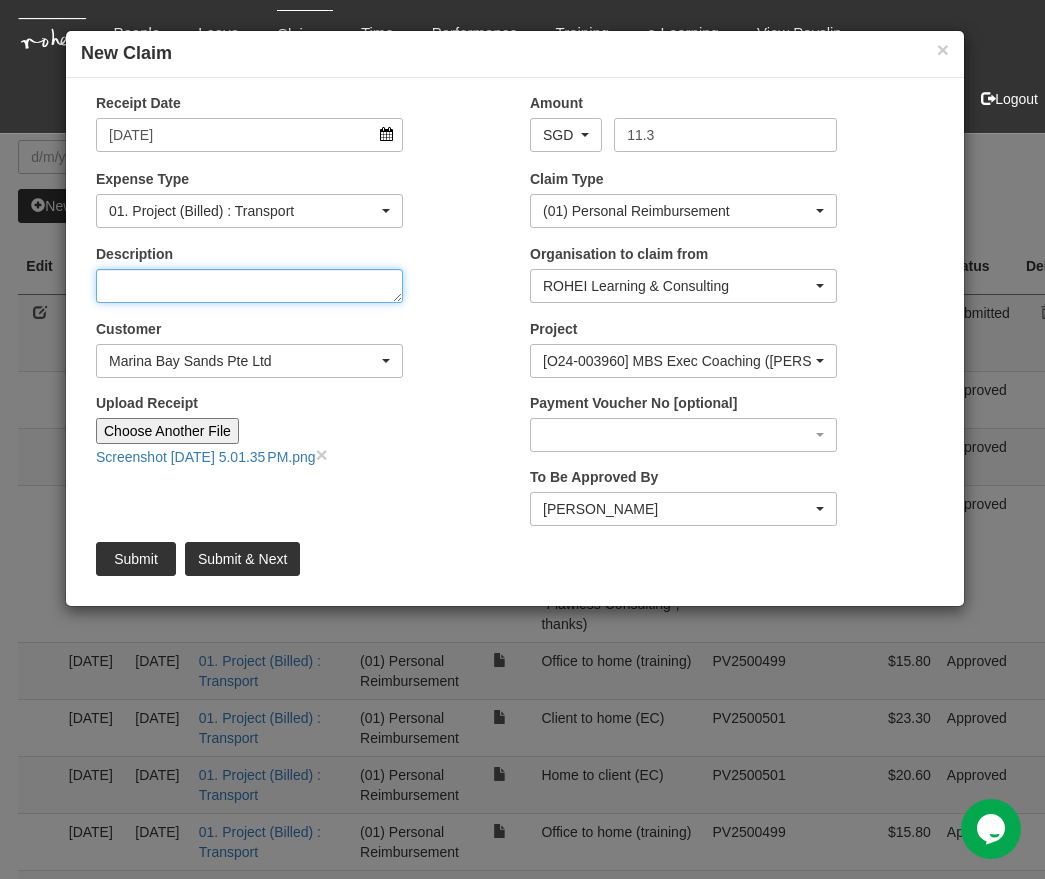 click on "Description" at bounding box center [249, 286] 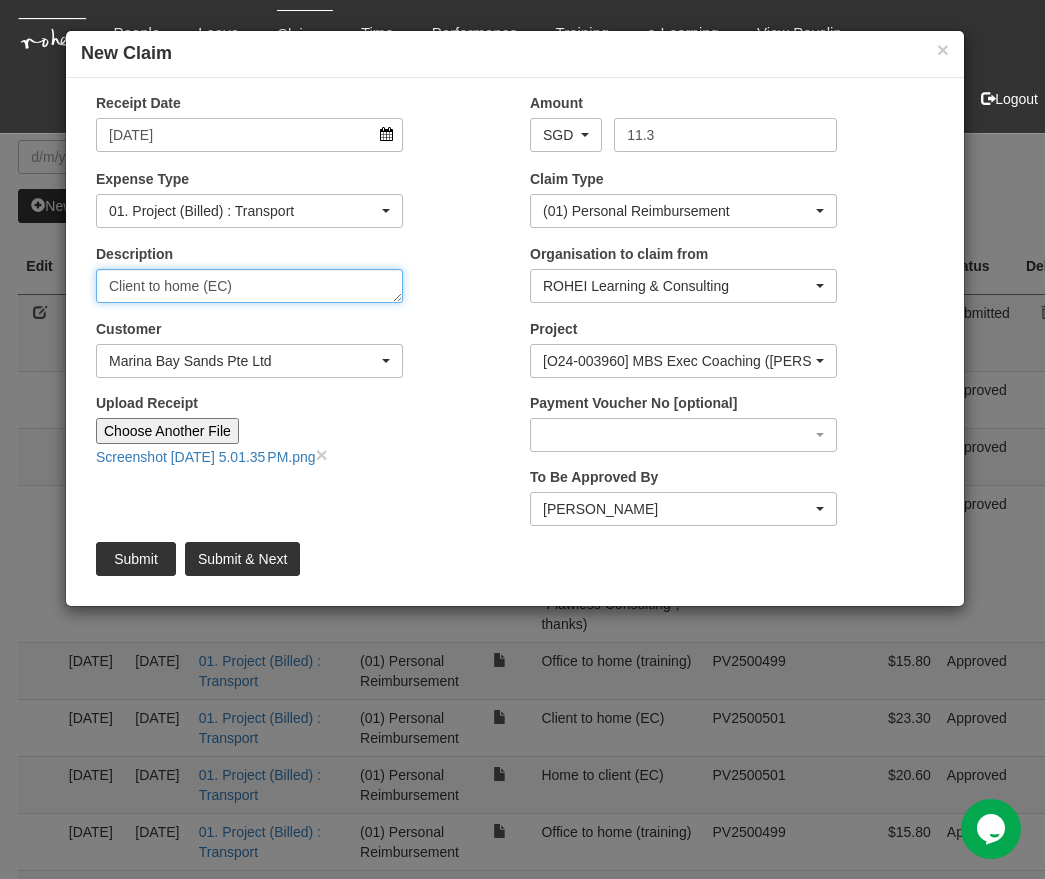 type on "Client to home (EC)" 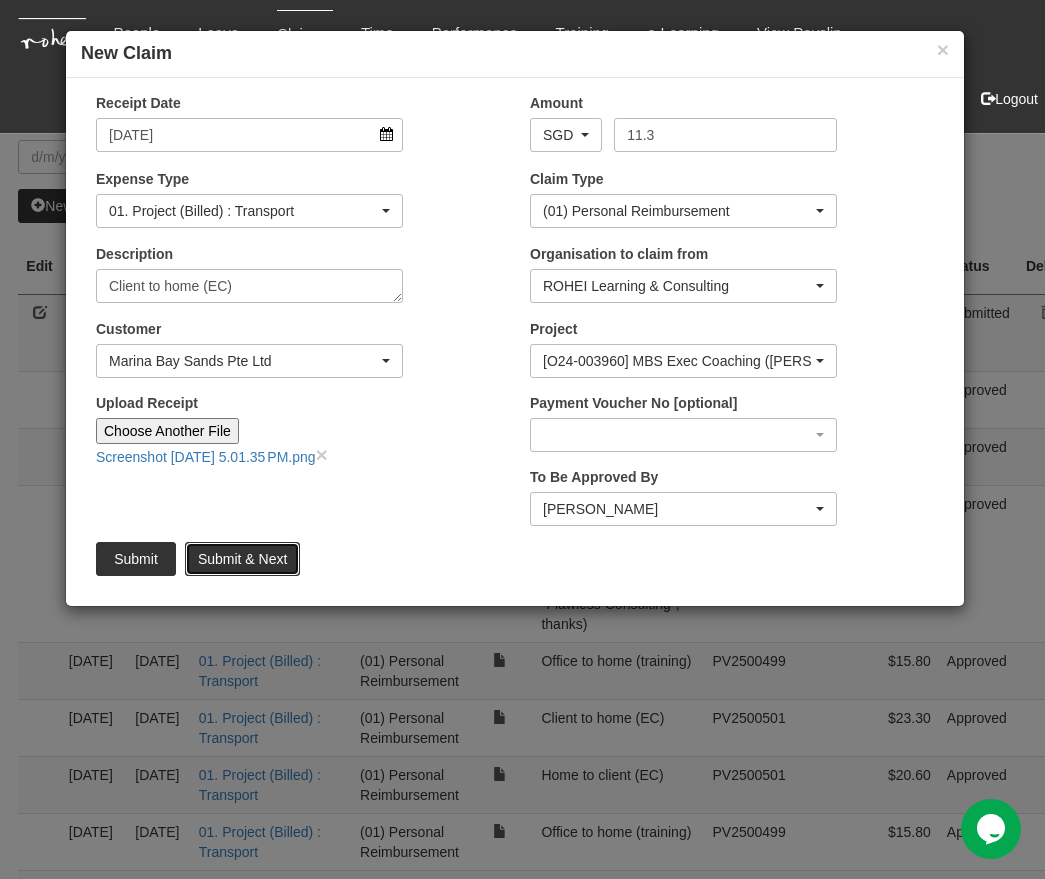 click on "Submit & Next" at bounding box center [242, 559] 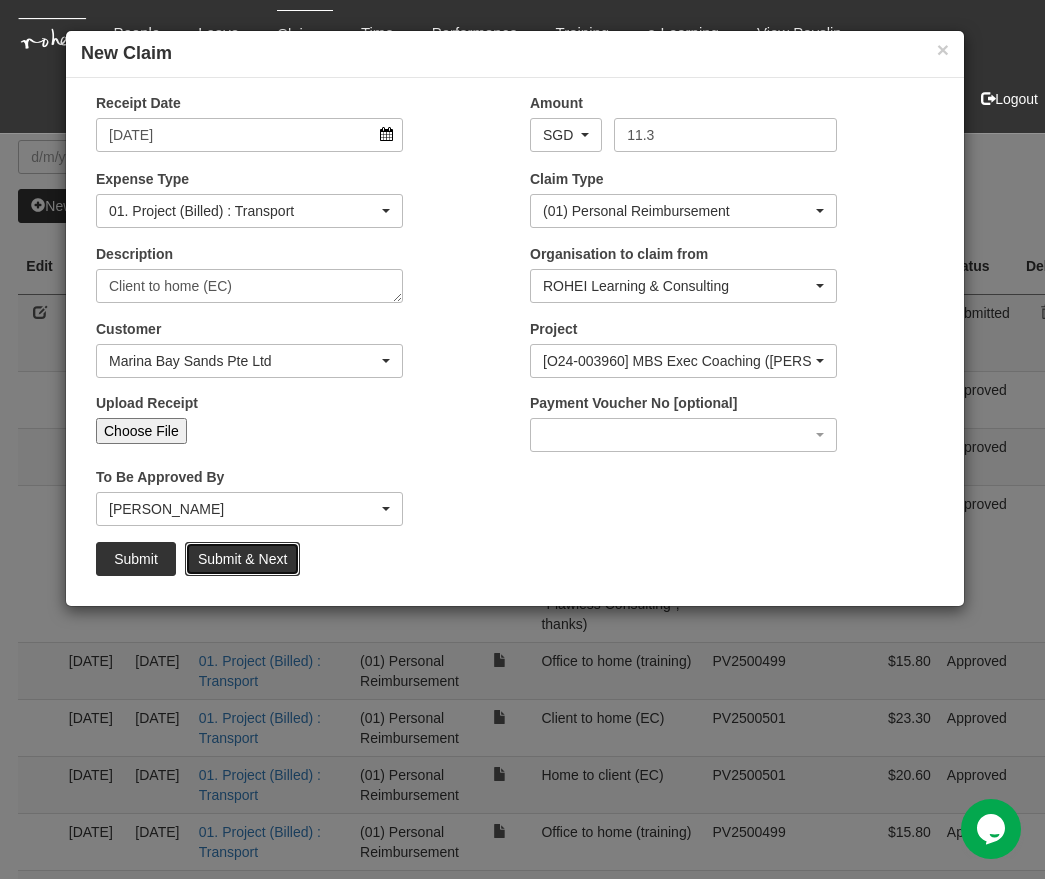 type 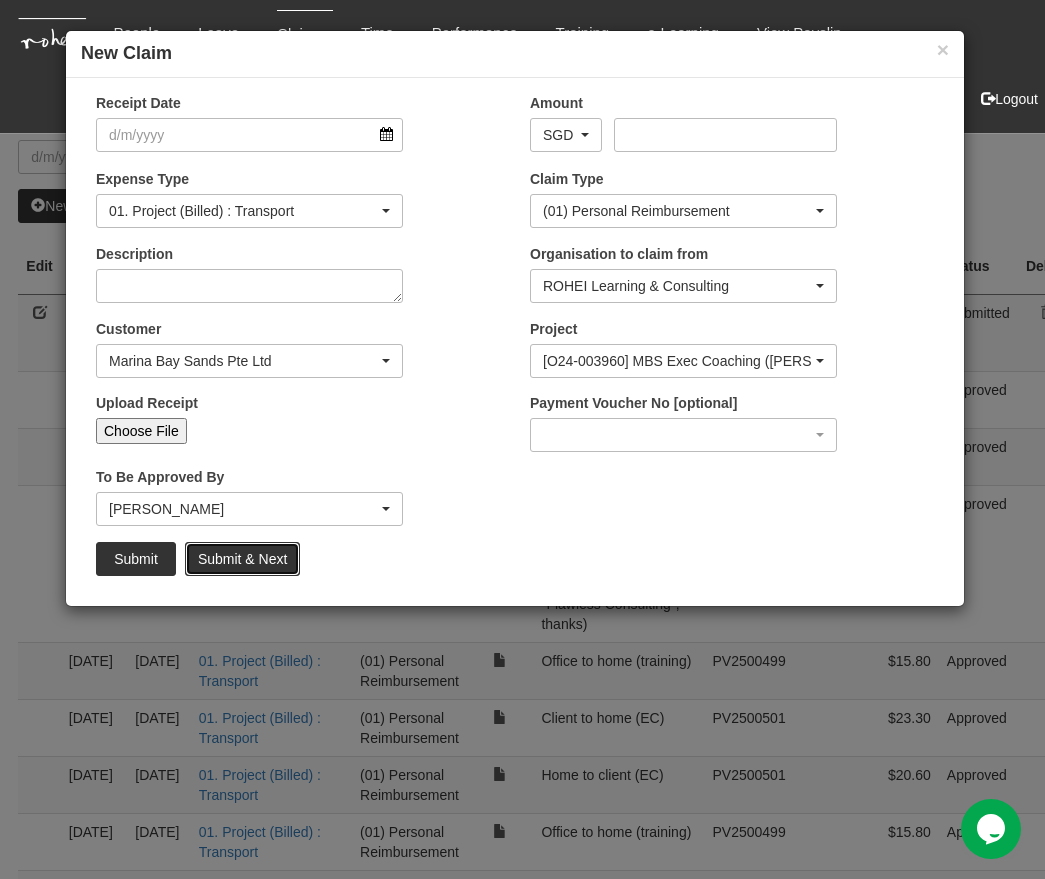 select on "50" 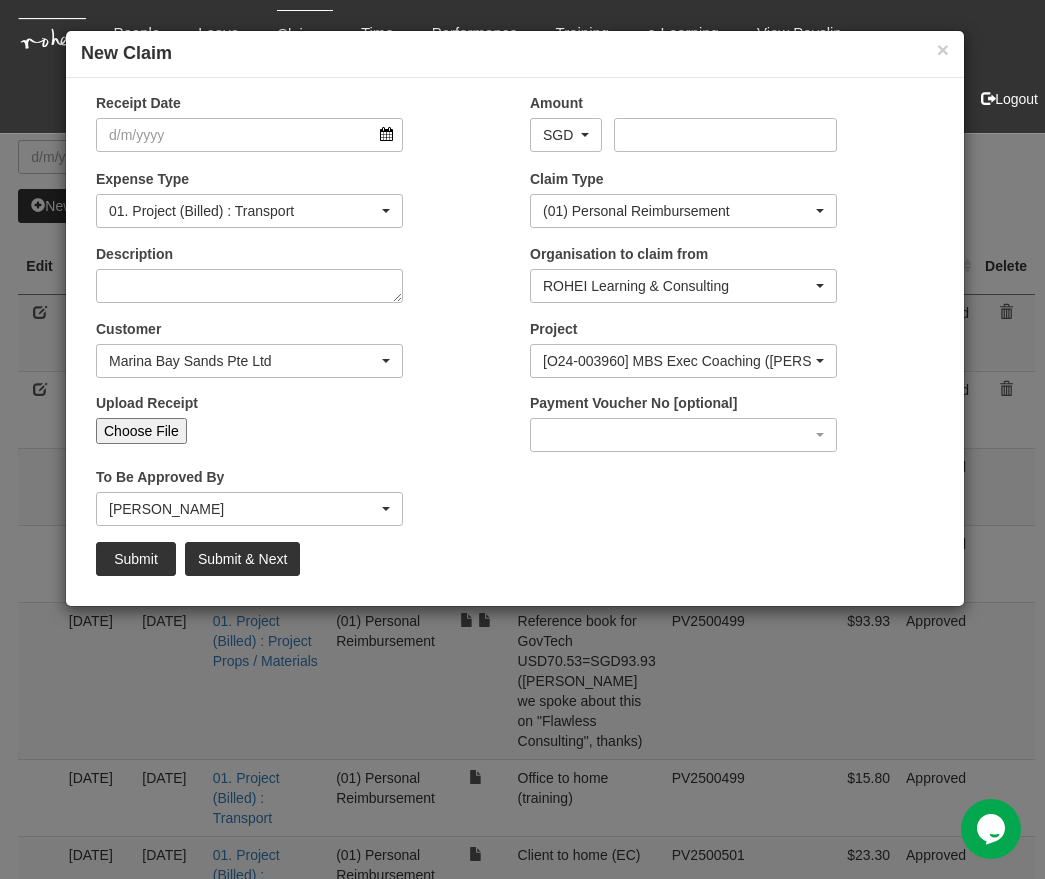 click on "Choose File" at bounding box center (141, 431) 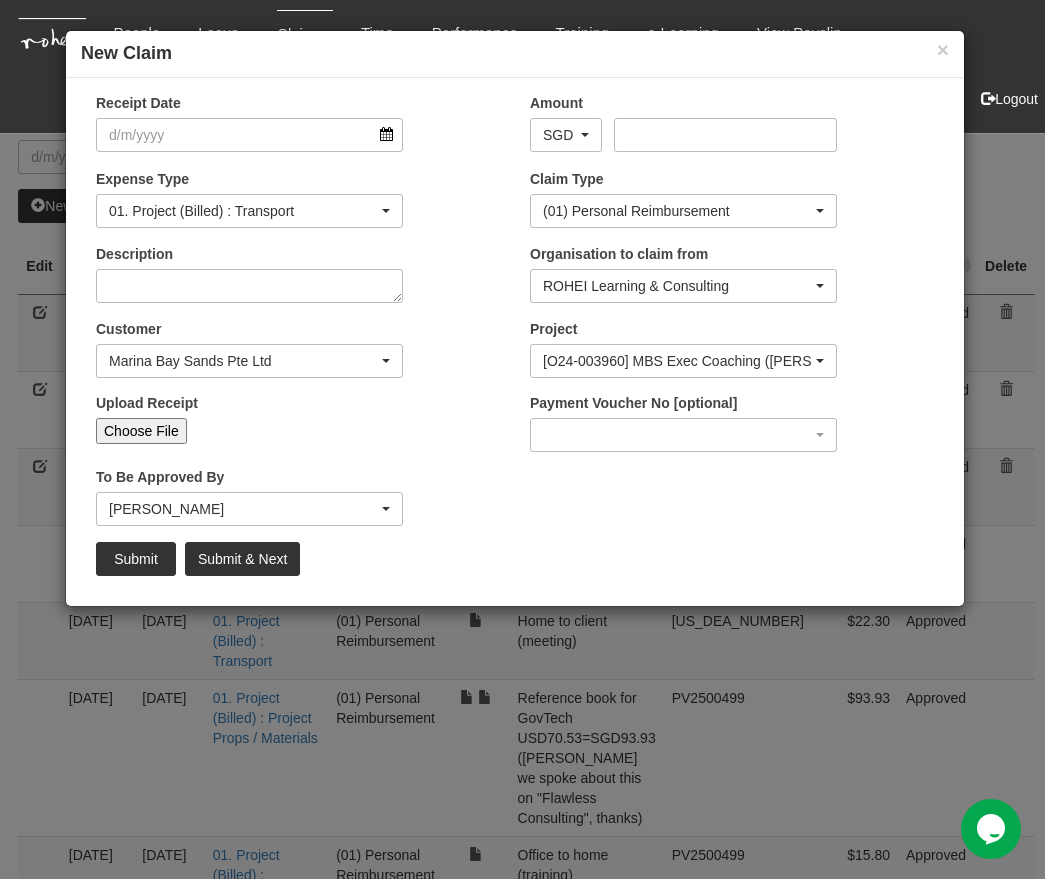 type on "C:\fakepath\20250702_074816.jpg" 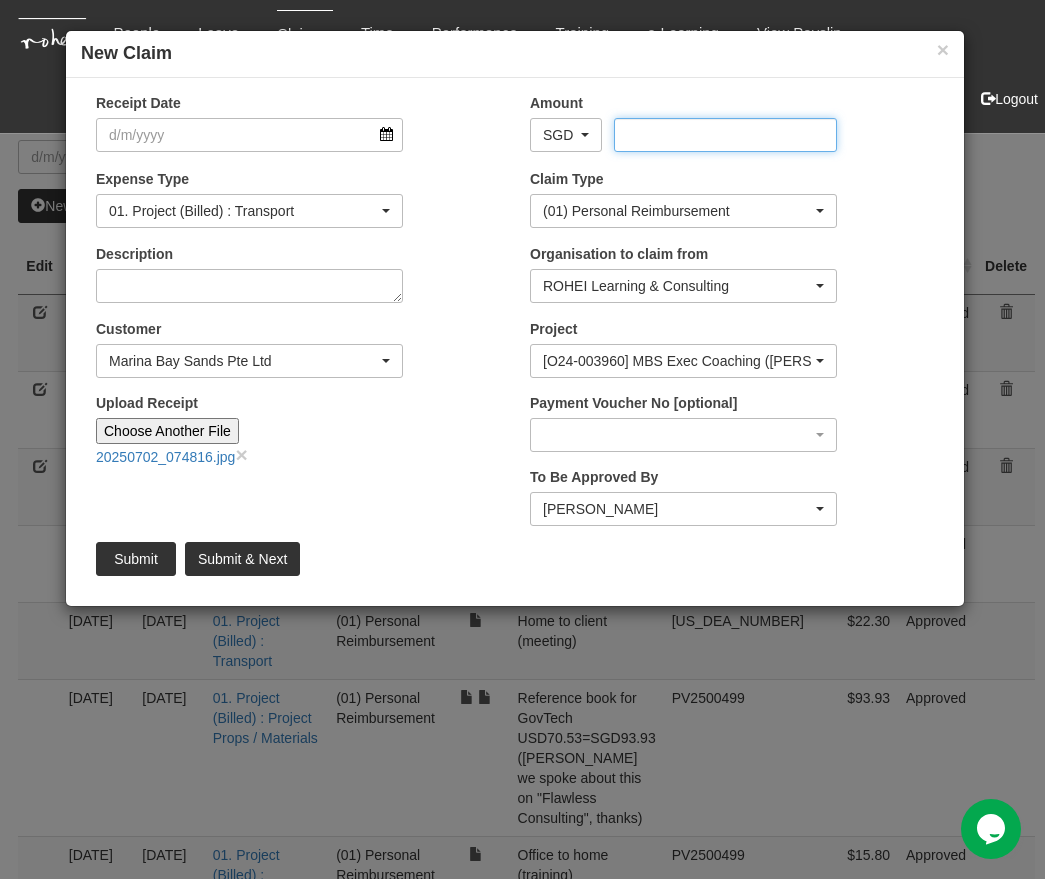 click on "Amount" at bounding box center [725, 135] 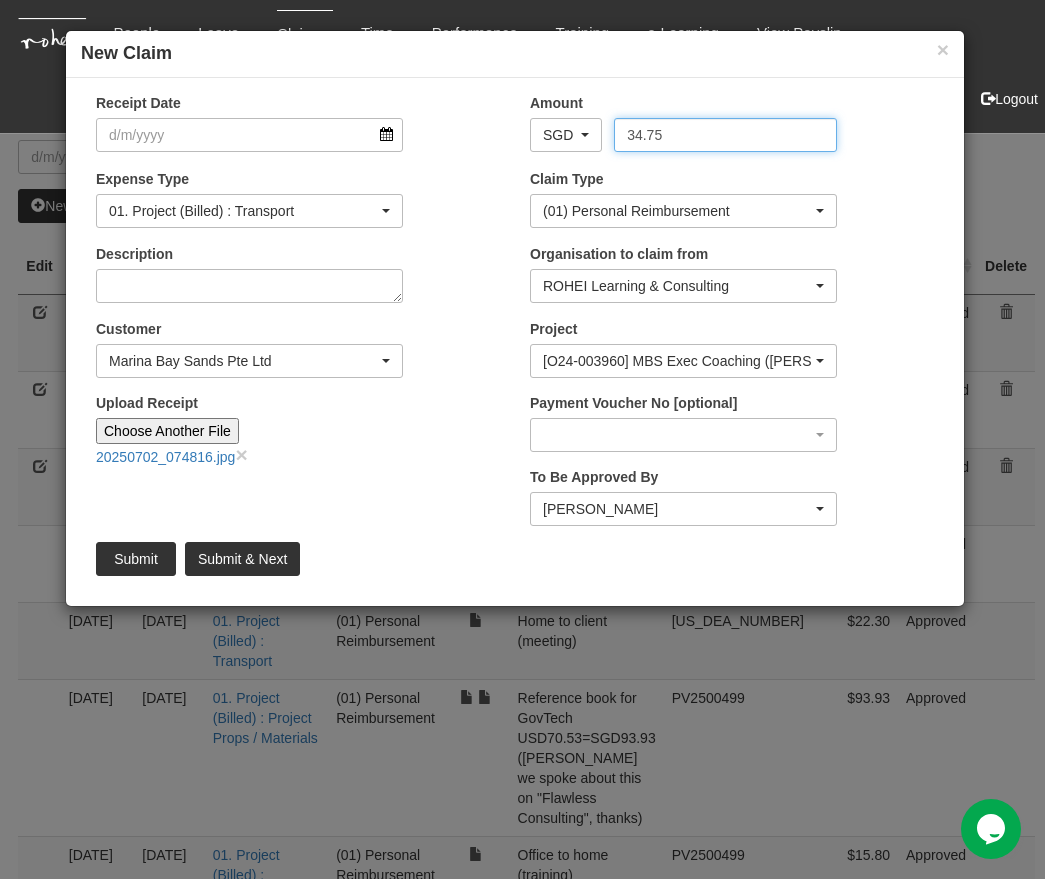 type on "34.75" 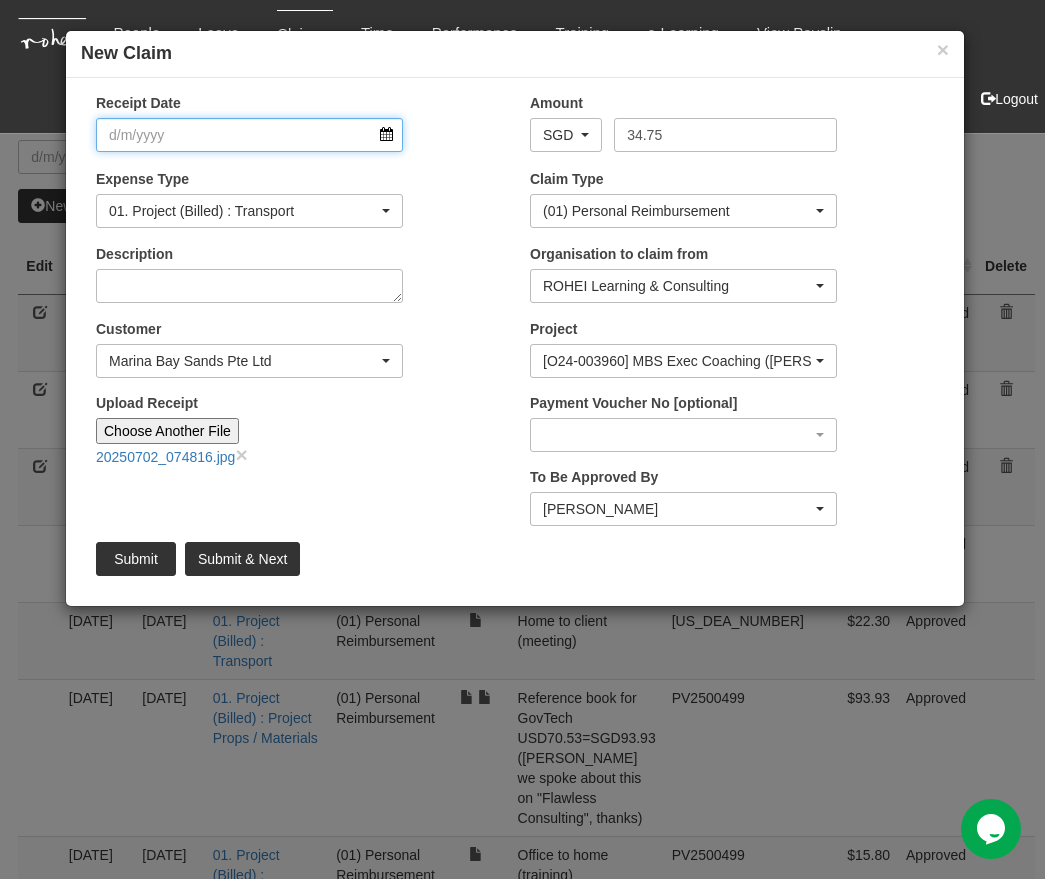click on "Receipt Date" at bounding box center (249, 135) 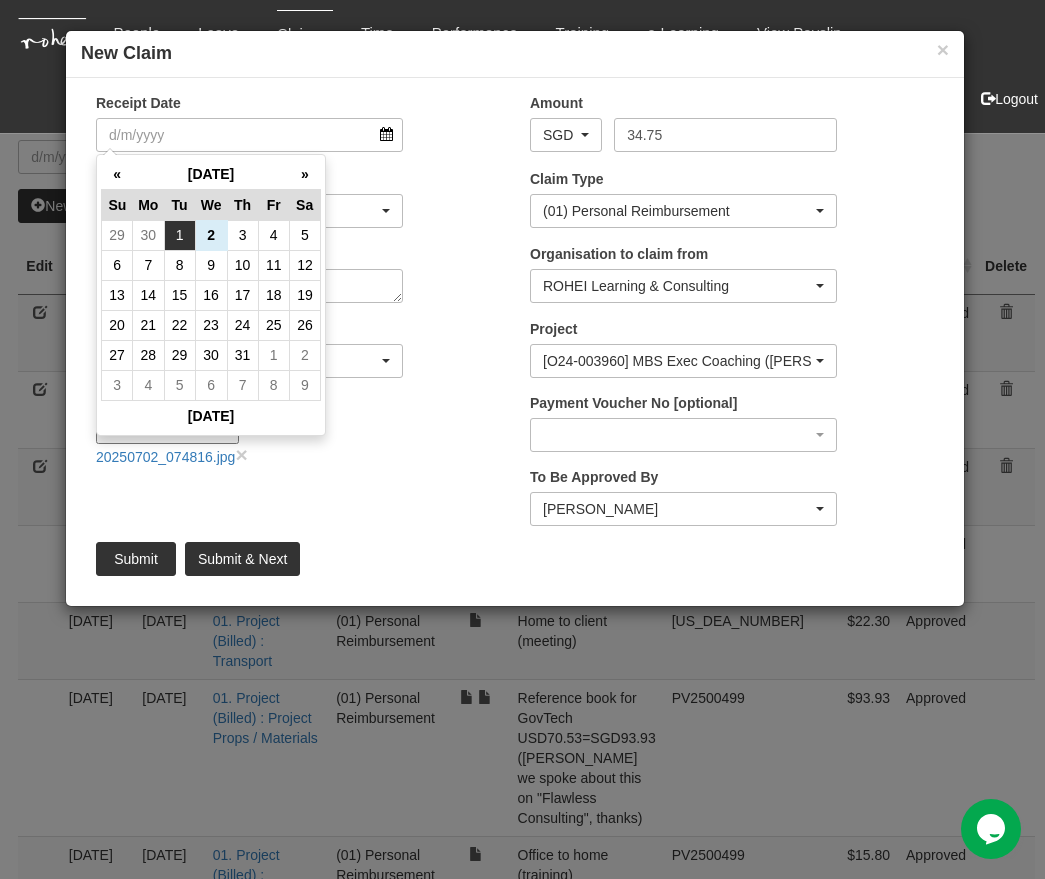 click on "1" at bounding box center [179, 235] 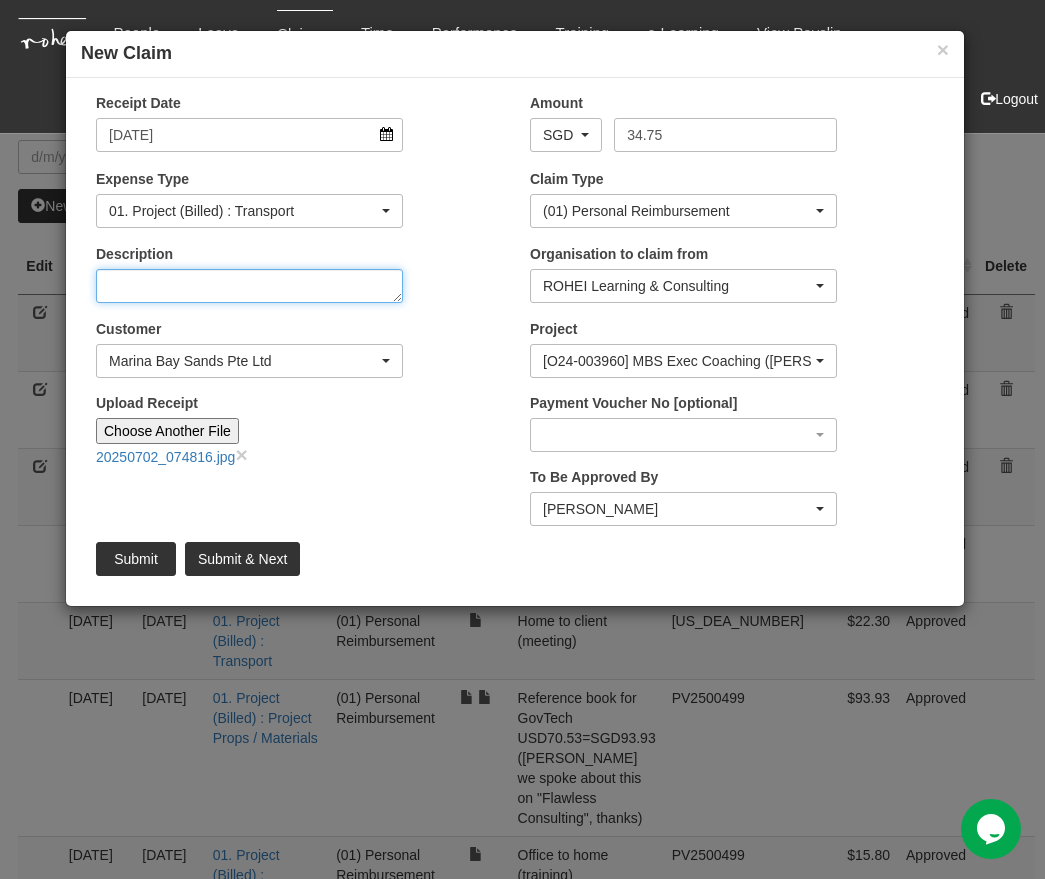 click on "Description" at bounding box center (249, 286) 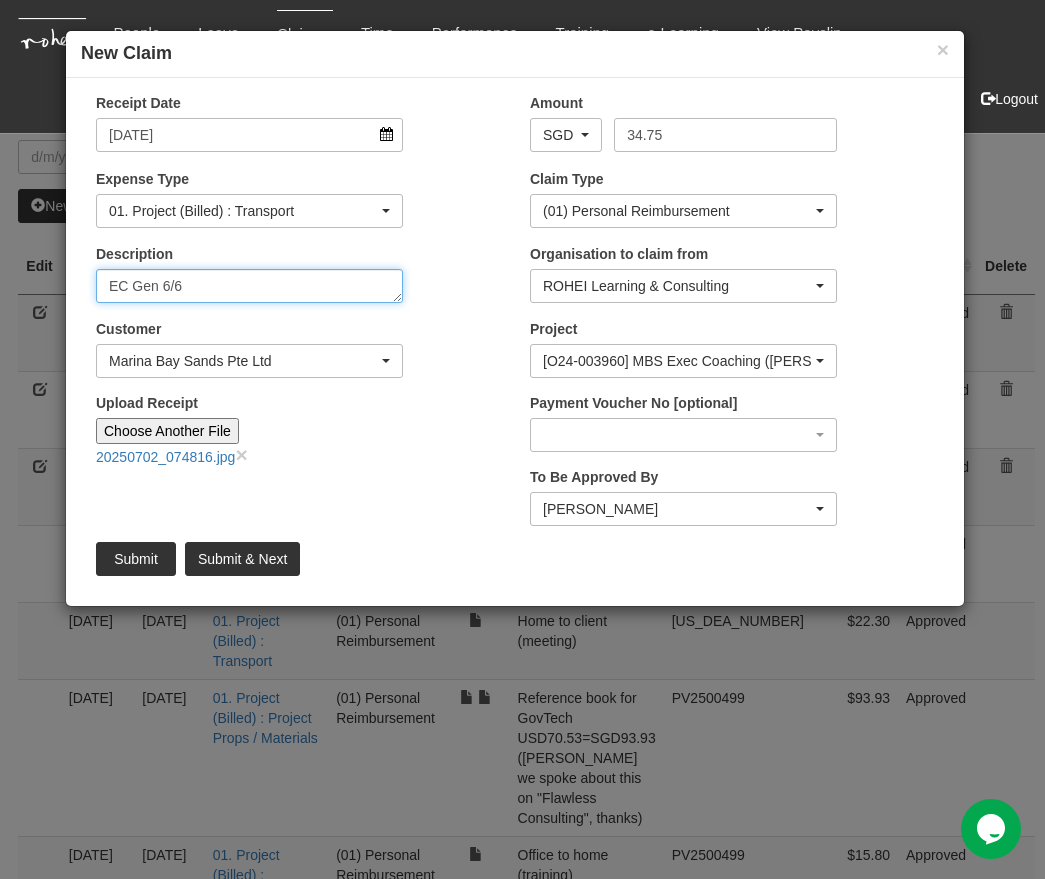 type on "EC Gen 6/6" 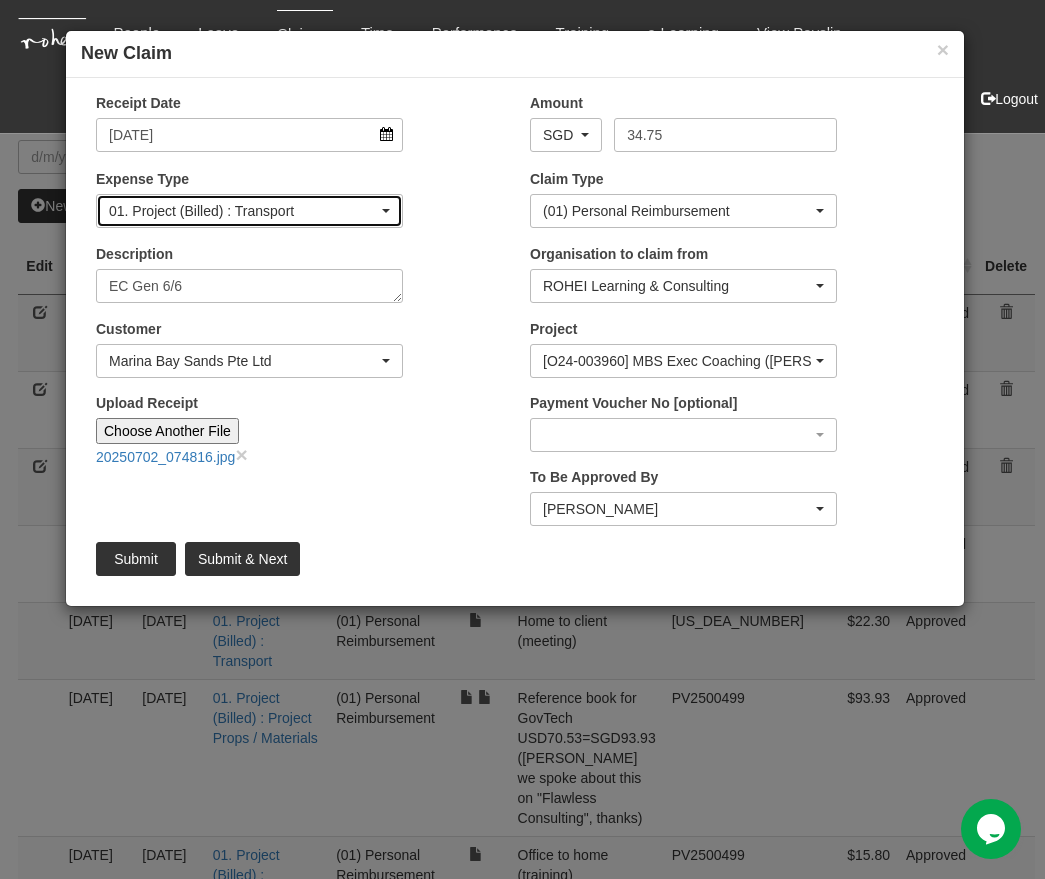 click on "01. Project (Billed) : Transport" at bounding box center (249, 211) 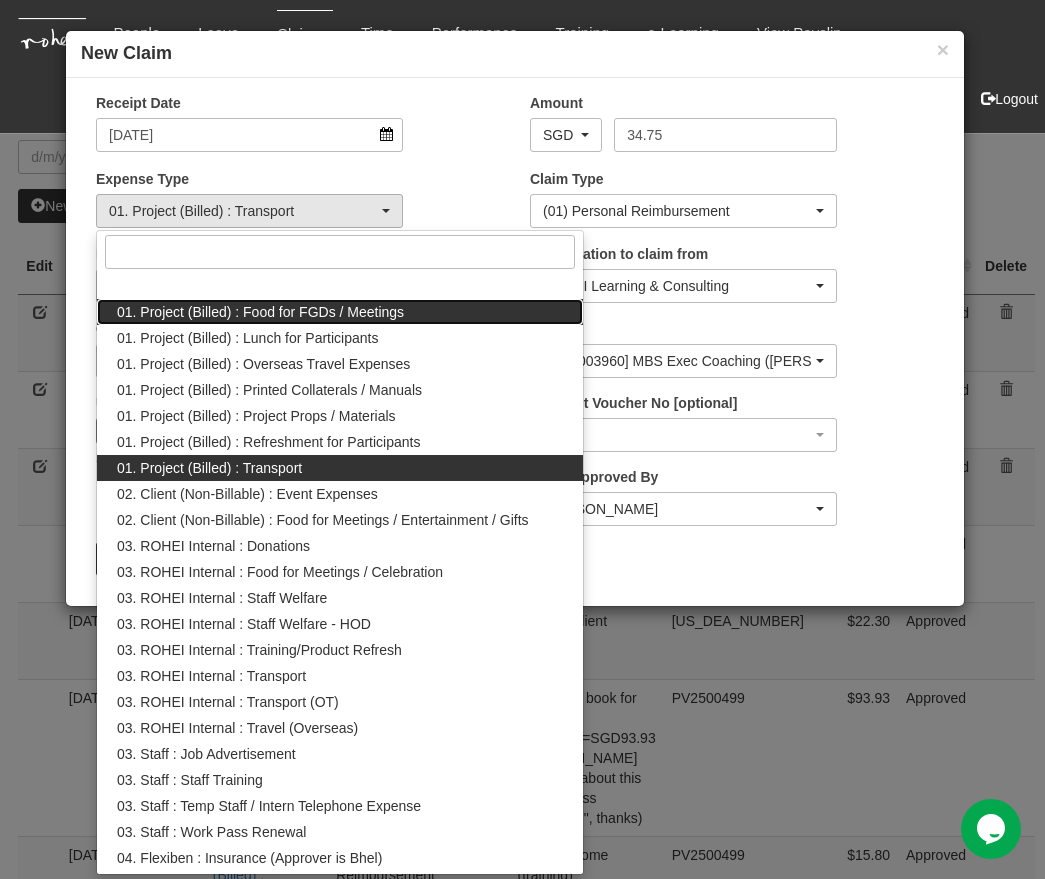 click on "01. Project (Billed) : Food for FGDs / Meetings" at bounding box center [260, 312] 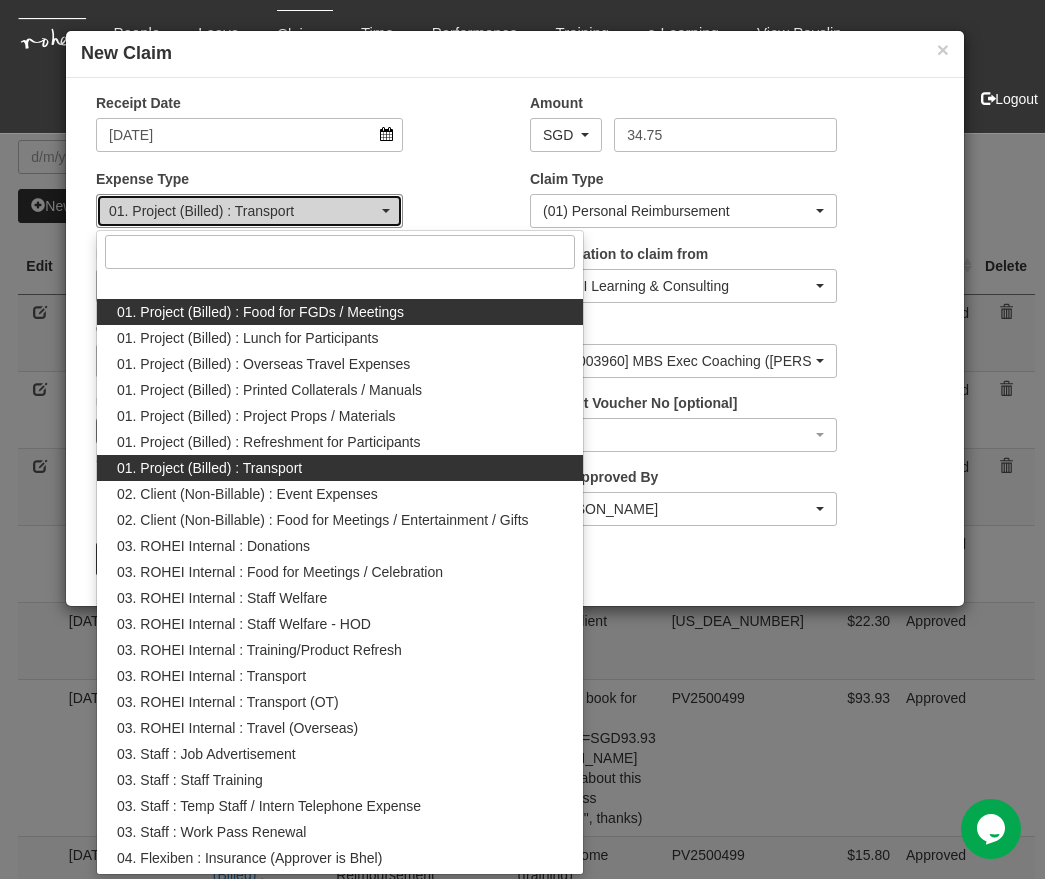 select on "106" 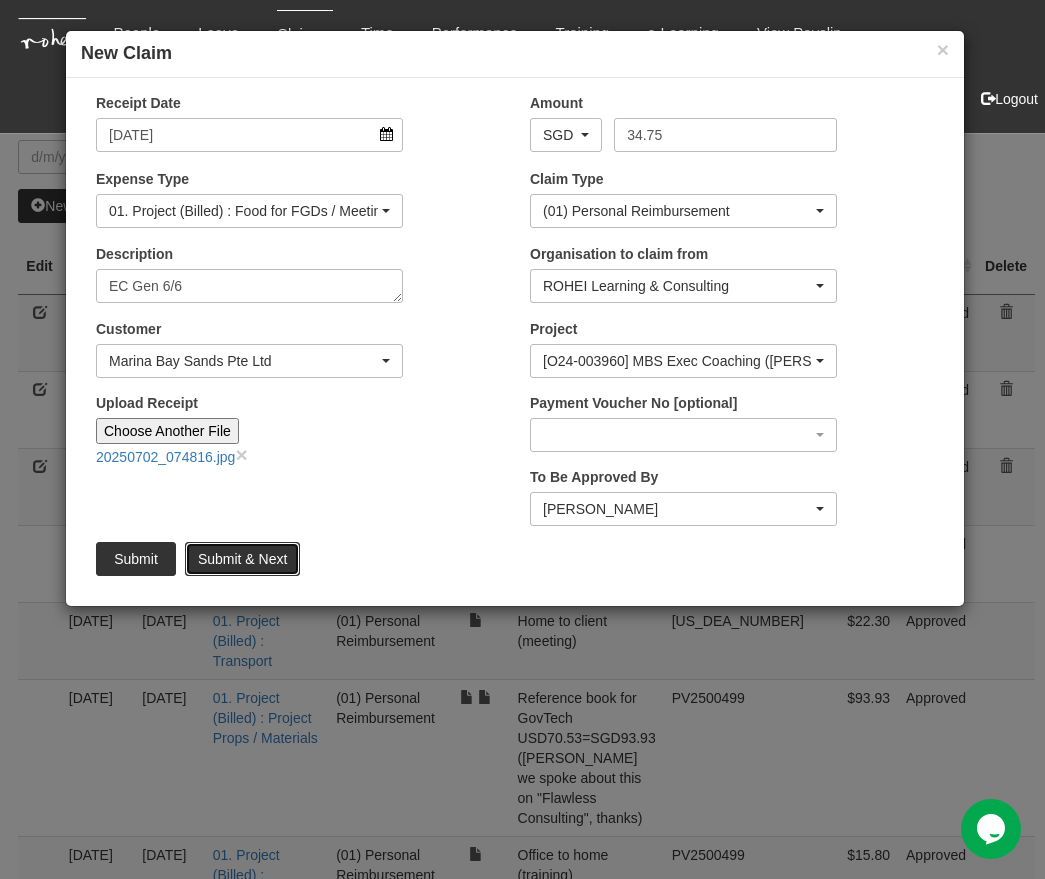 click on "Submit & Next" at bounding box center (242, 559) 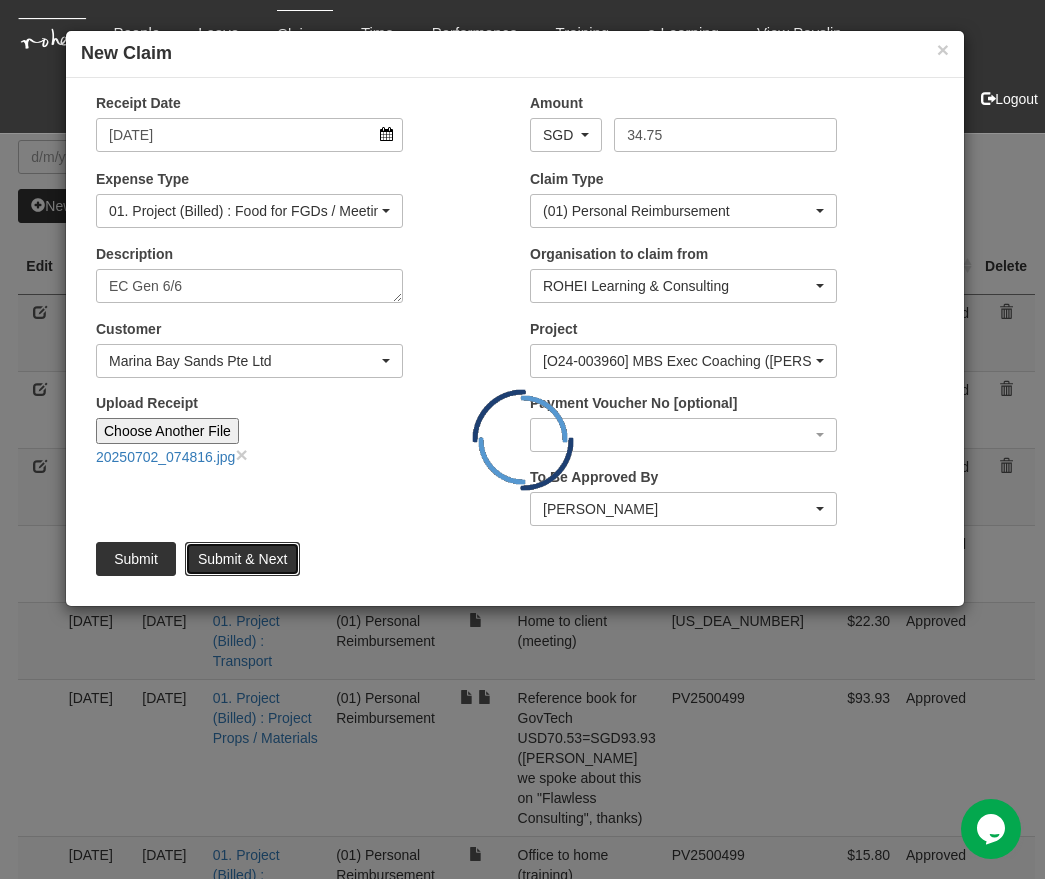 type 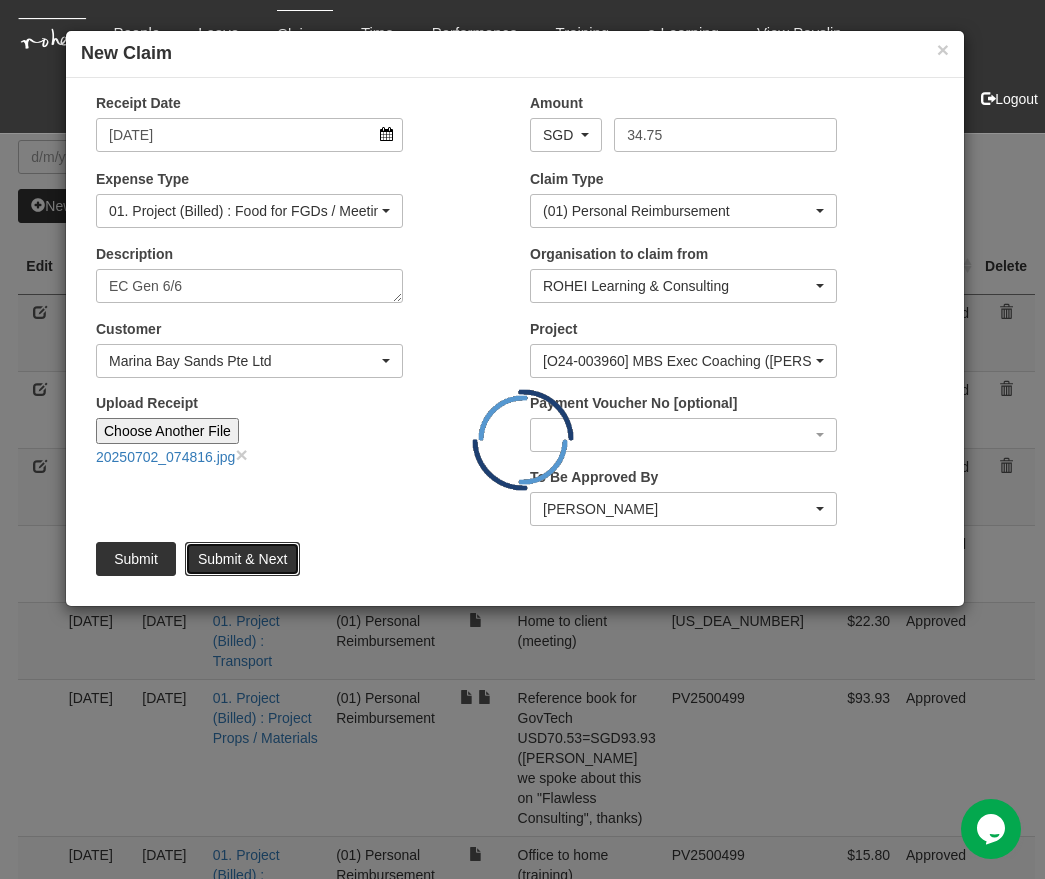 type 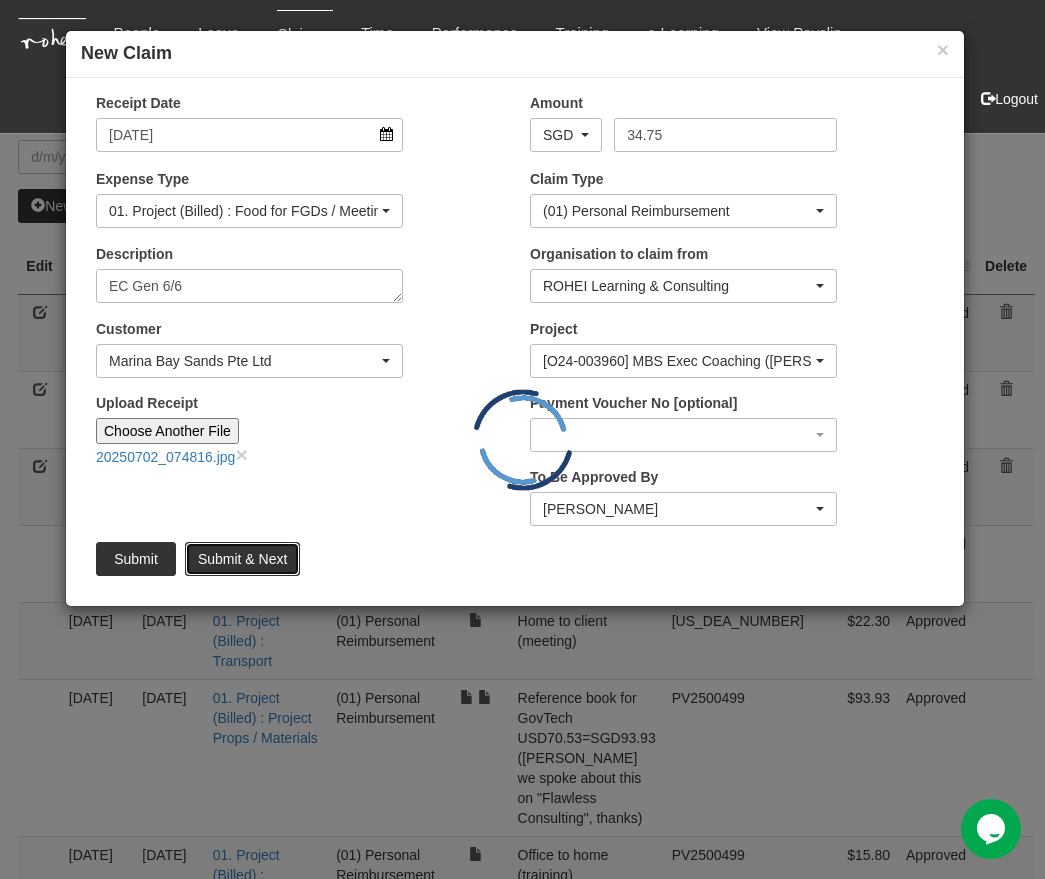 type 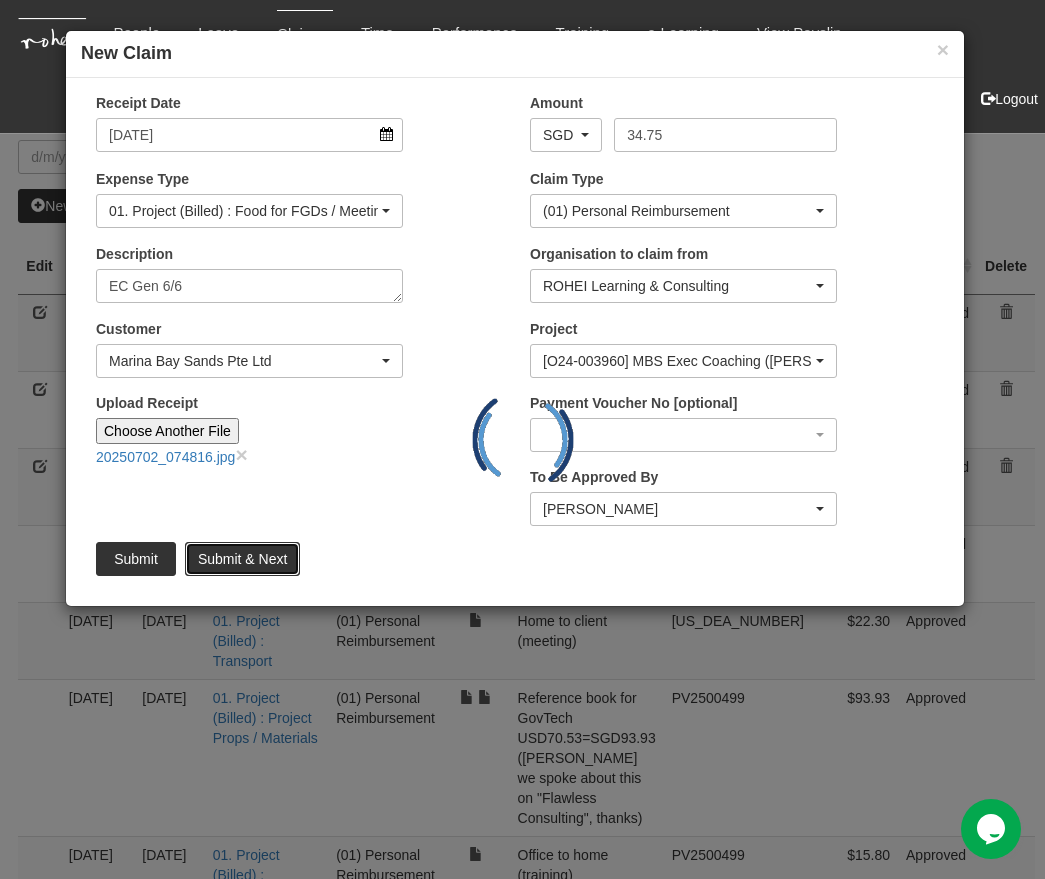type on "Choose File" 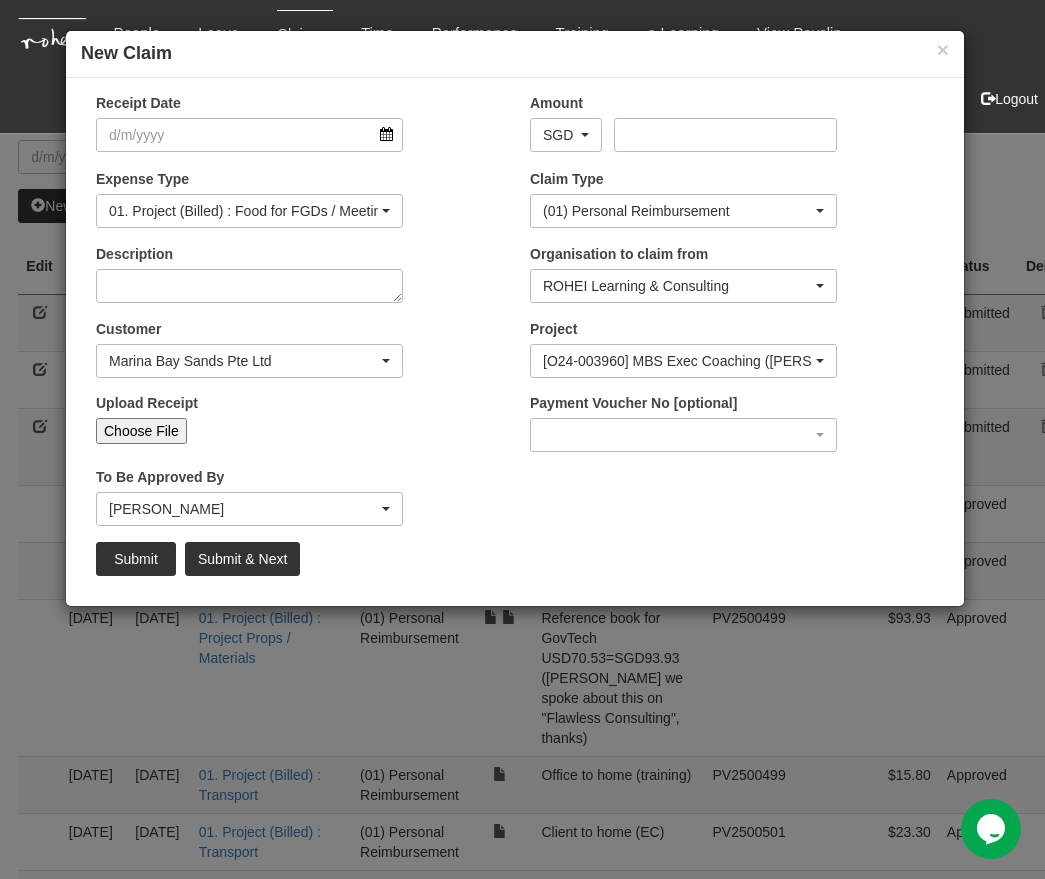 select on "50" 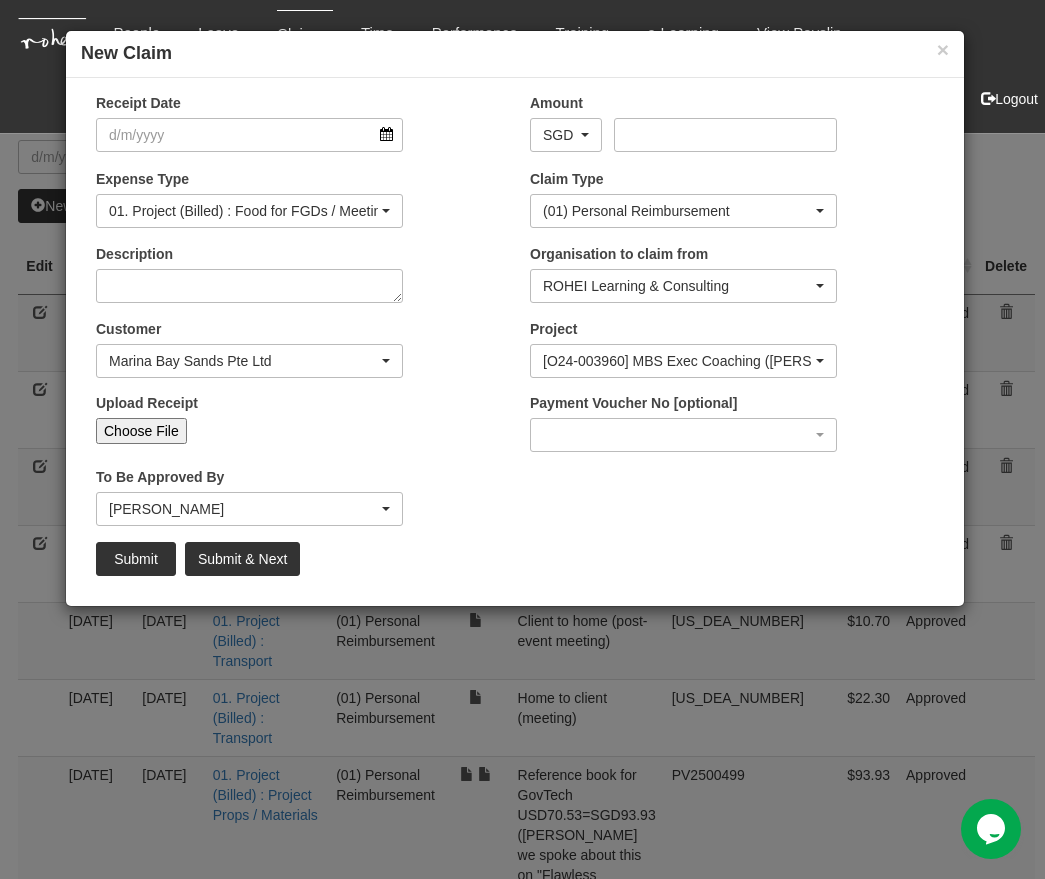 click on "Choose File" at bounding box center [141, 431] 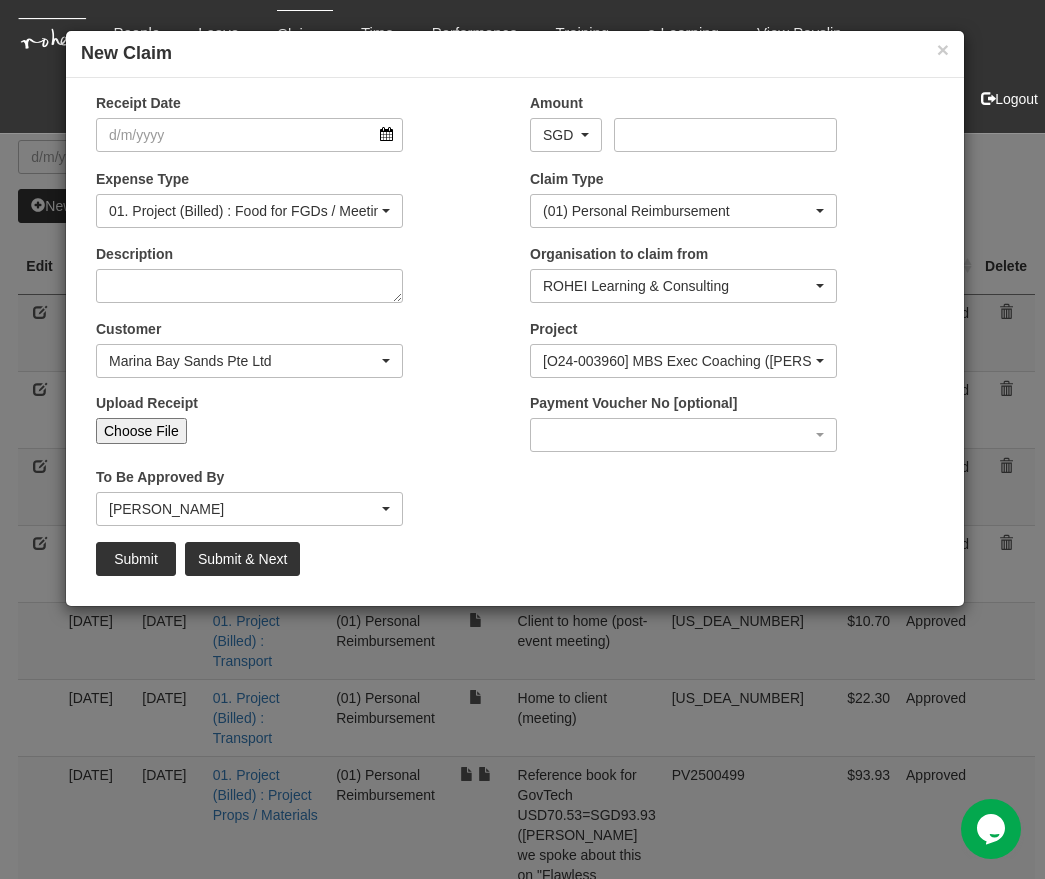 type on "C:\fakepath\20250702_074618.jpg" 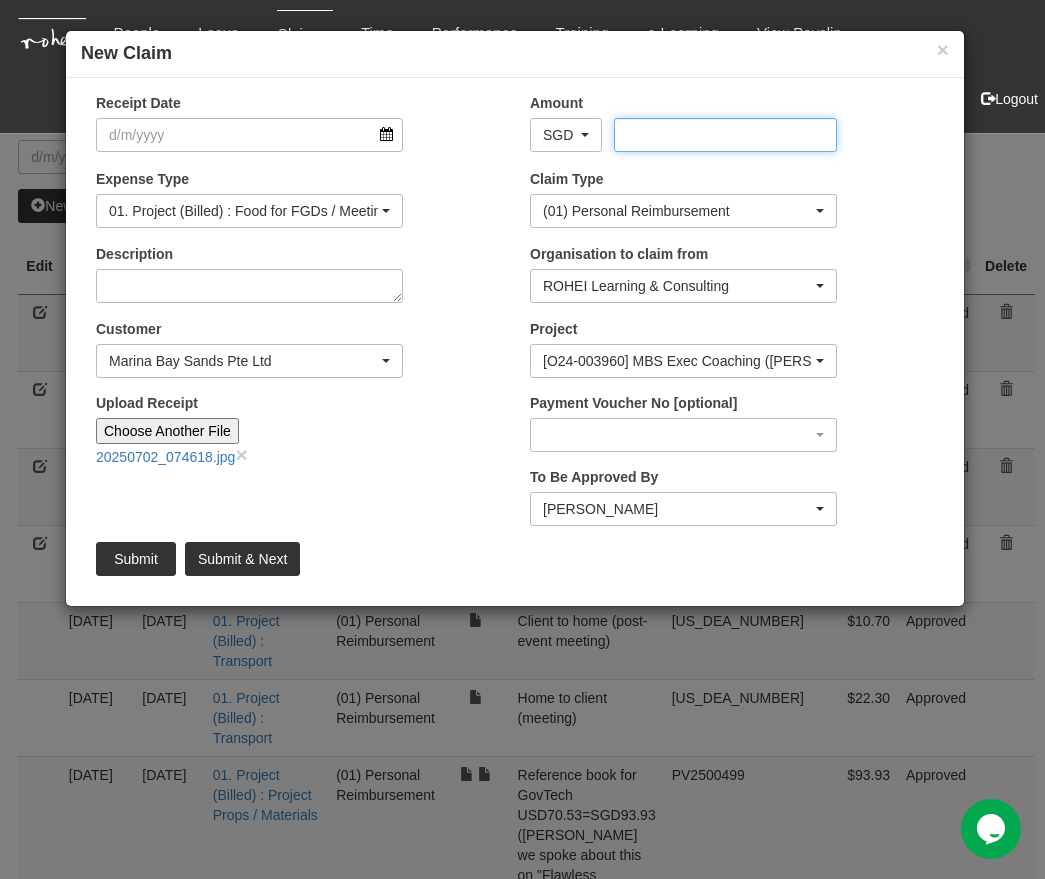 click on "Amount" at bounding box center (725, 135) 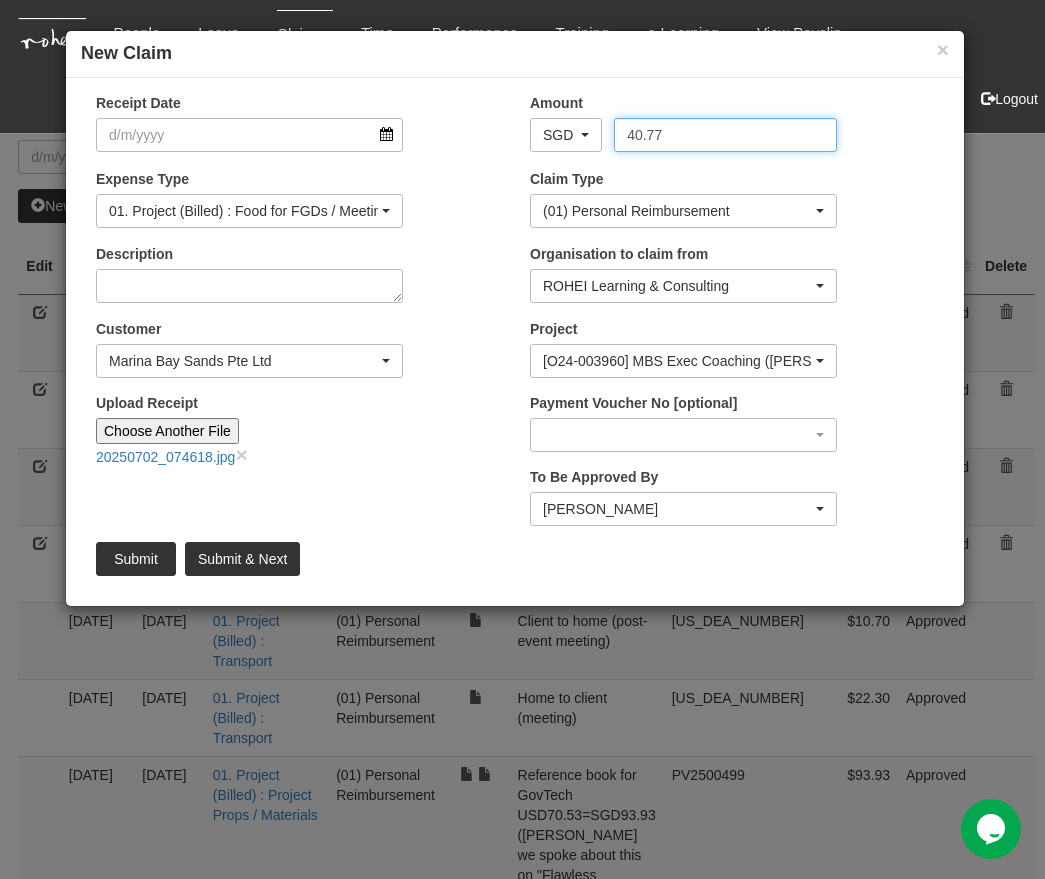 type on "40.77" 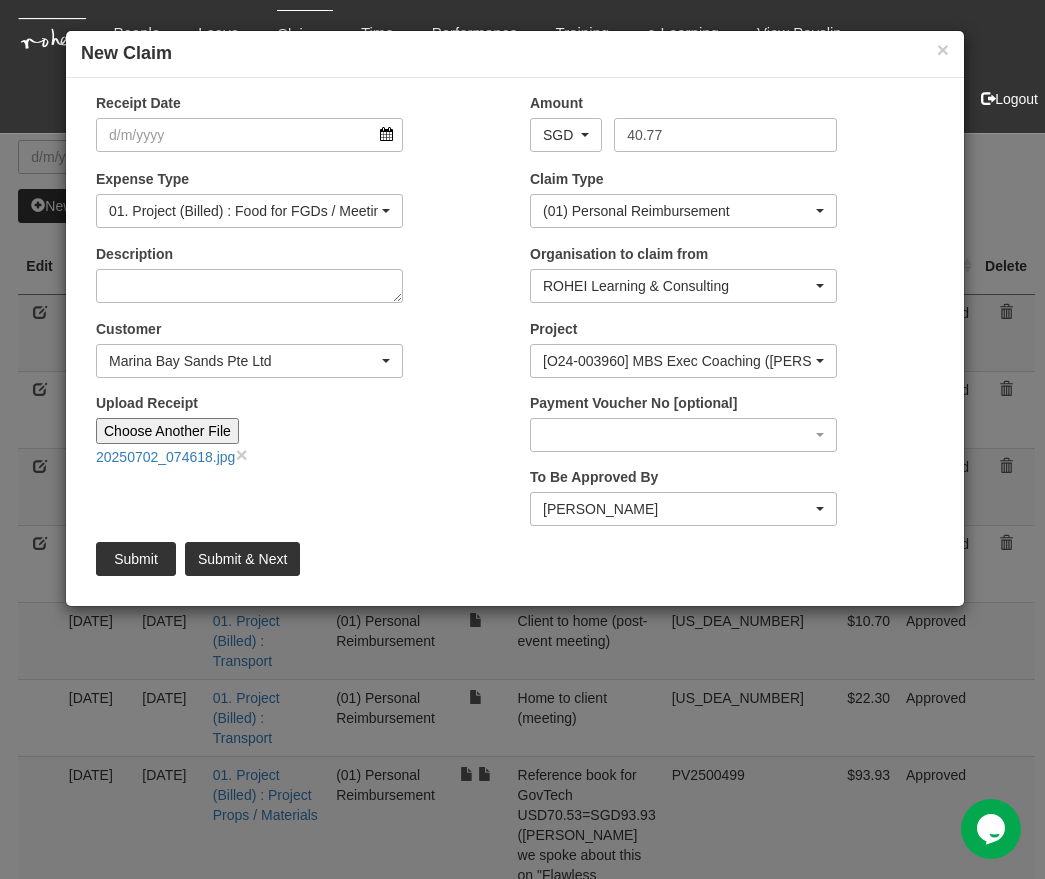 click on "Receipt Date" at bounding box center (298, 130) 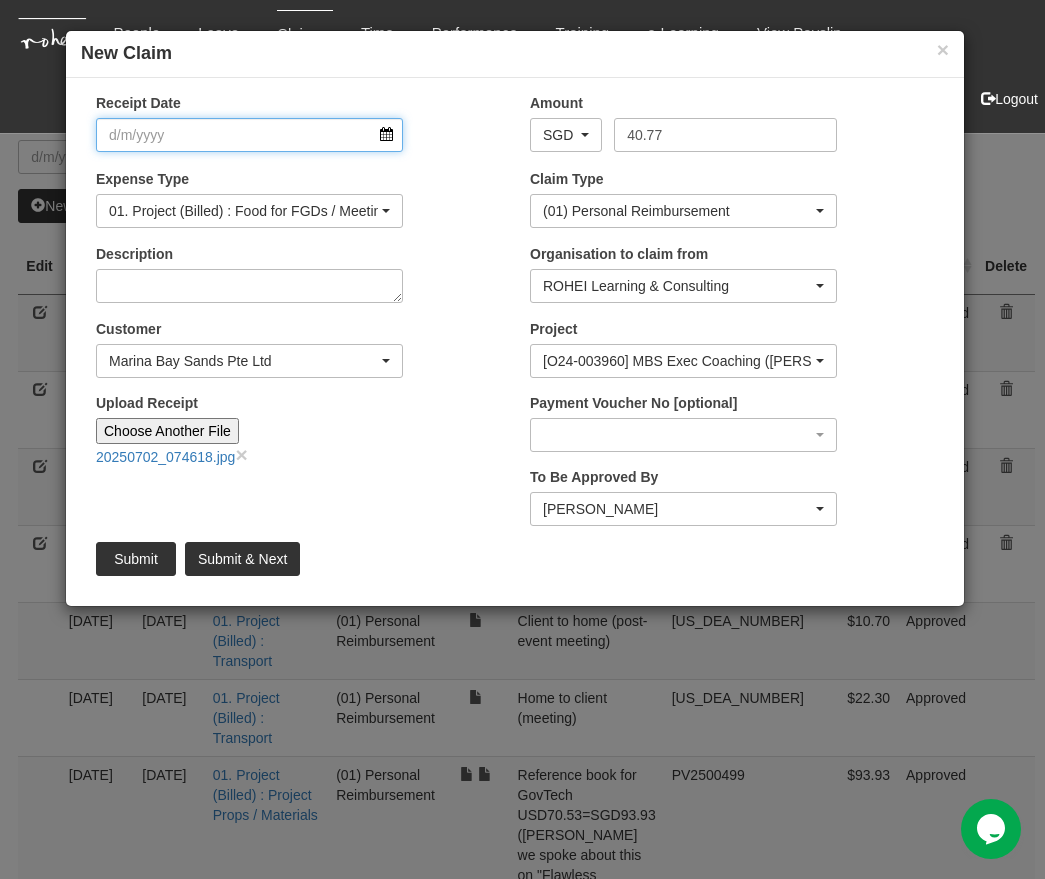 click on "Receipt Date" at bounding box center [249, 135] 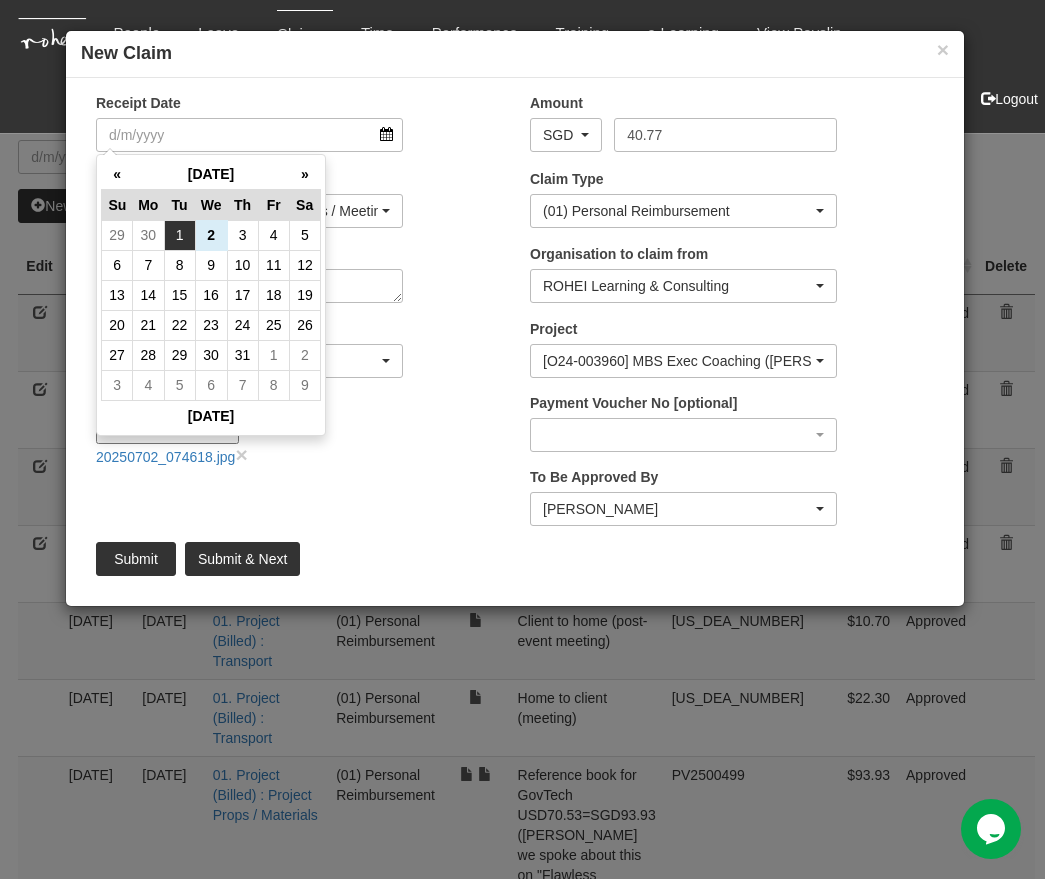 click on "1" at bounding box center [179, 235] 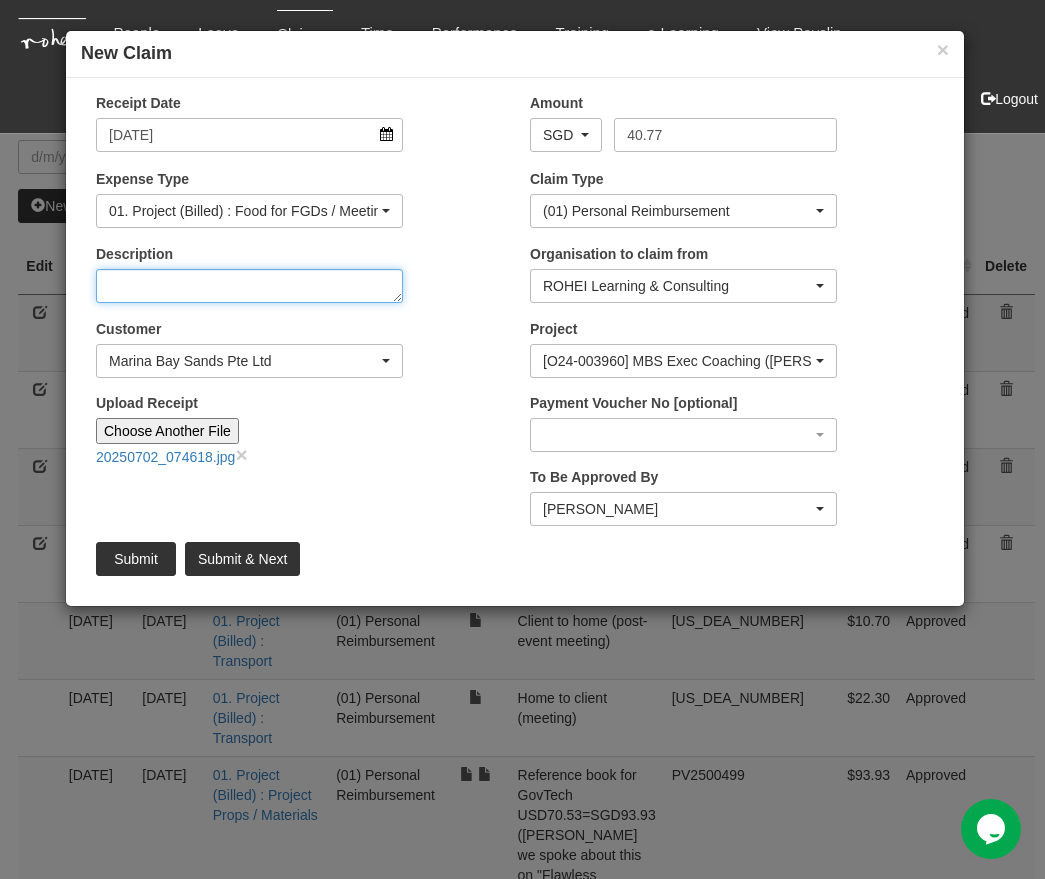 click on "Description" at bounding box center [249, 286] 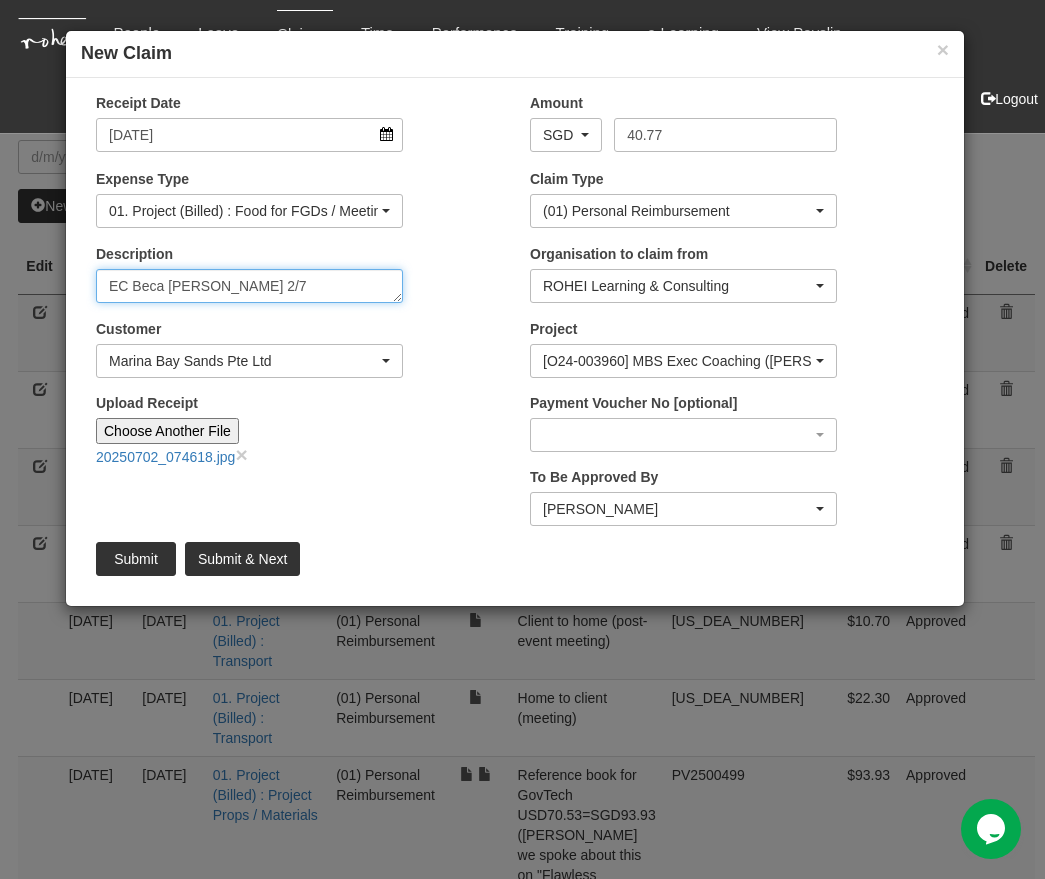 type on "EC Beca [PERSON_NAME] 2/7" 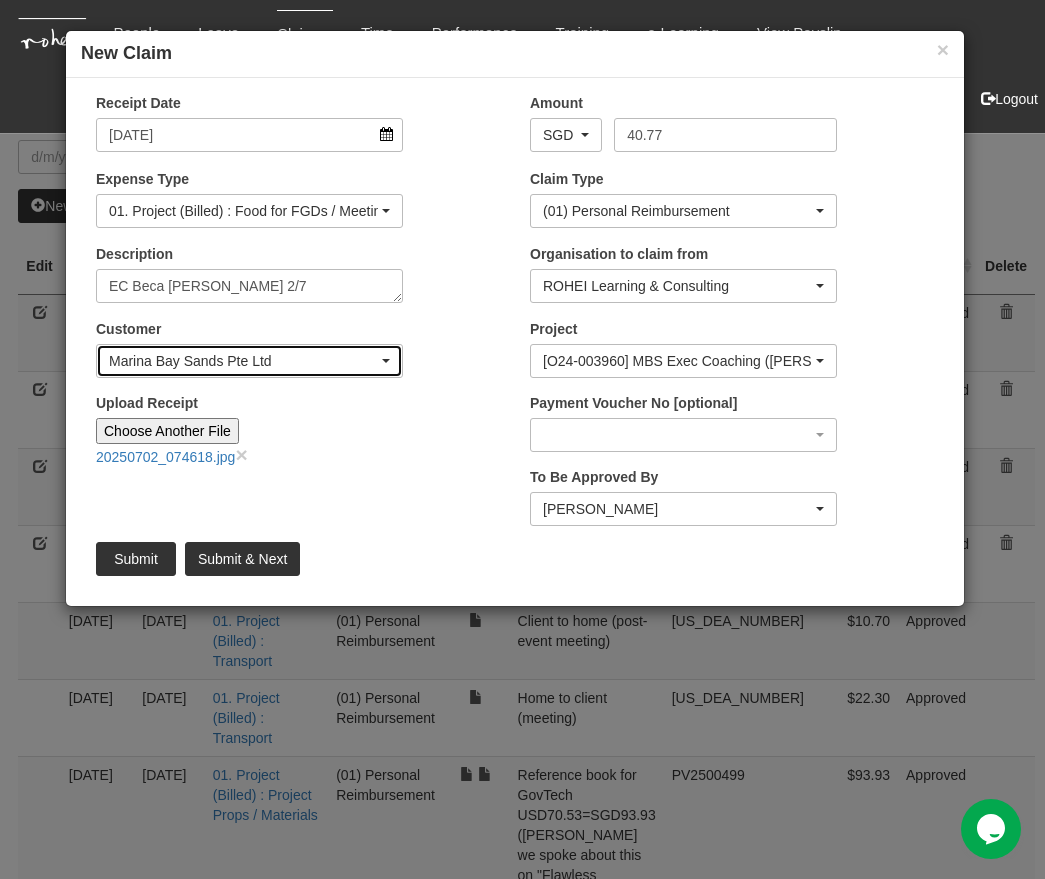 click on "Marina Bay Sands Pte Ltd" at bounding box center [243, 361] 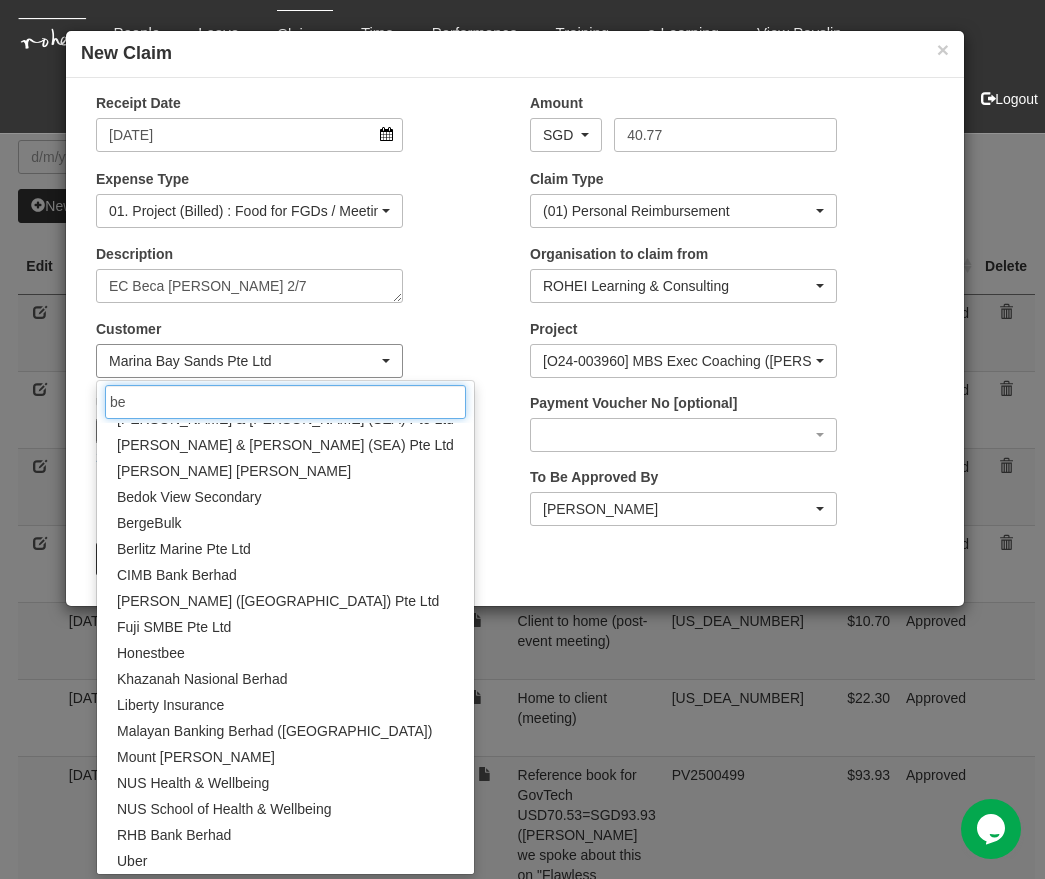 scroll, scrollTop: 0, scrollLeft: 0, axis: both 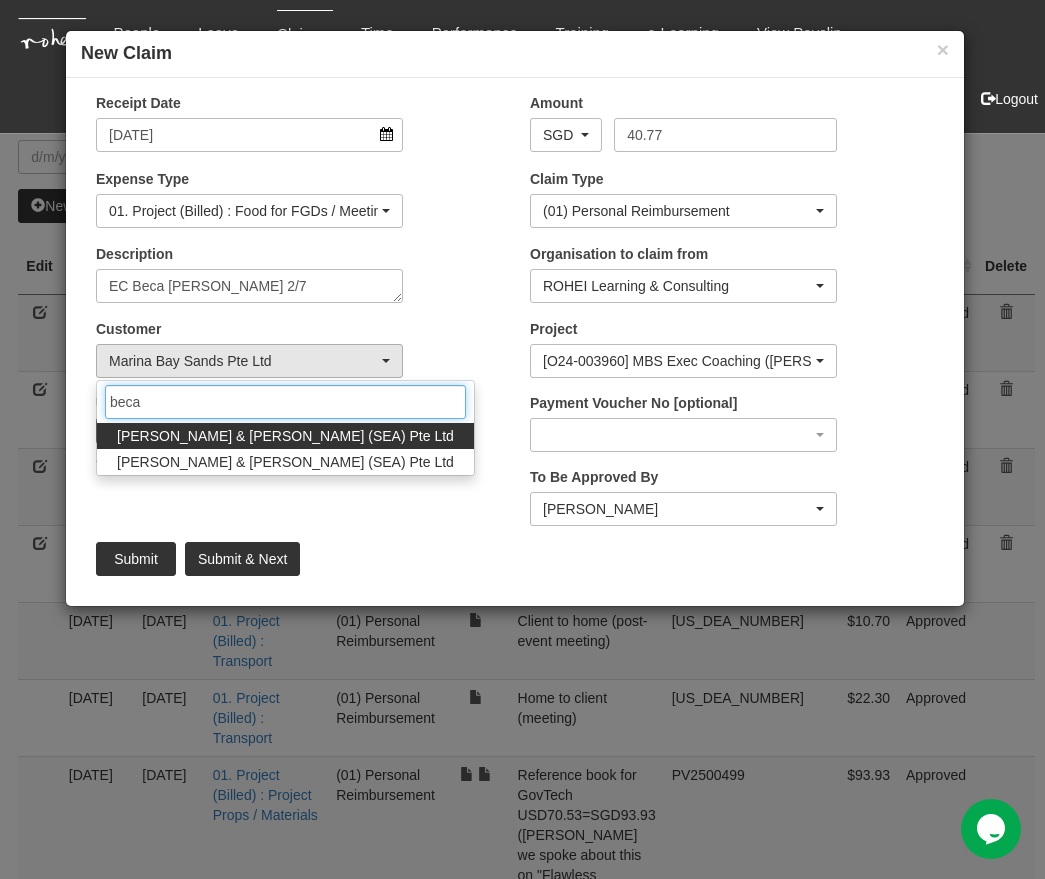 type on "beca" 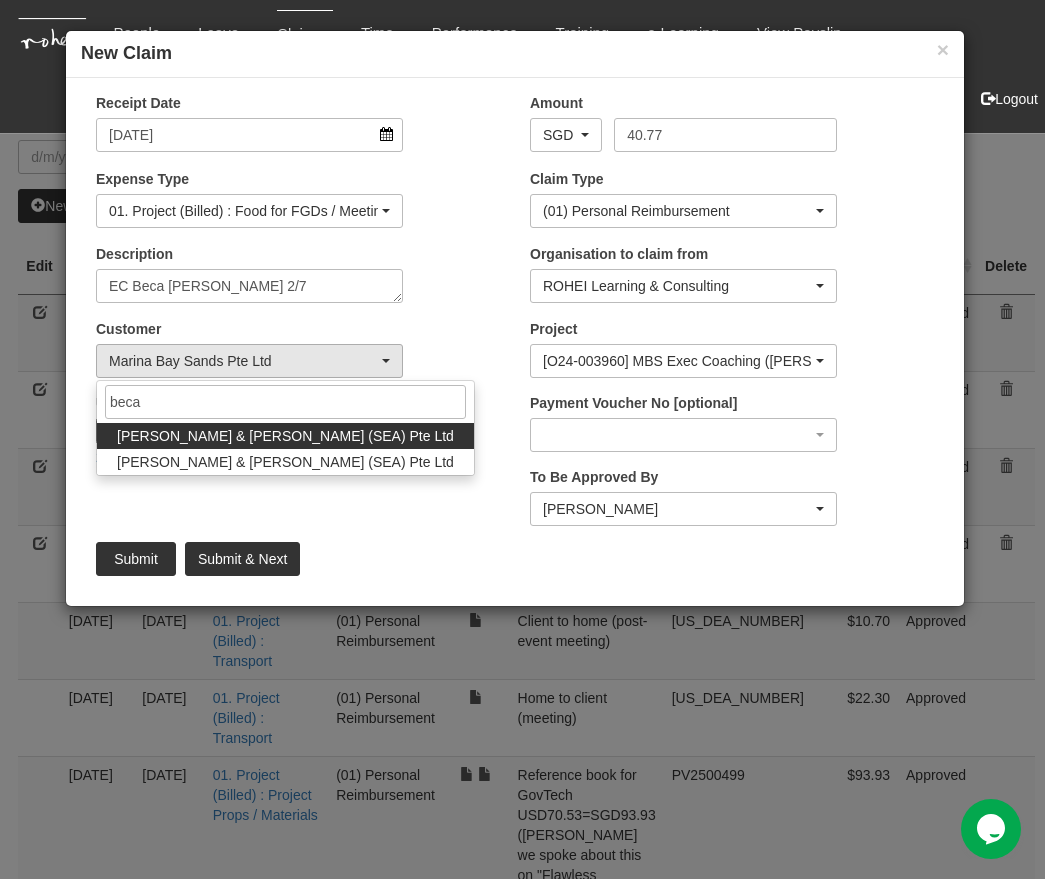 click on "[PERSON_NAME] & [PERSON_NAME] (SEA)  Pte Ltd" at bounding box center [285, 436] 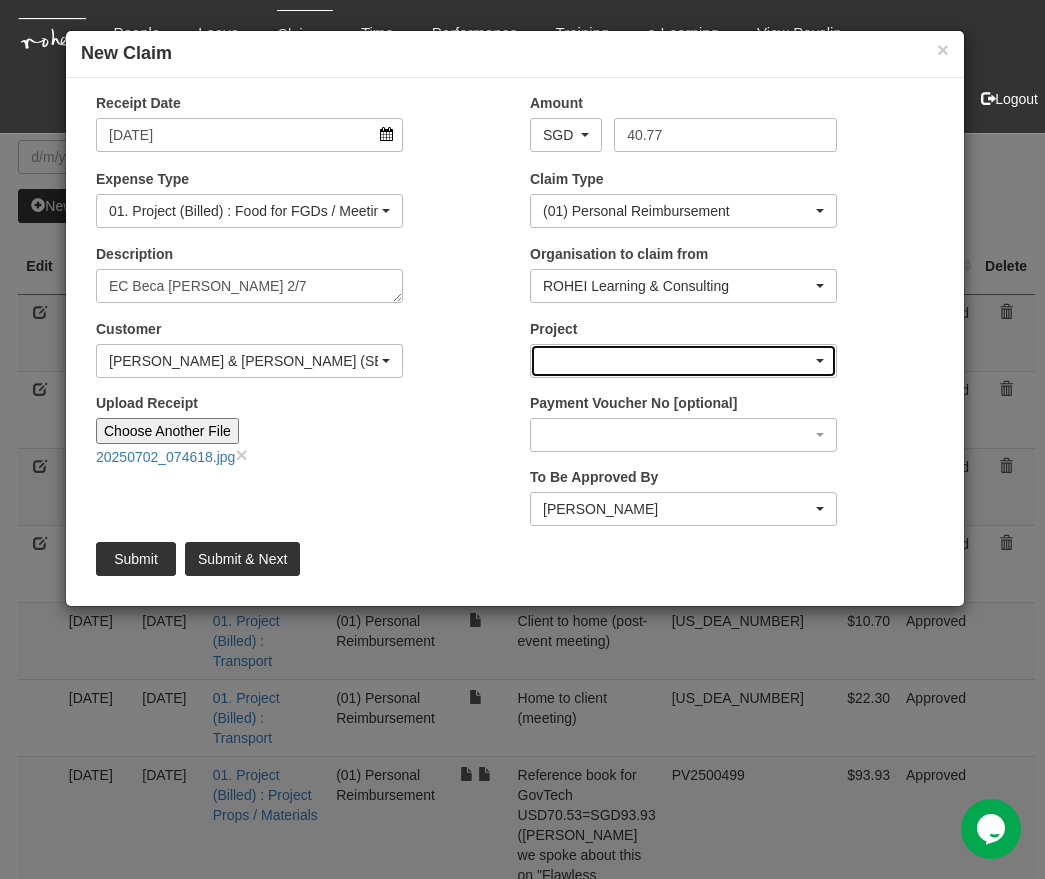 click at bounding box center [683, 361] 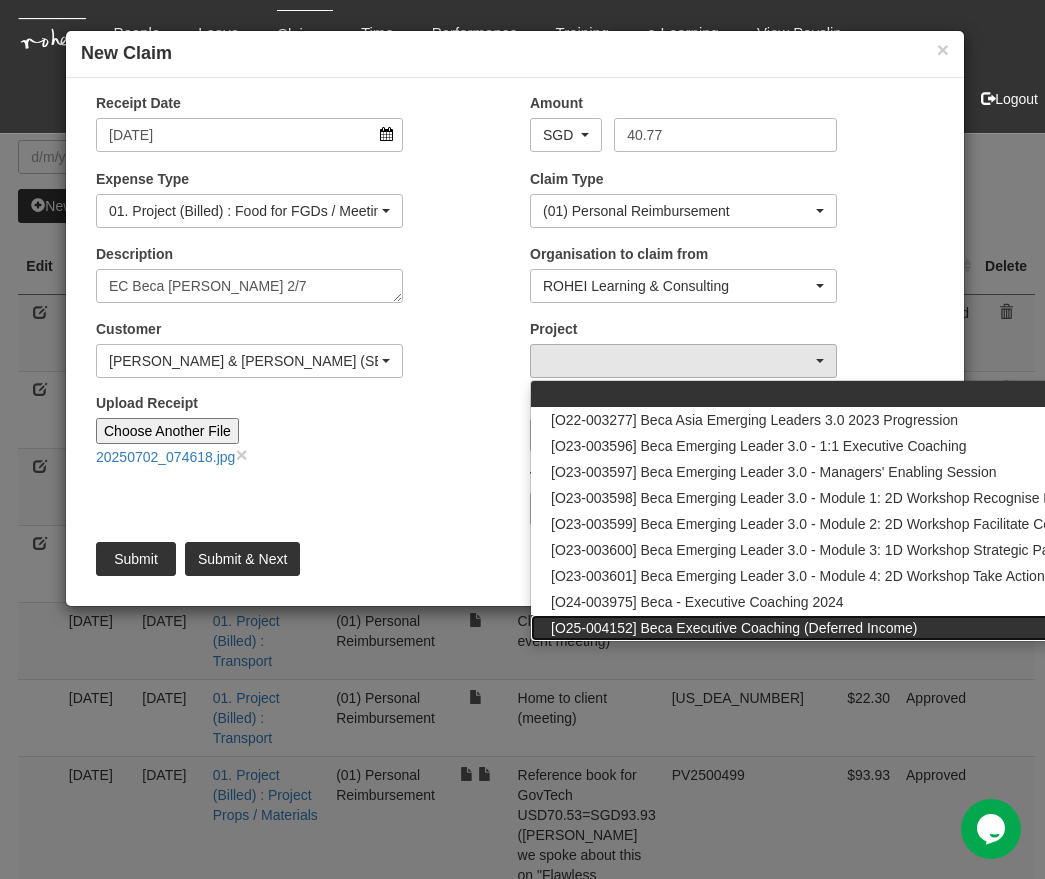 click on "[O25-004152] Beca Executive Coaching (Deferred Income)" at bounding box center (734, 628) 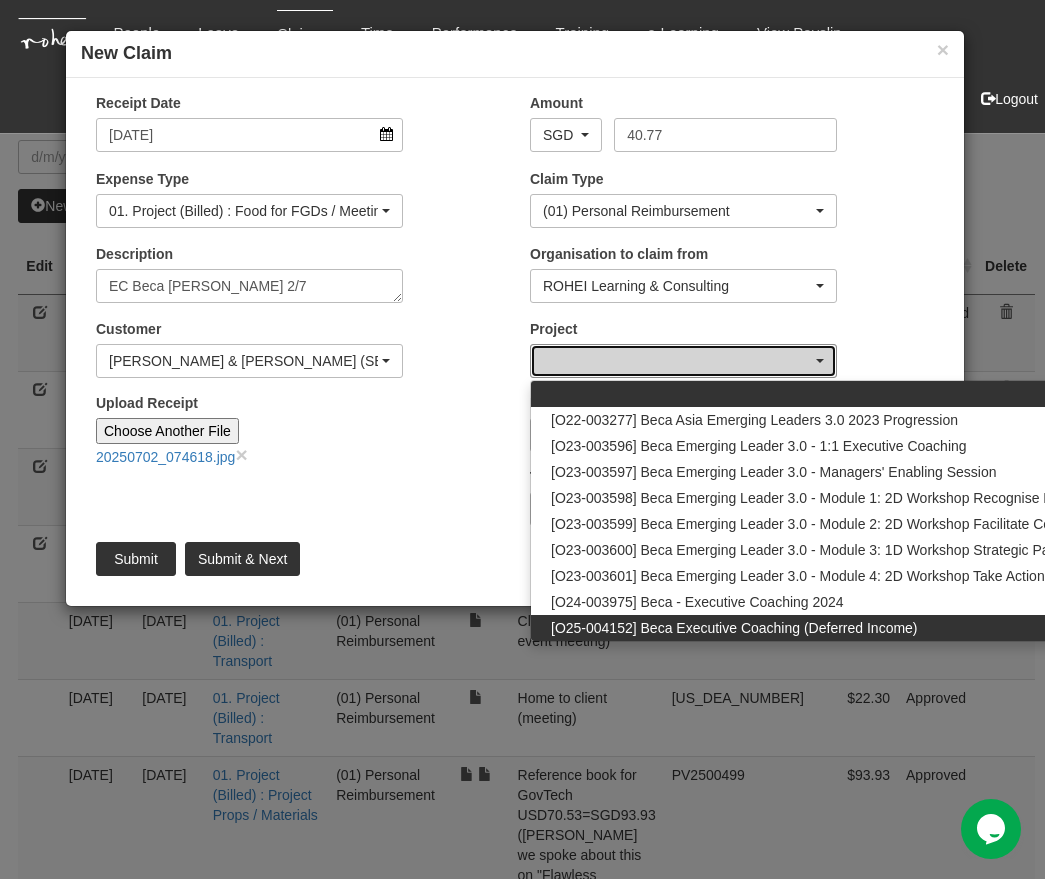 select on "2775" 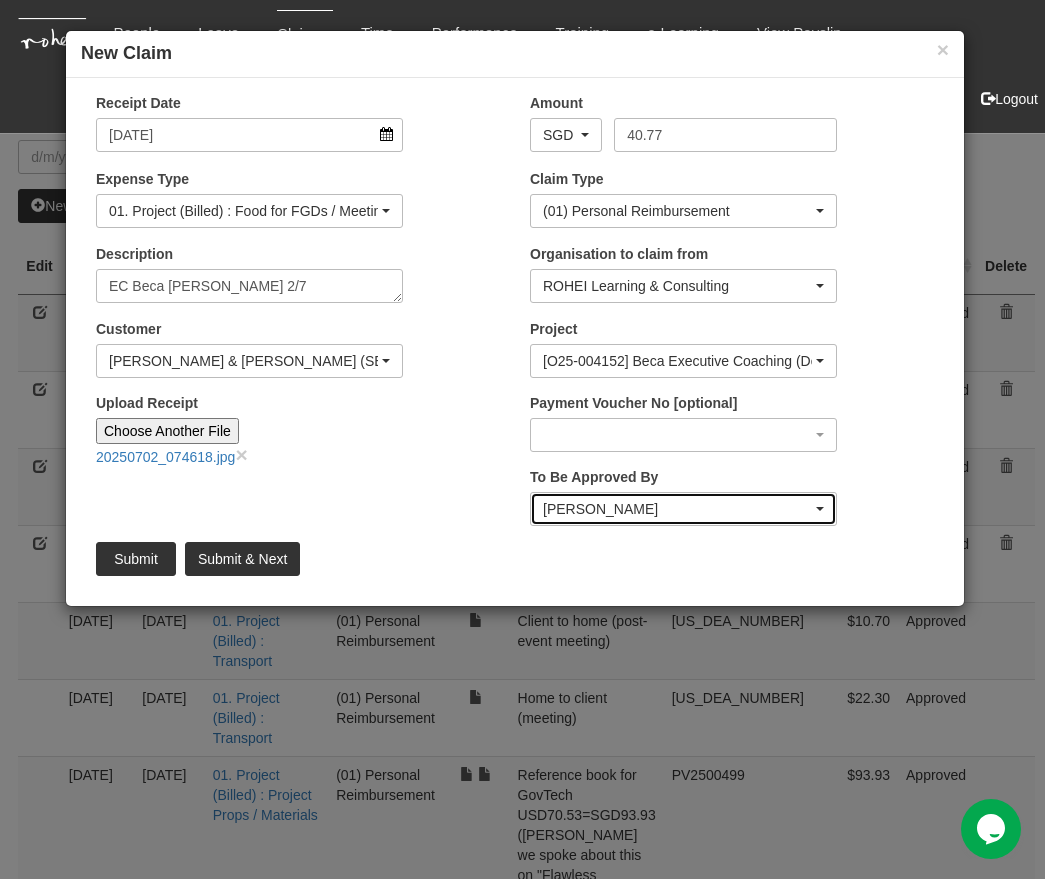 click on "[PERSON_NAME]" at bounding box center (677, 509) 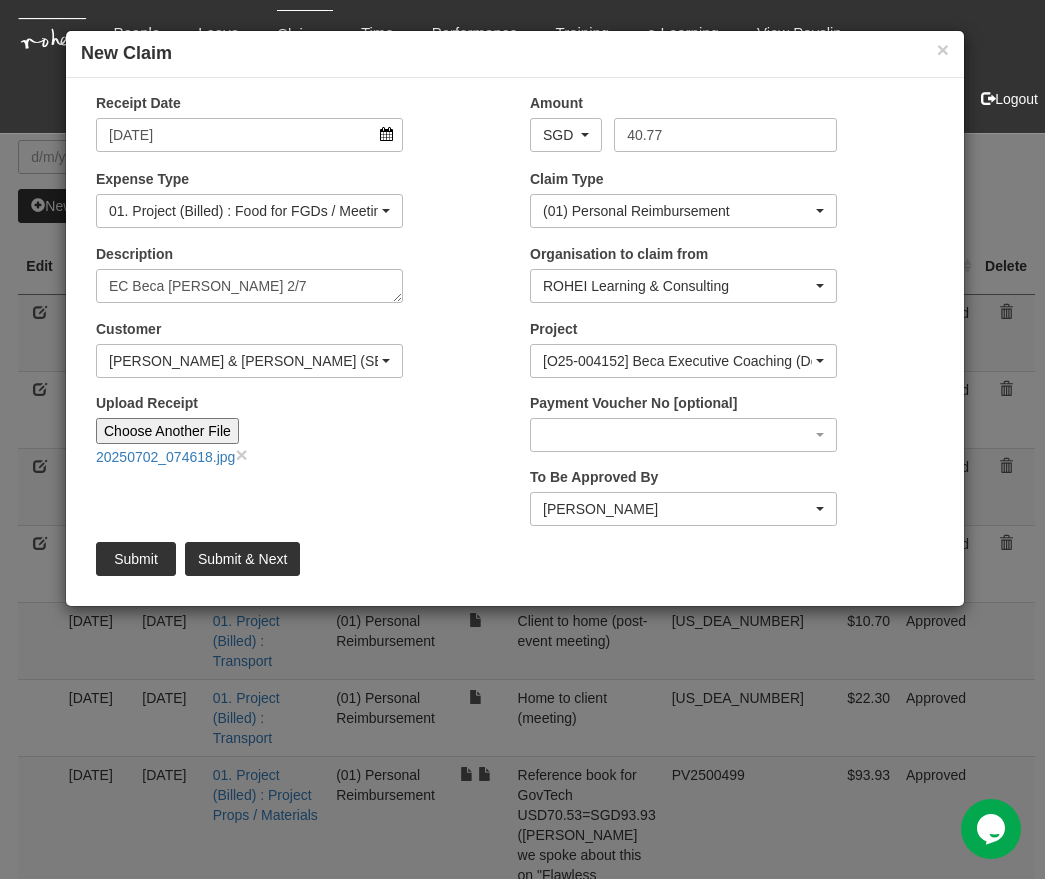 scroll, scrollTop: 95, scrollLeft: 0, axis: vertical 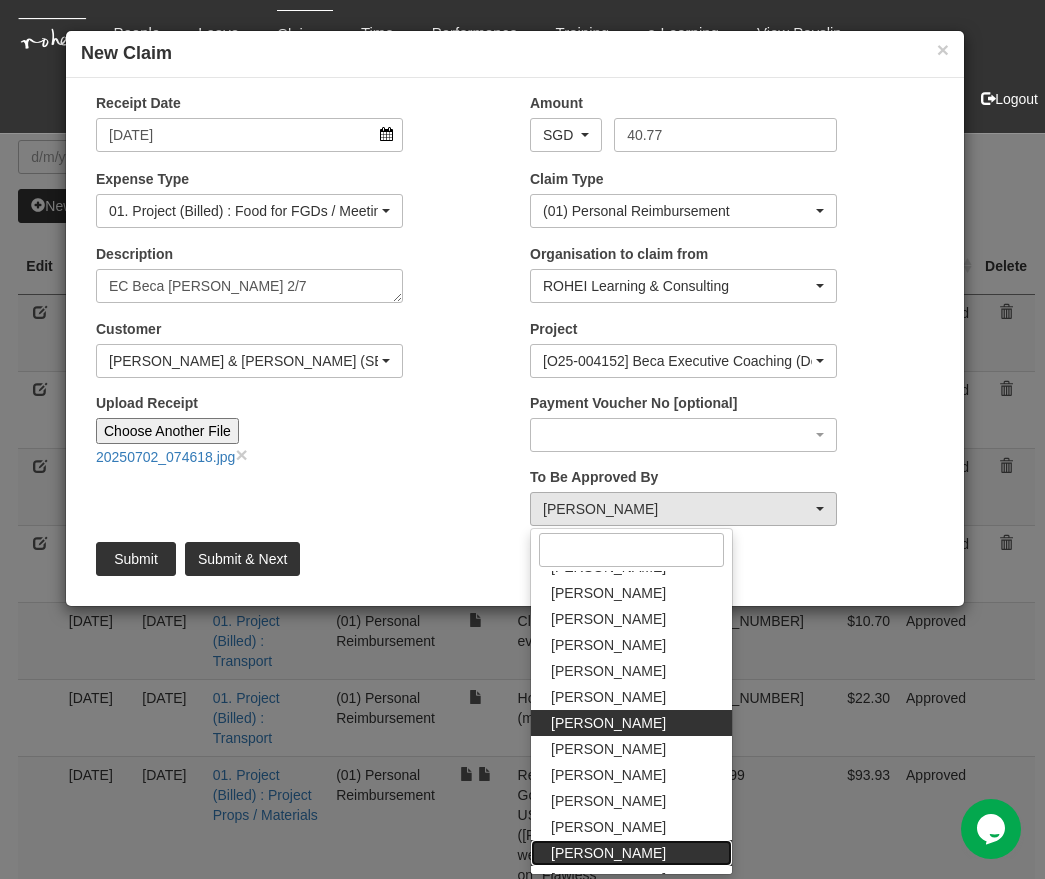 click on "[PERSON_NAME]" at bounding box center [608, 853] 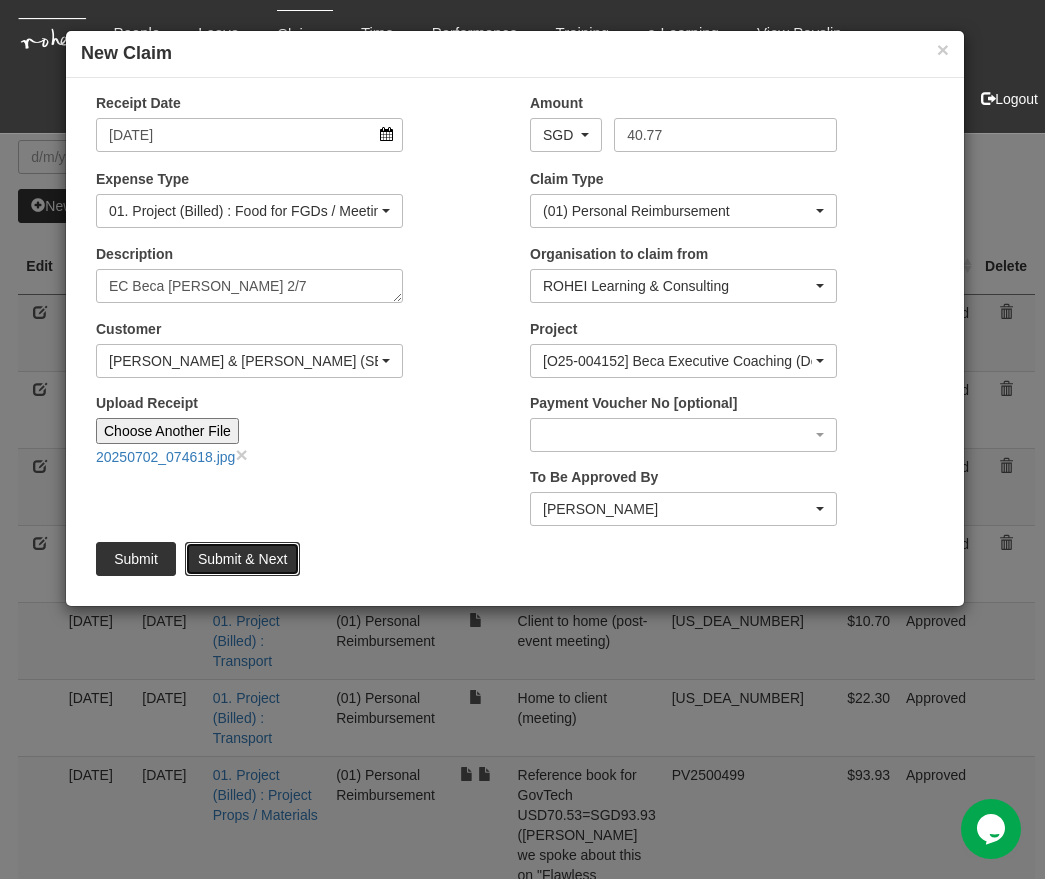 click on "Submit & Next" at bounding box center (242, 559) 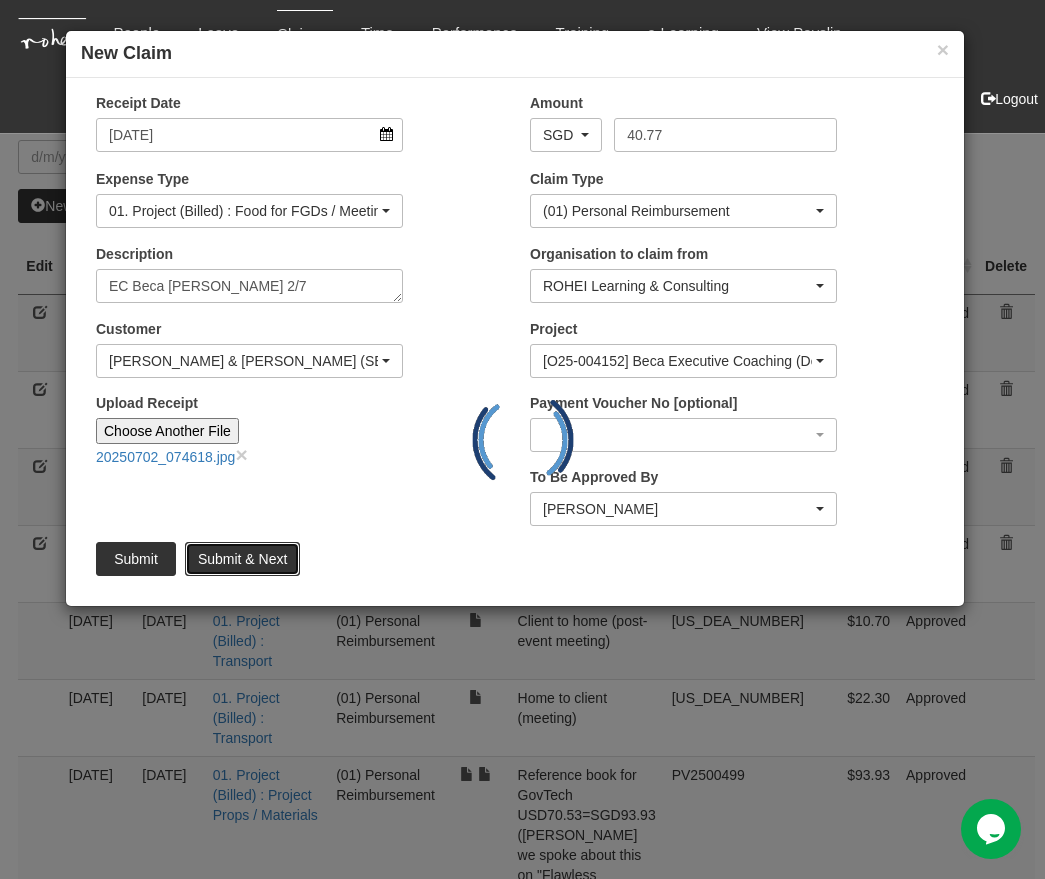 type 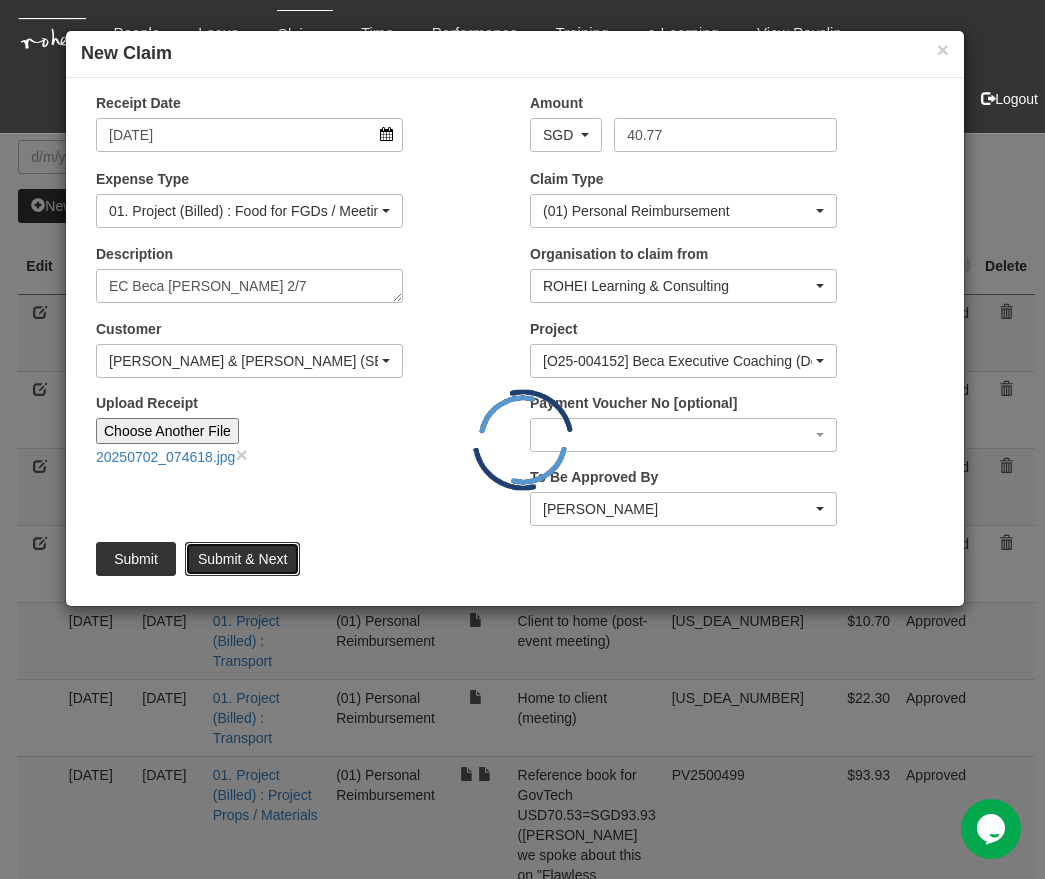 type 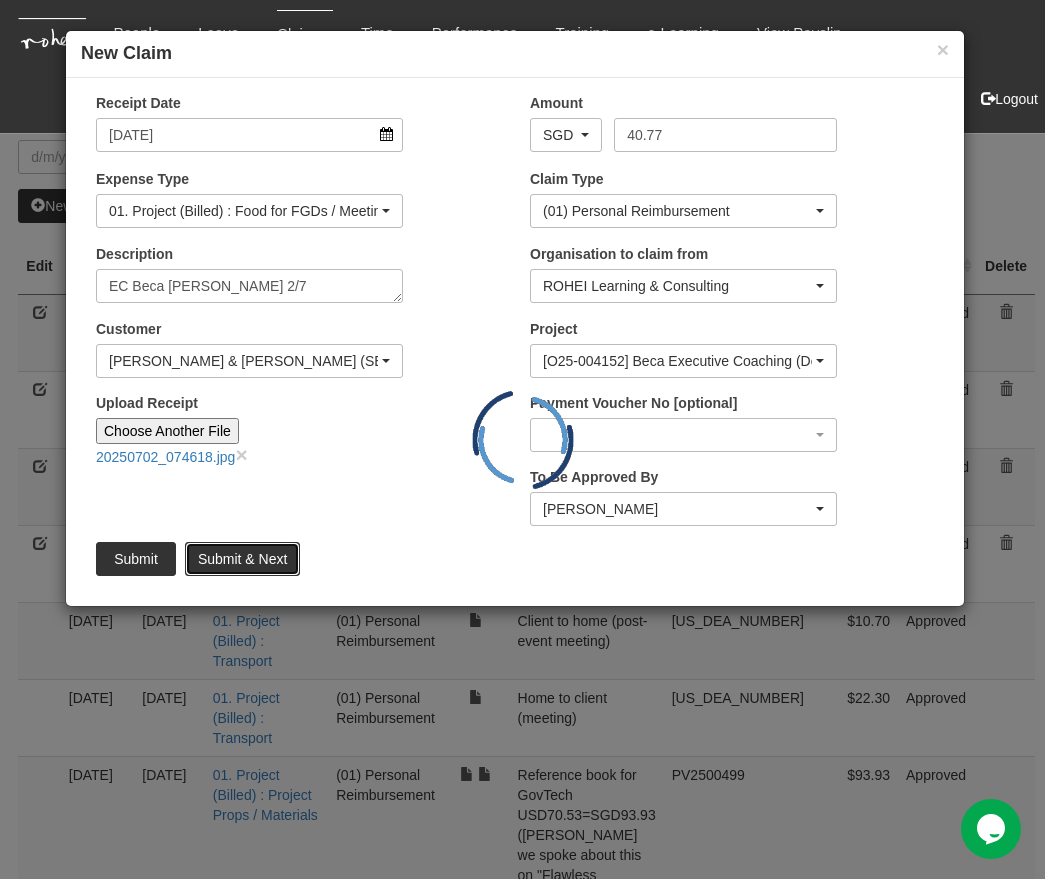 type 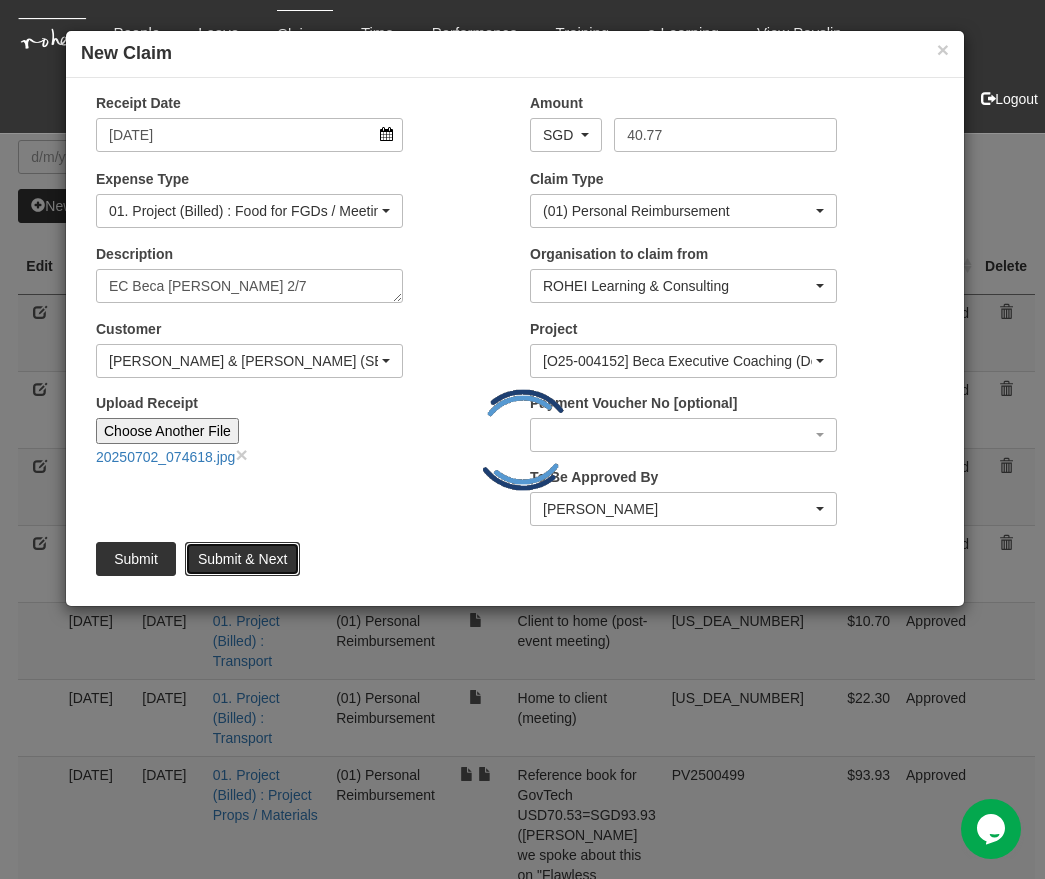 type on "Choose File" 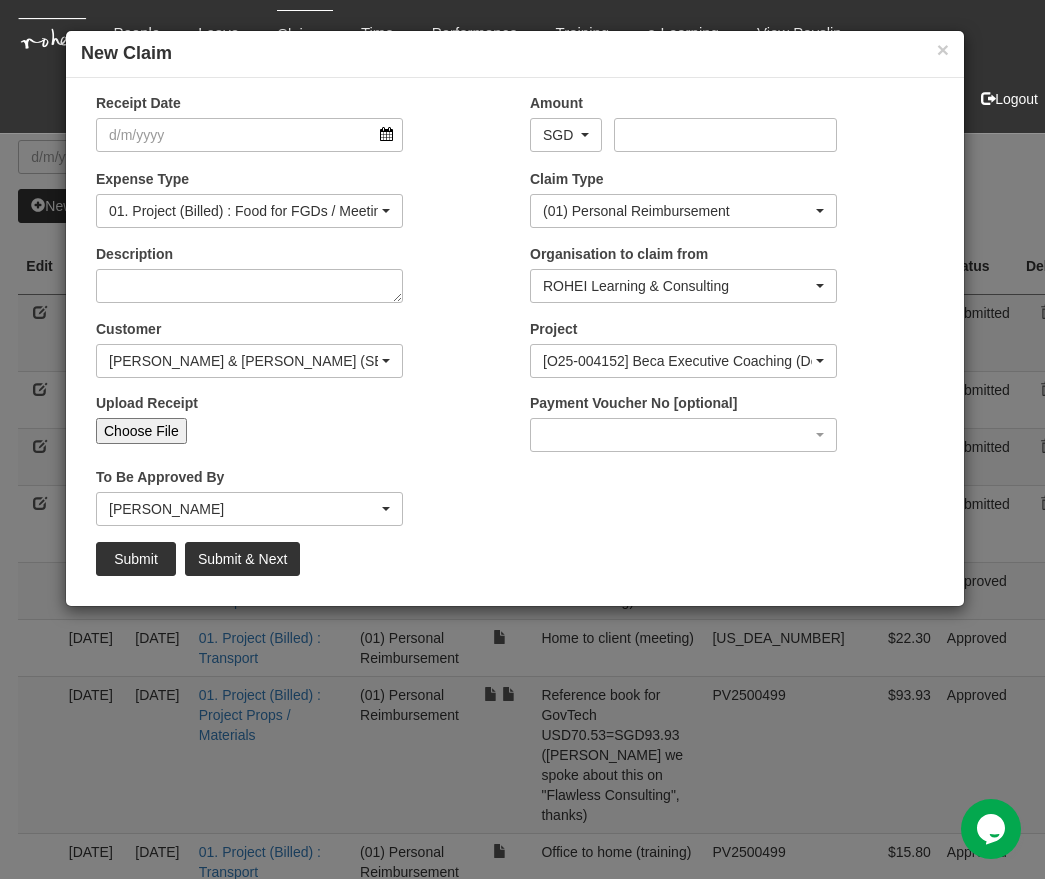 click on "Choose File" at bounding box center [141, 431] 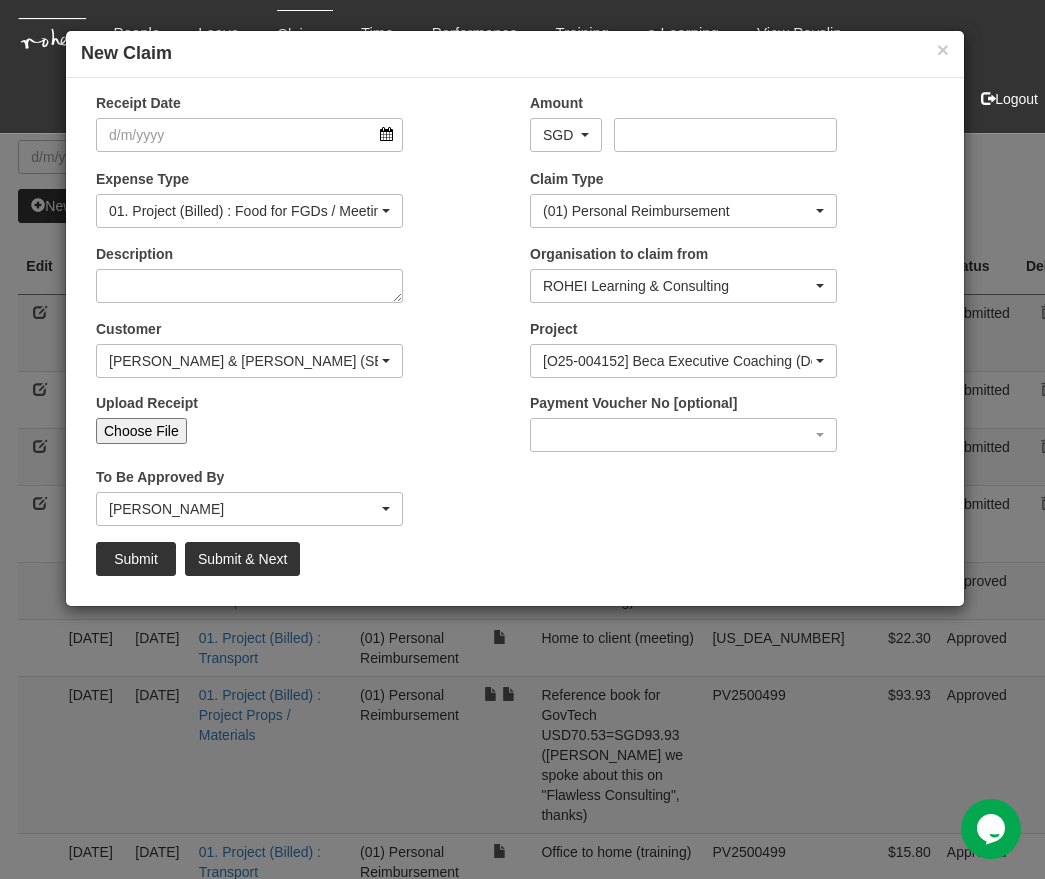 type on "C:\fakepath\20250702_074644.jpg" 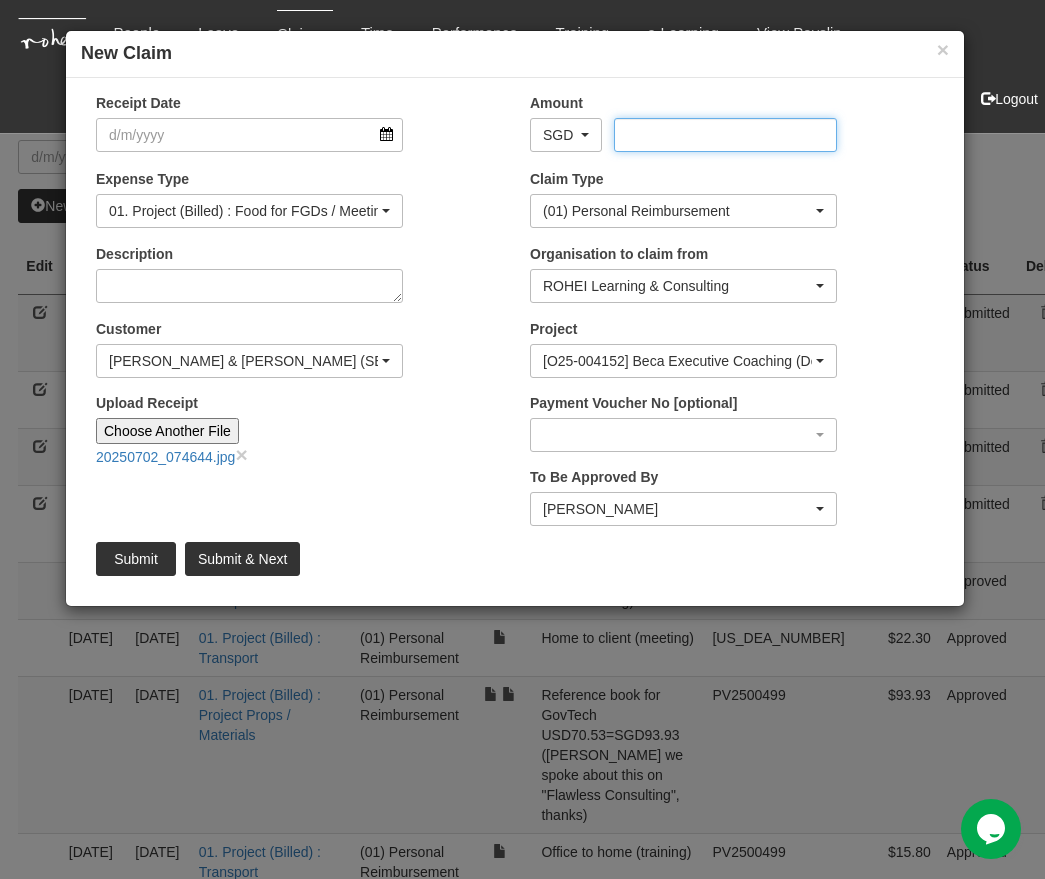 select on "50" 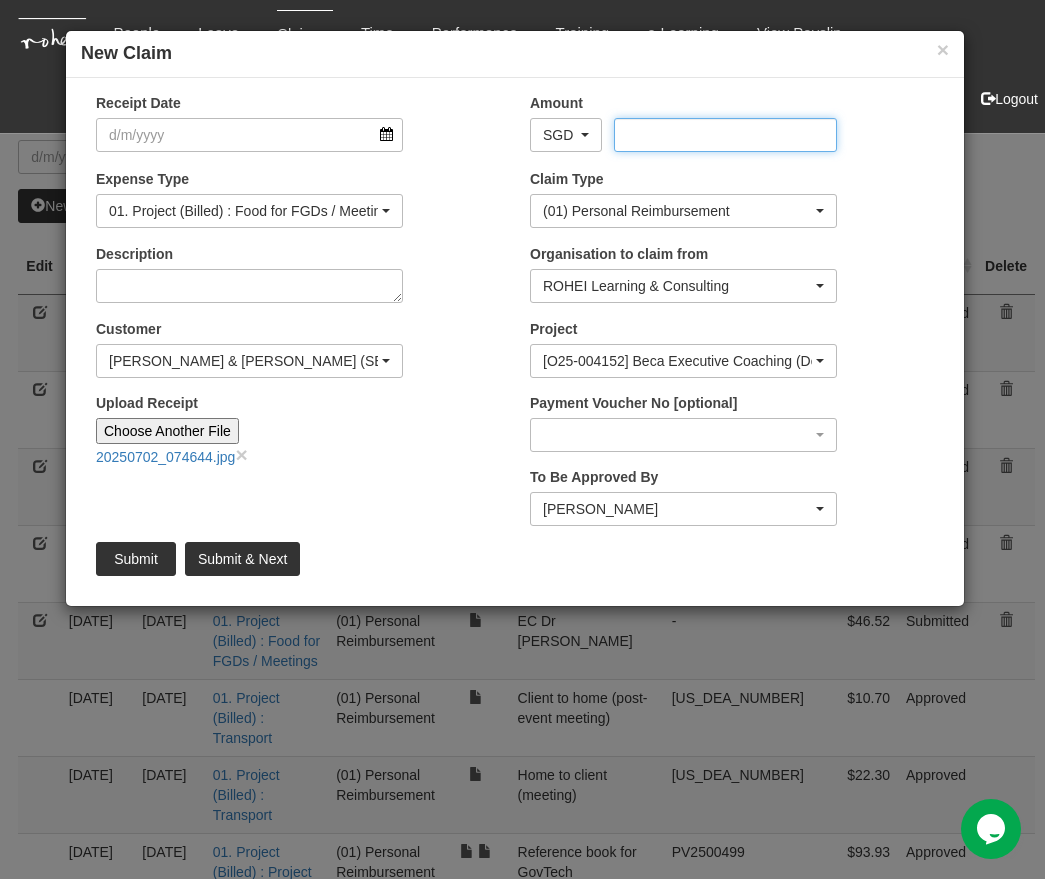 click on "Amount" at bounding box center (725, 135) 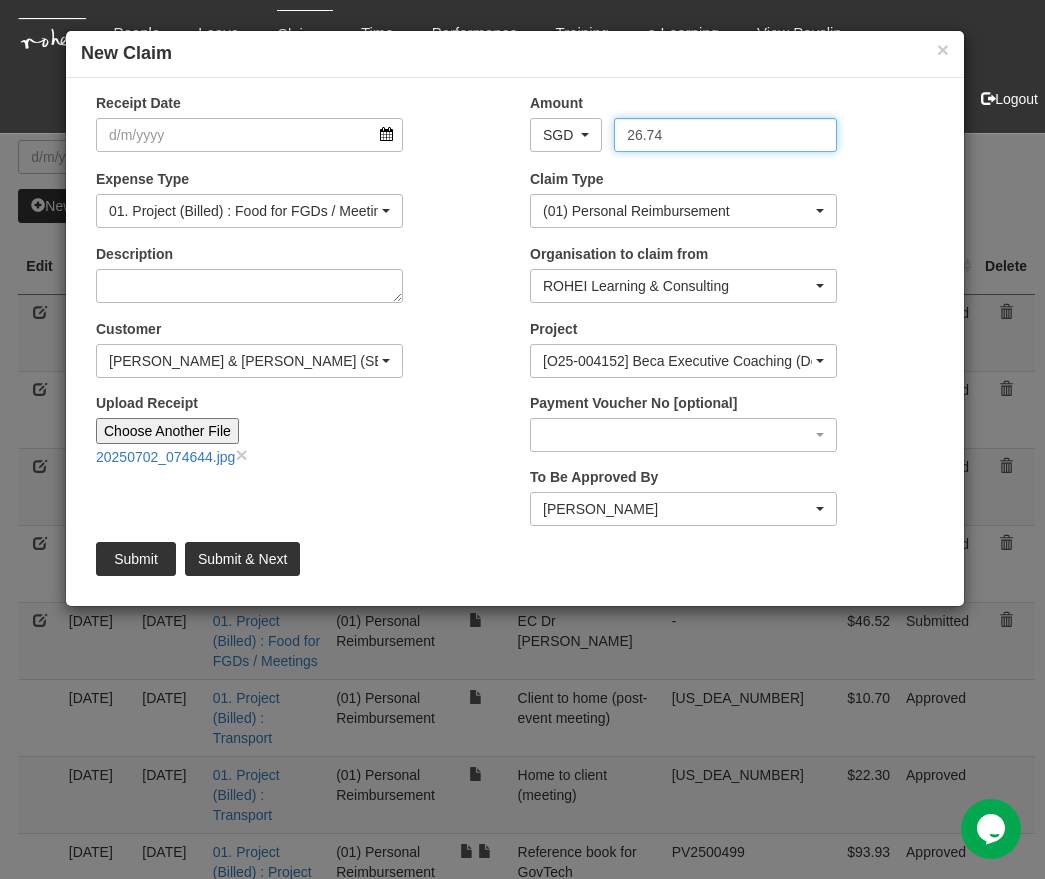 type on "26.74" 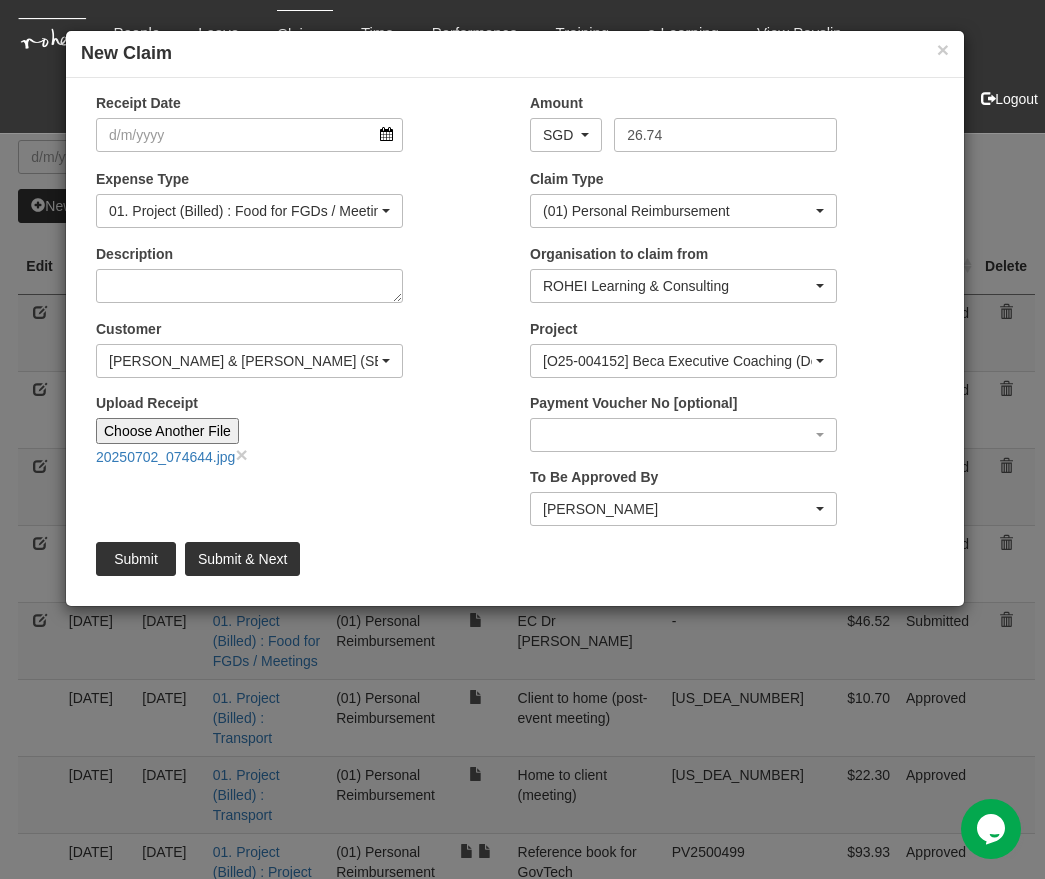 click on "Receipt Date" at bounding box center (249, 122) 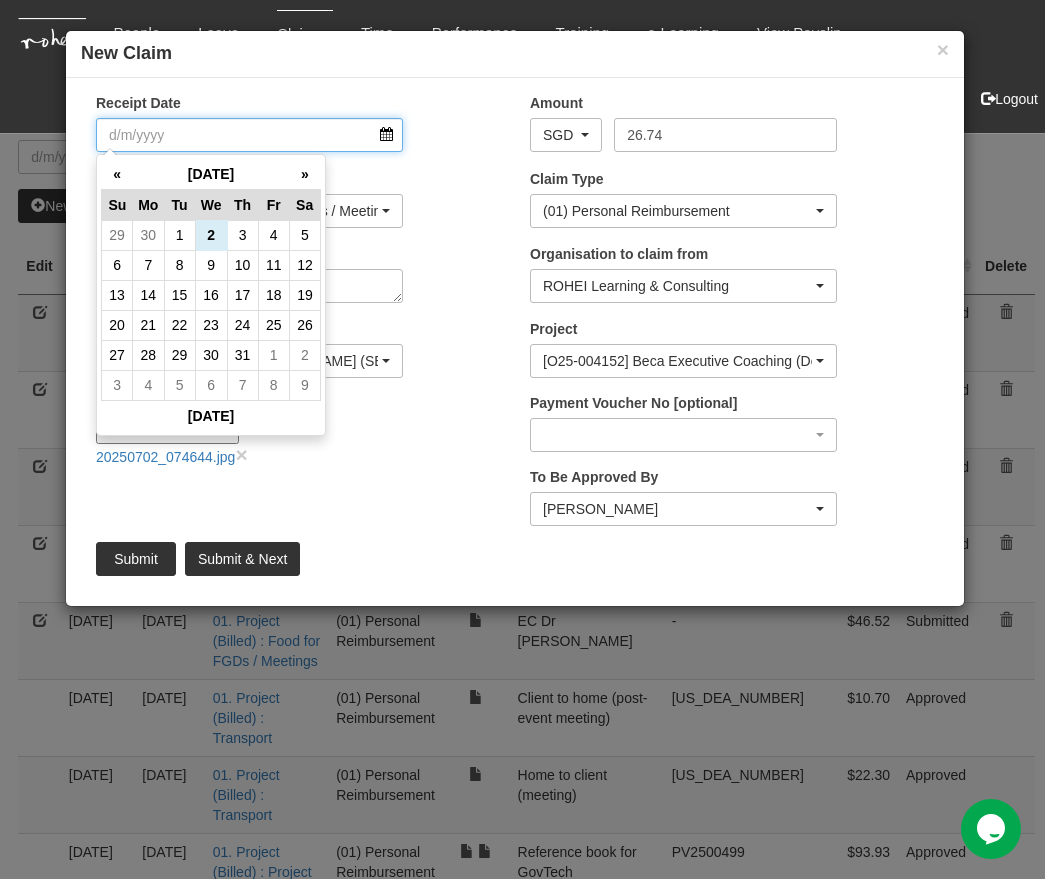 click on "Receipt Date" at bounding box center (249, 135) 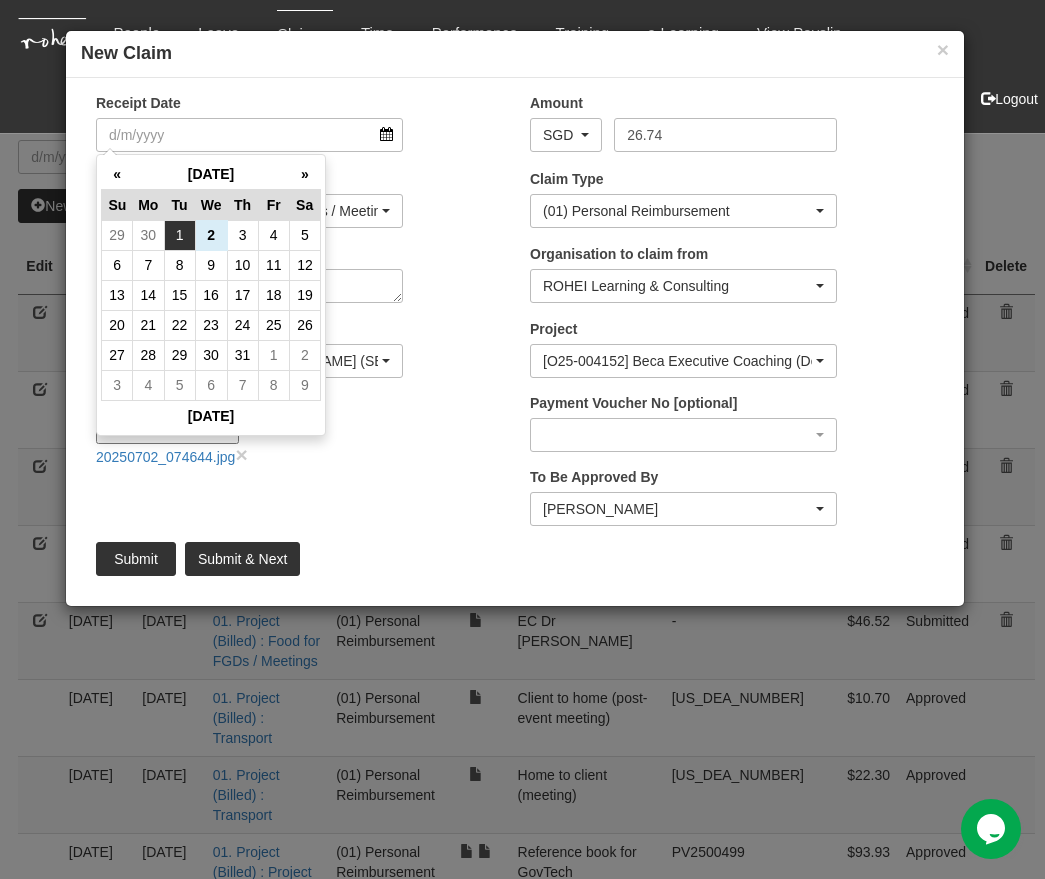 click on "1" at bounding box center [179, 235] 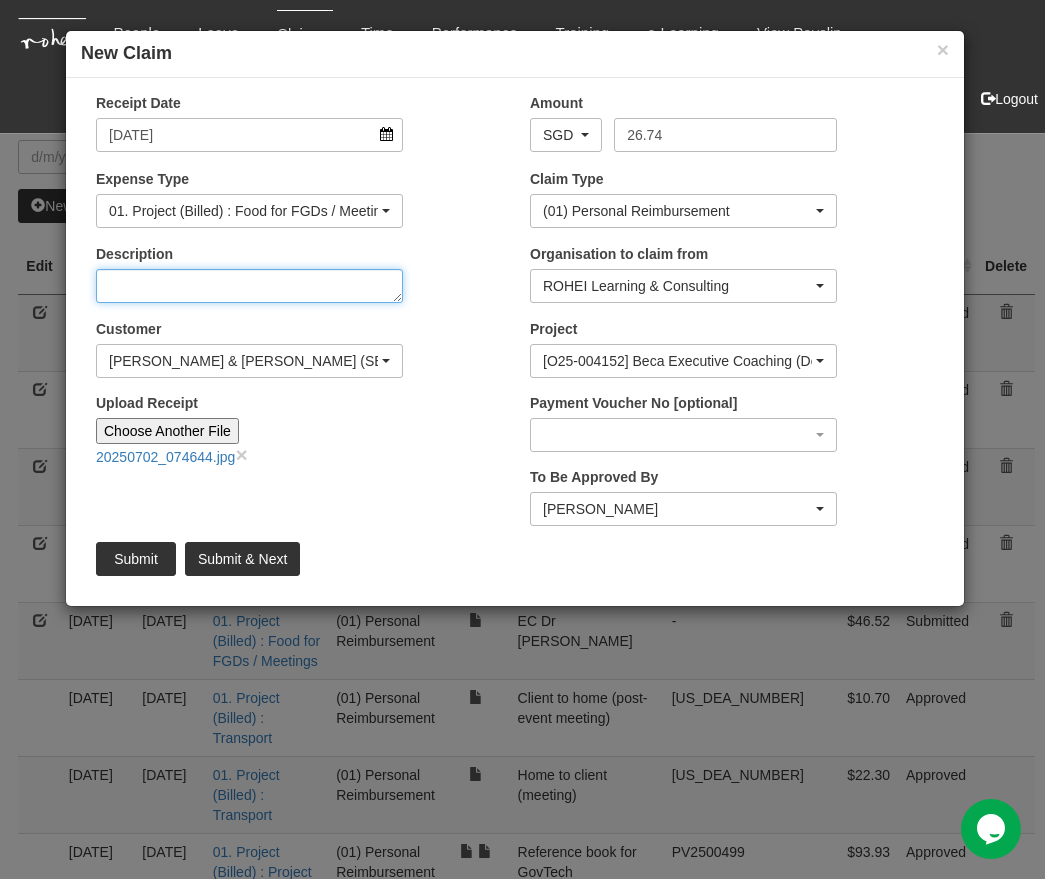 click on "Description" at bounding box center (249, 286) 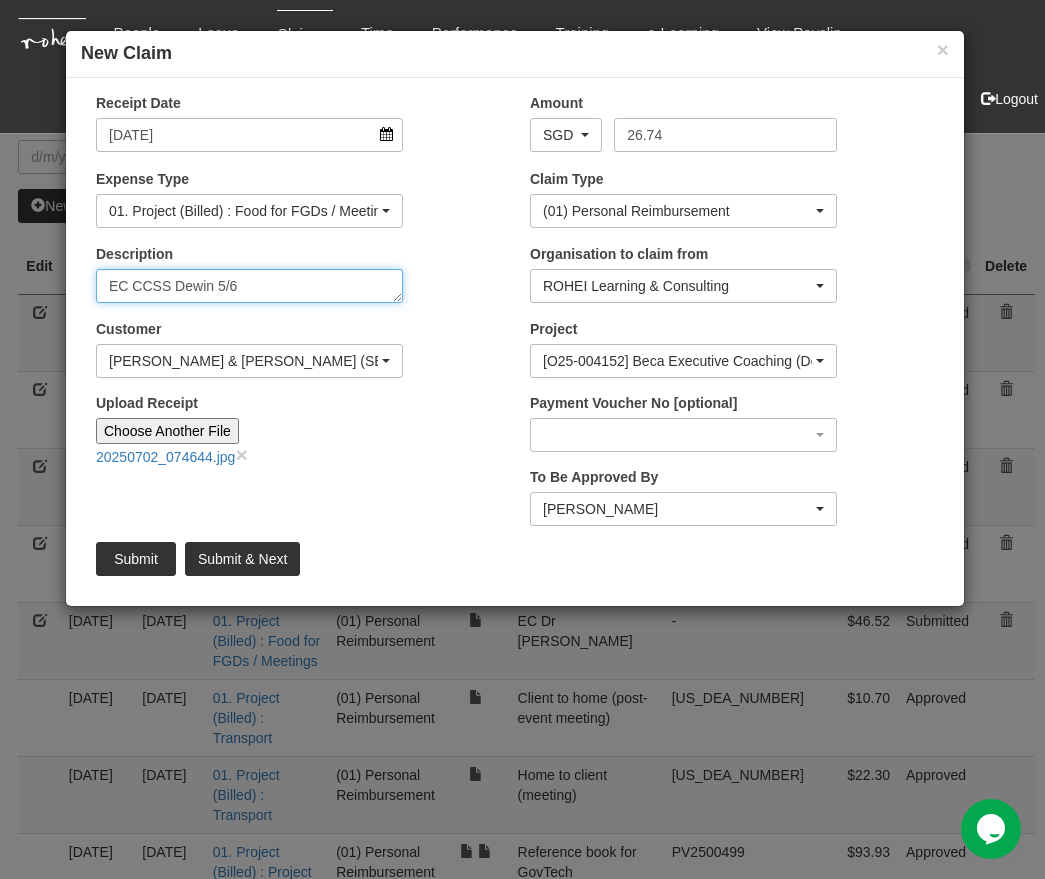 type on "EC CCSS Dewin 5/6" 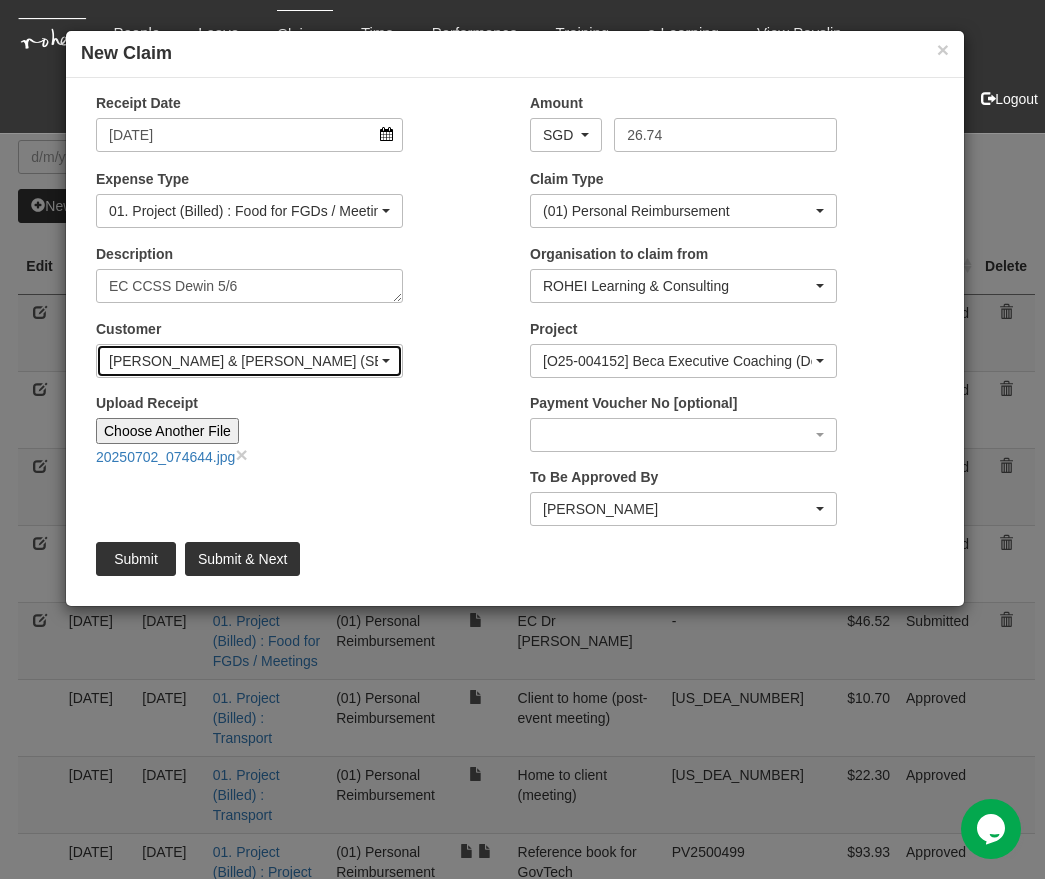 click on "[PERSON_NAME] & [PERSON_NAME] (SEA)  Pte Ltd" at bounding box center [249, 361] 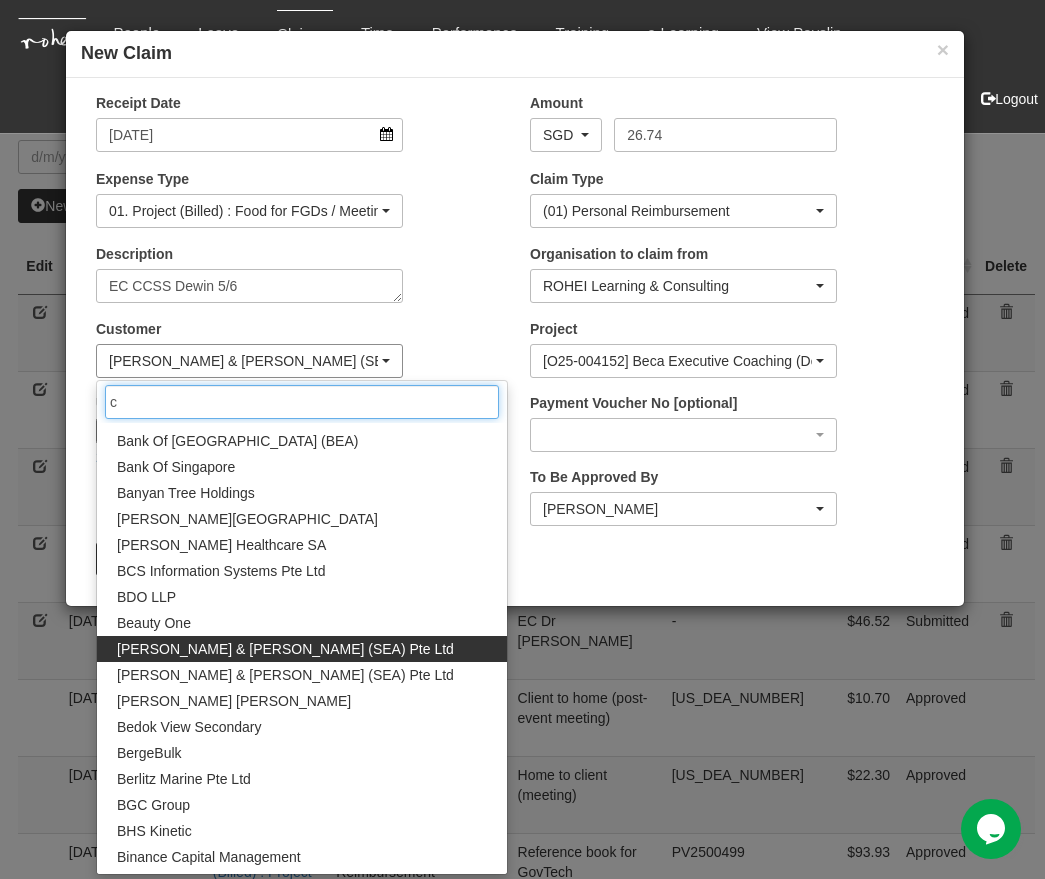 scroll, scrollTop: 0, scrollLeft: 0, axis: both 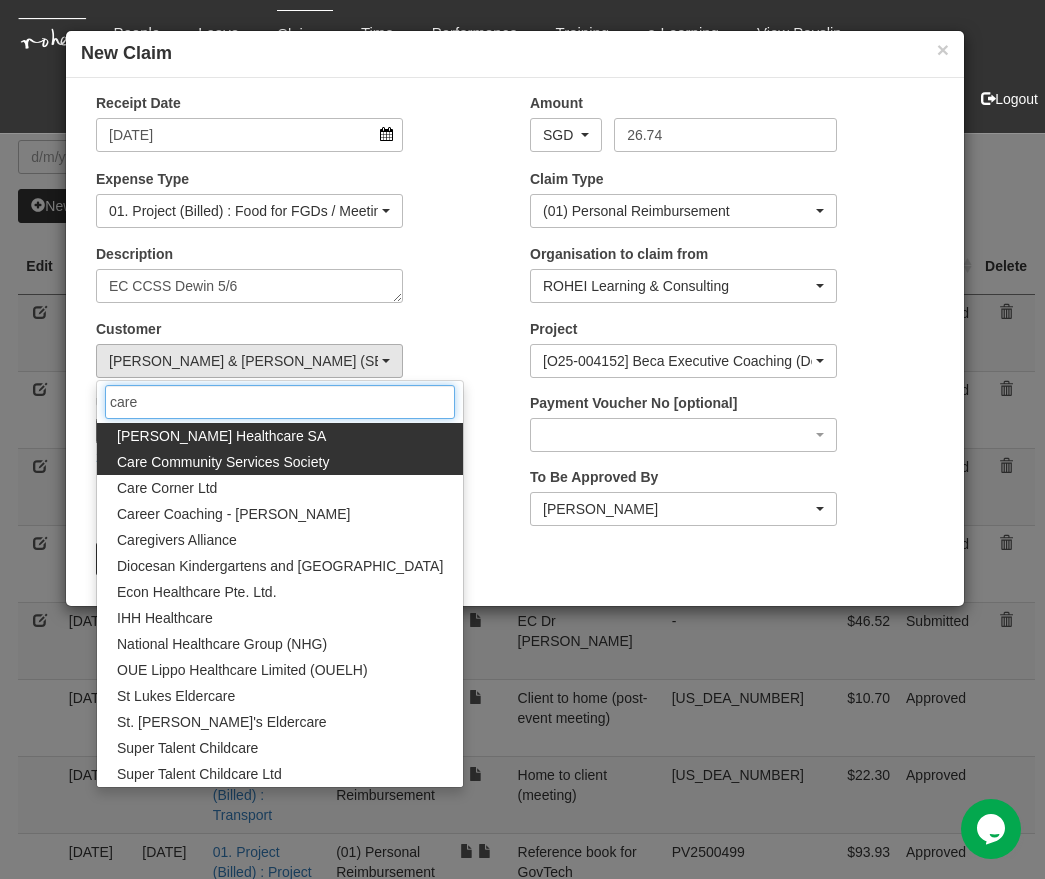 type on "care" 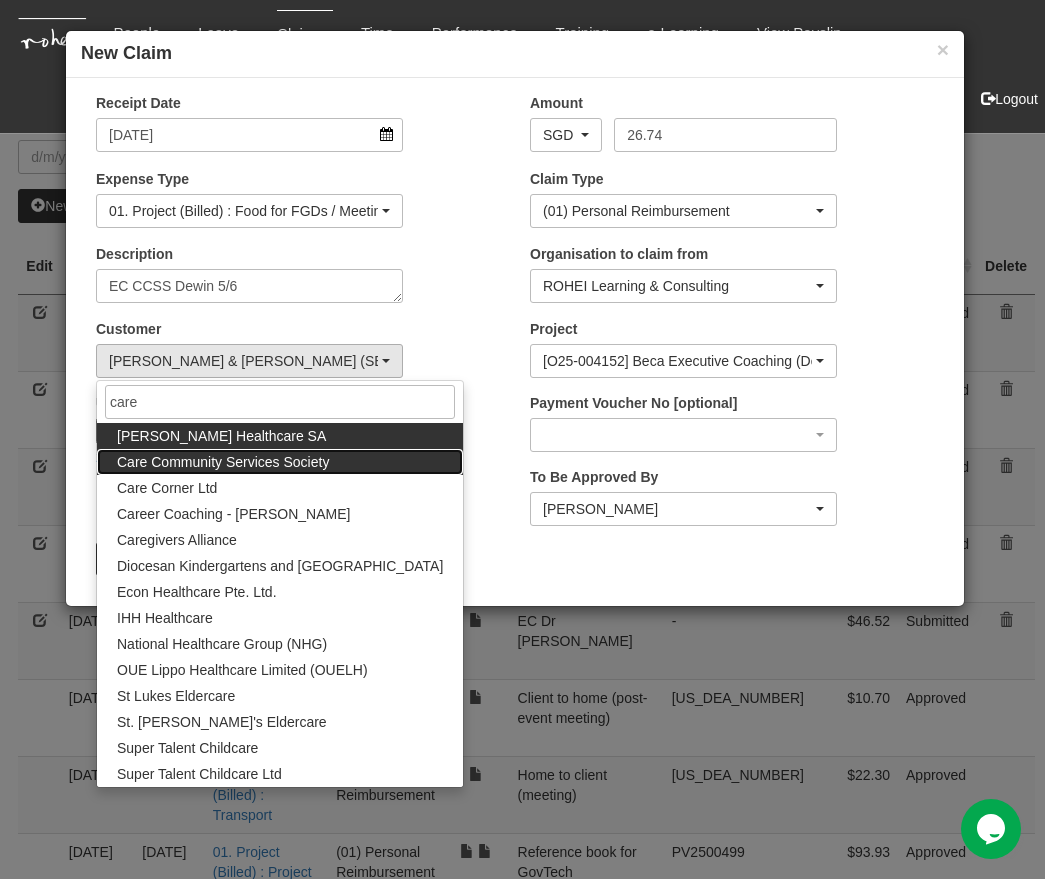 click on "Care Community Services Society" at bounding box center [223, 462] 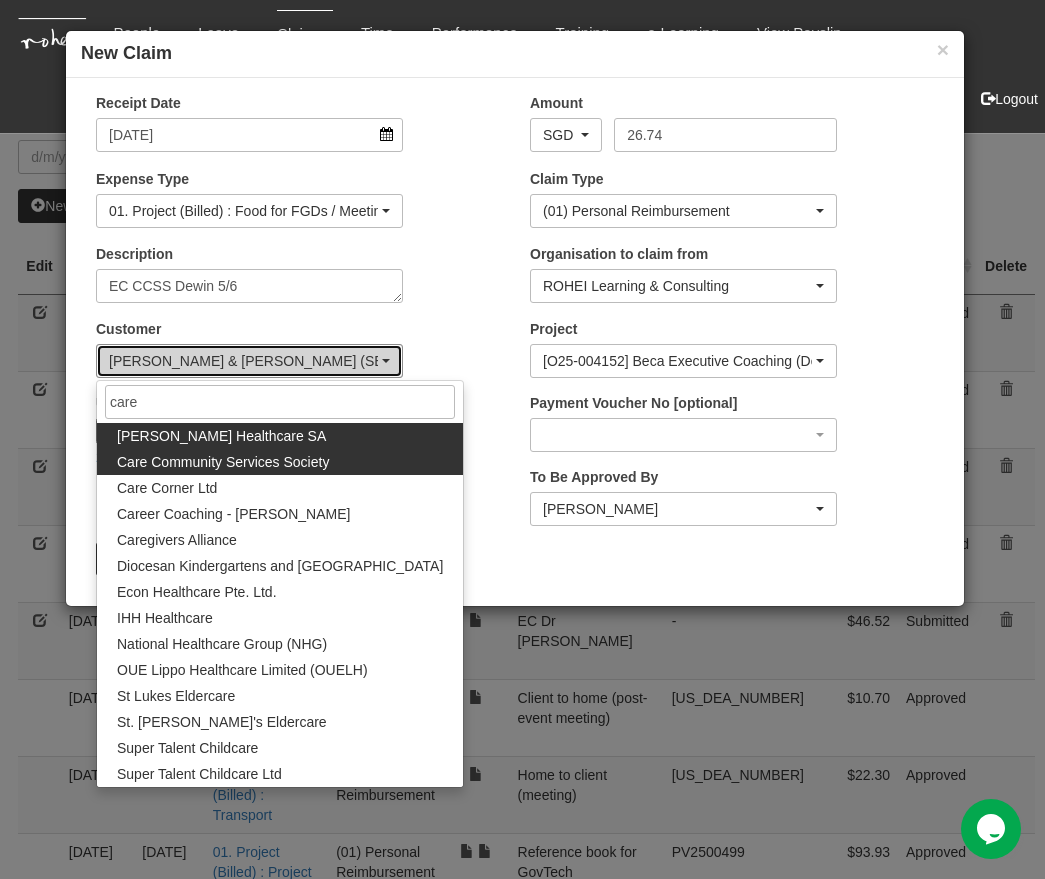 select on "874" 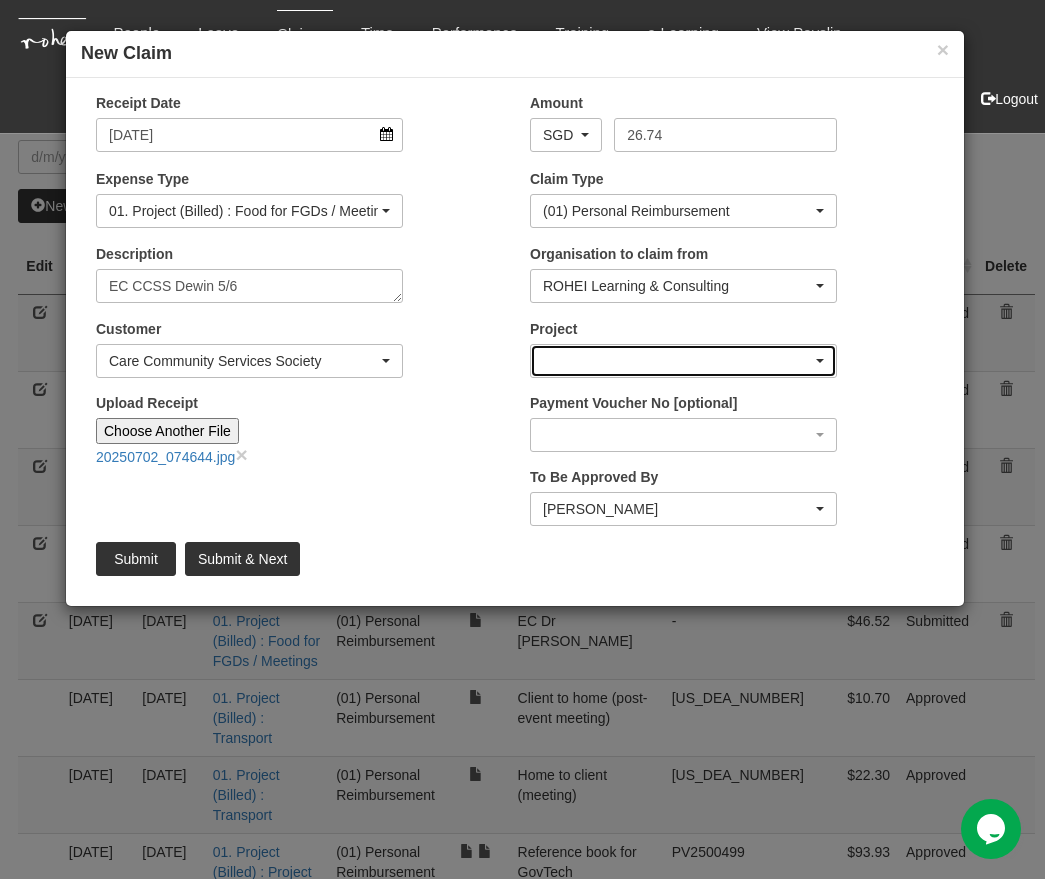 click at bounding box center (683, 361) 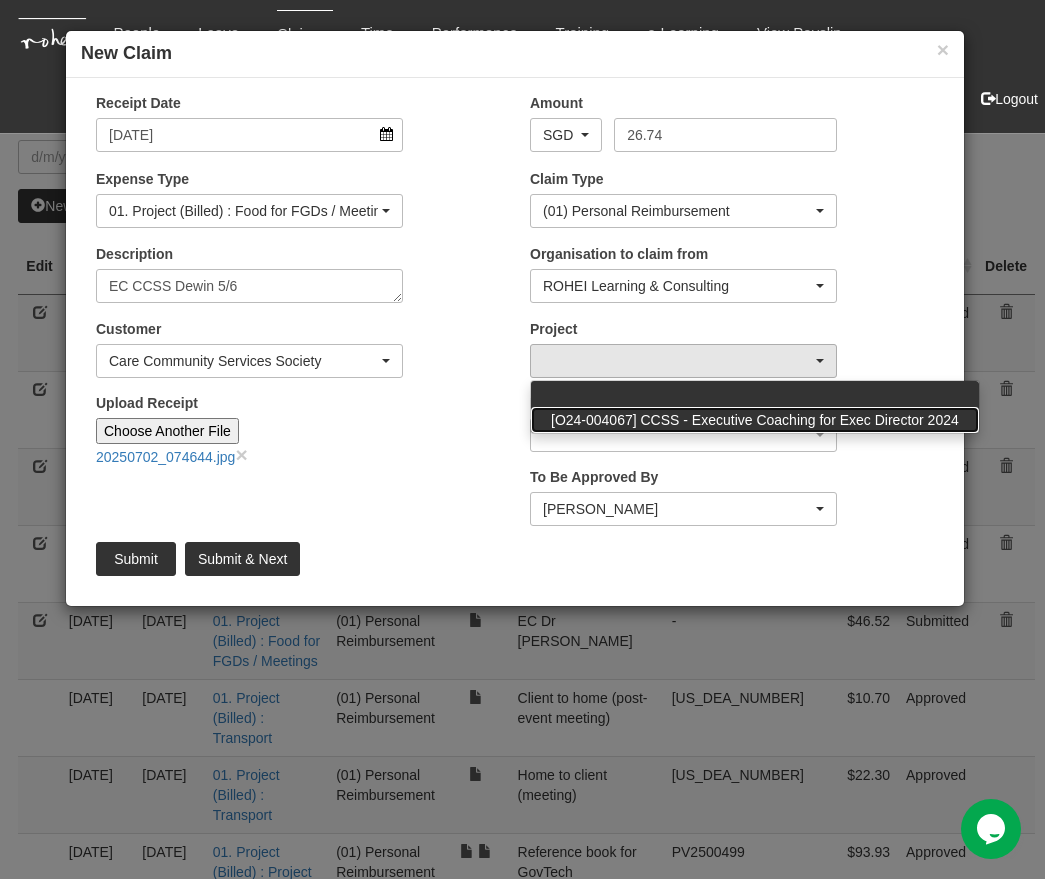click on "[O24-004067] CCSS - Executive Coaching for Exec Director 2024" at bounding box center [755, 420] 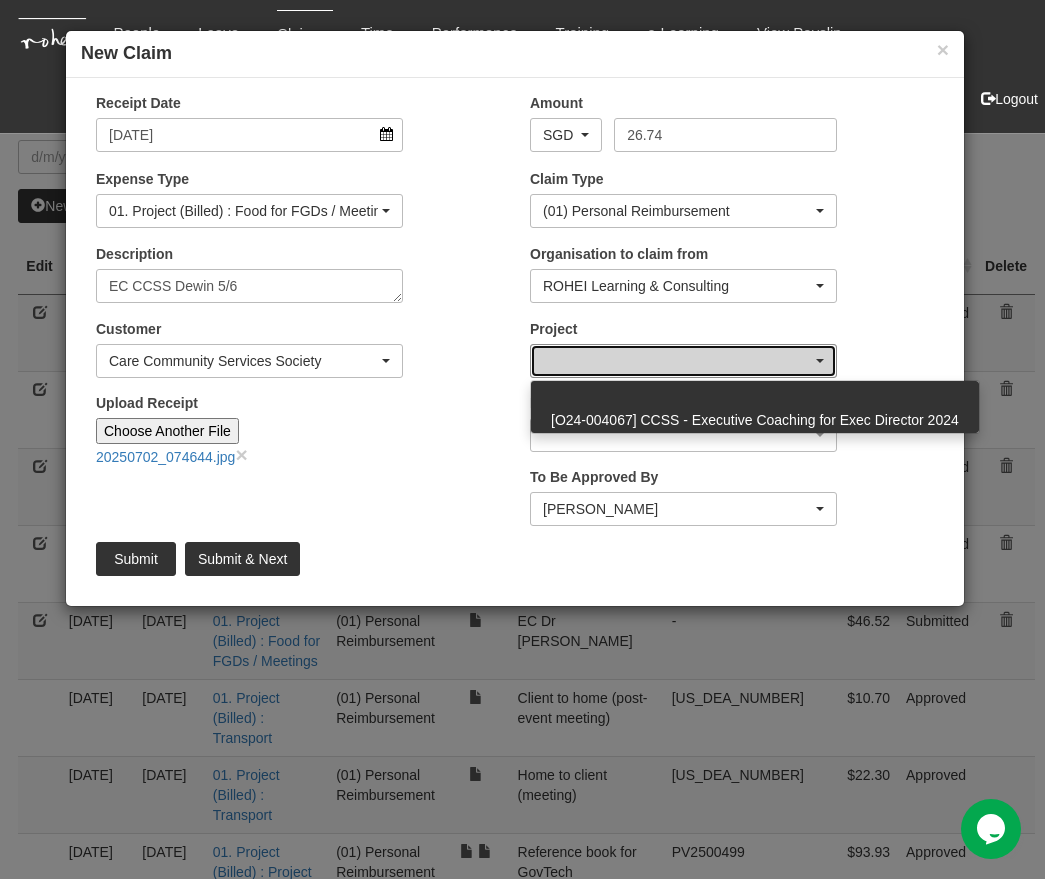 select on "2711" 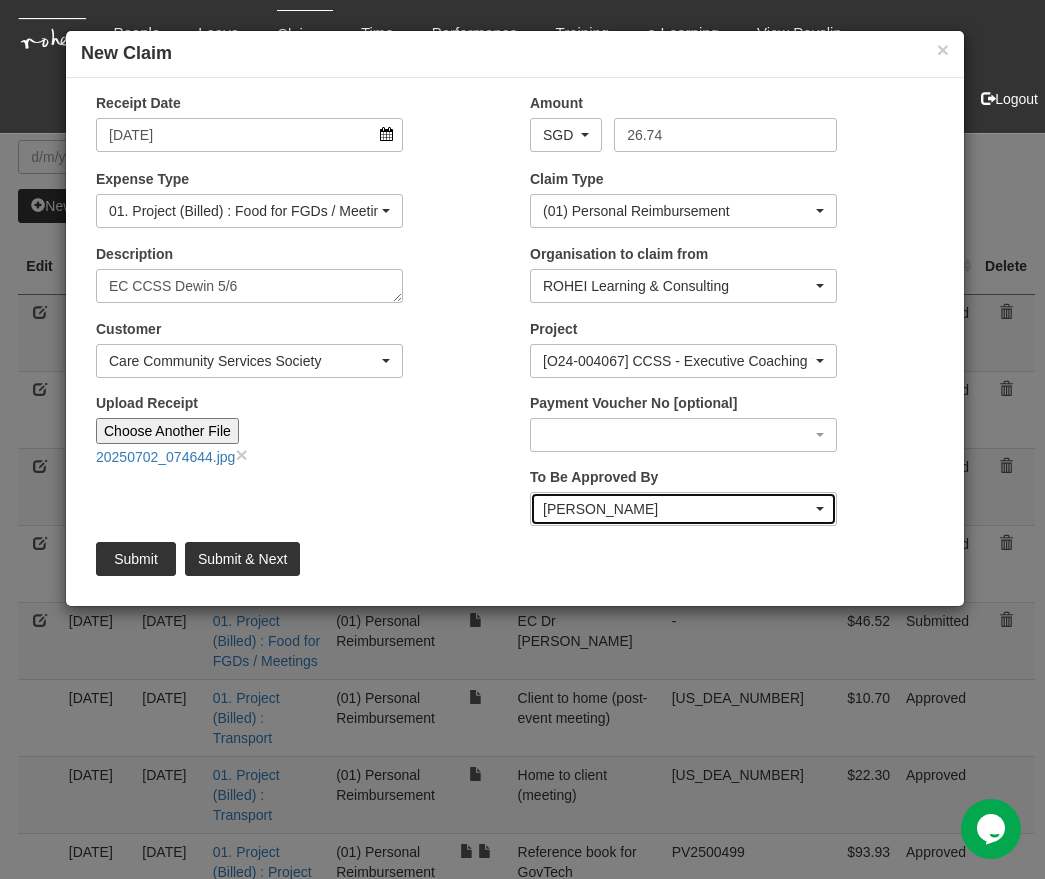 click on "[PERSON_NAME]" at bounding box center [677, 509] 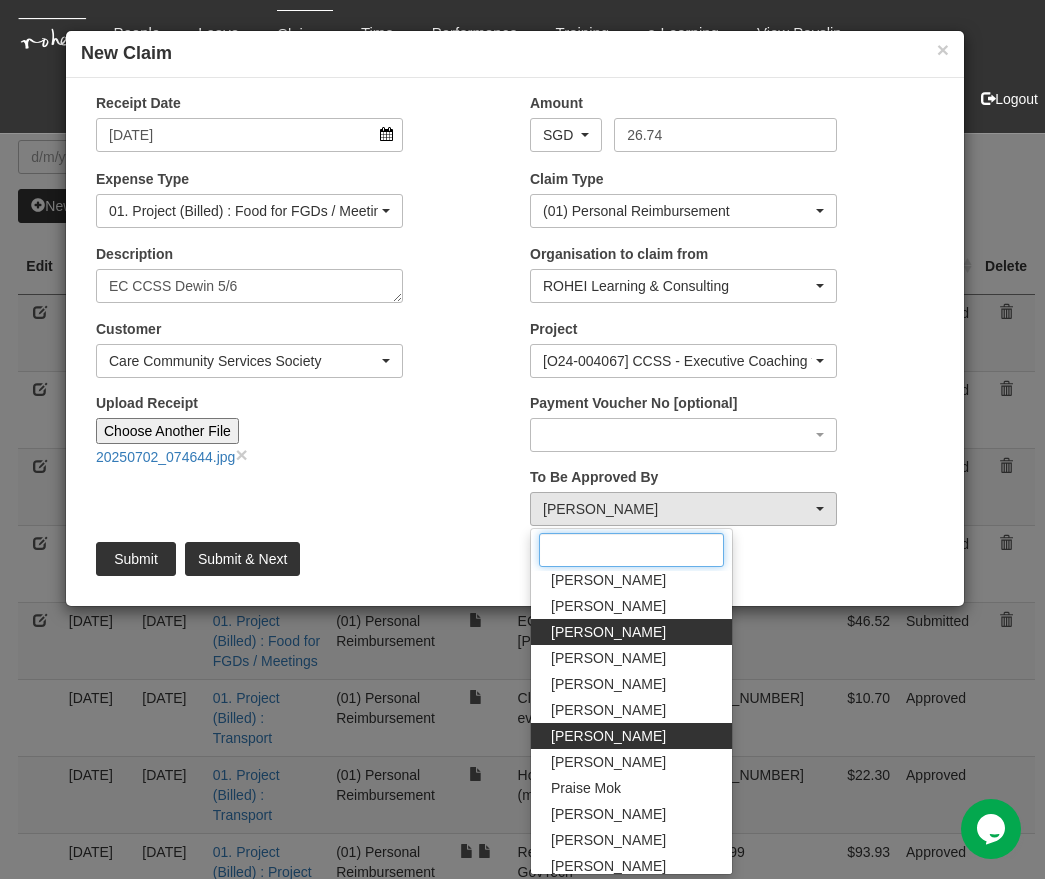 scroll, scrollTop: 199, scrollLeft: 0, axis: vertical 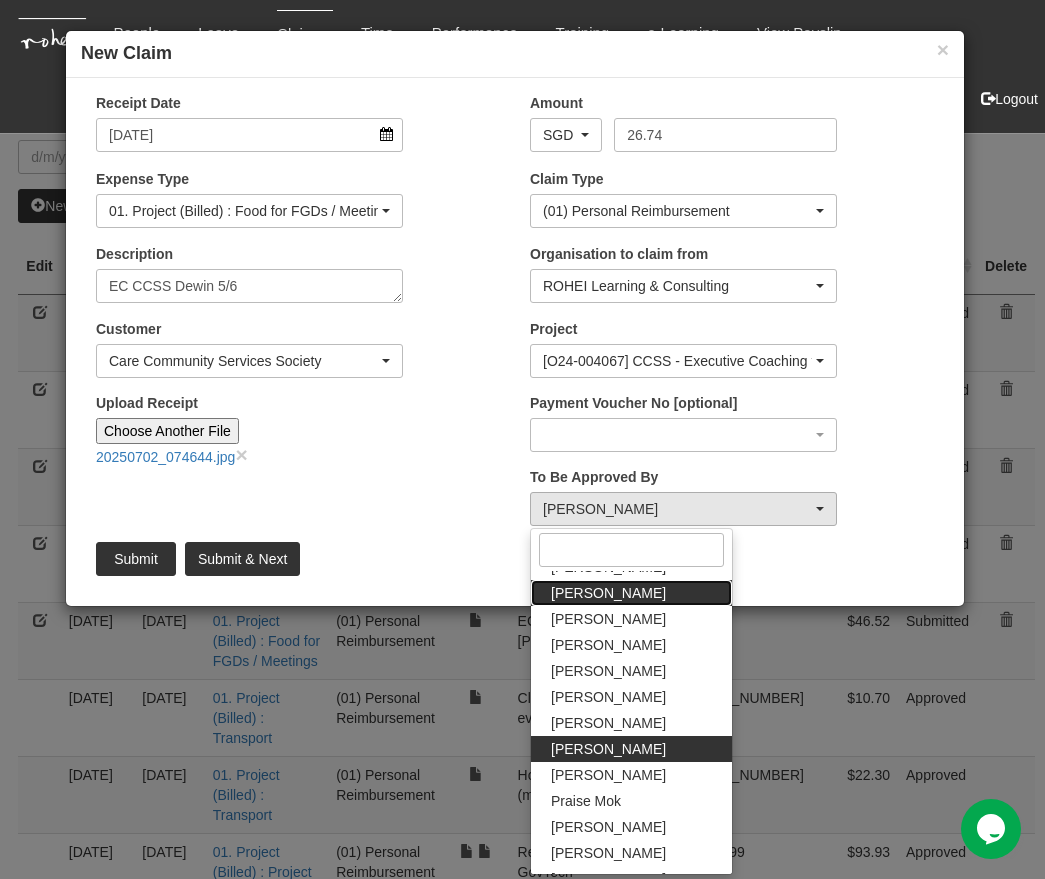 click on "[PERSON_NAME]" at bounding box center [608, 593] 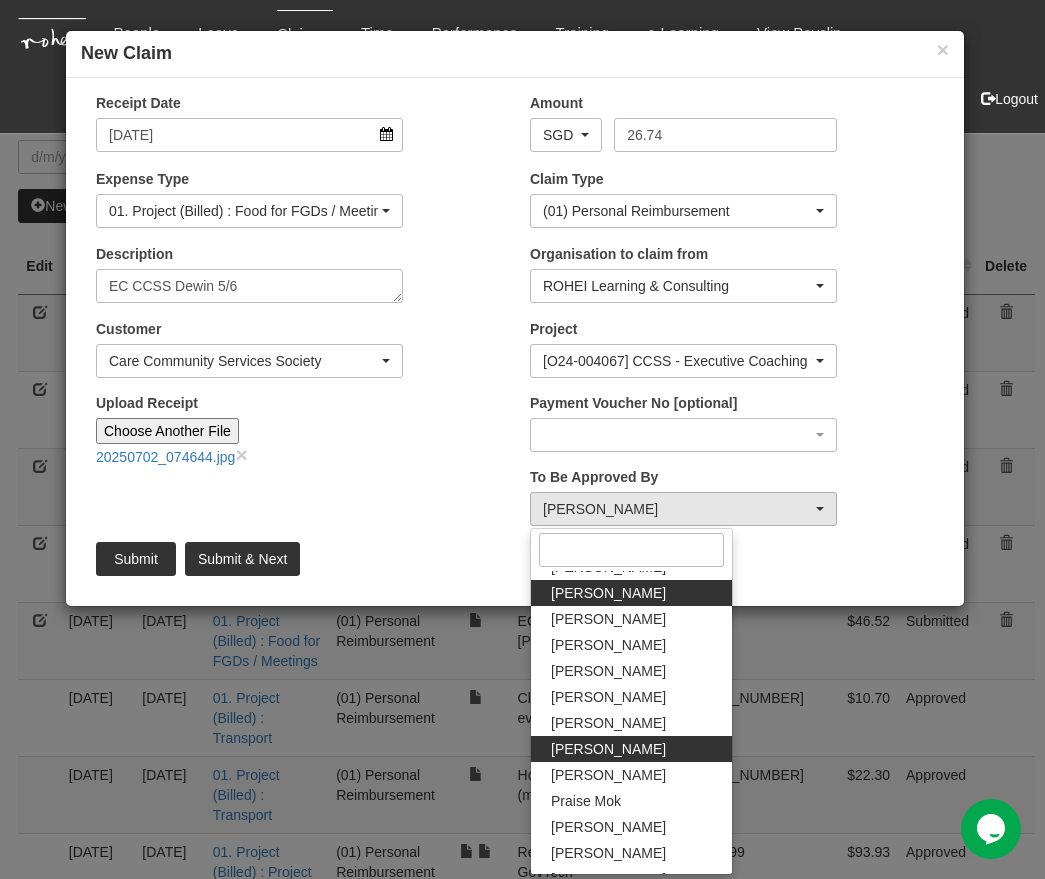 select on "1ae40e68-5a0c-4d70-b50e-45a4e5a72252" 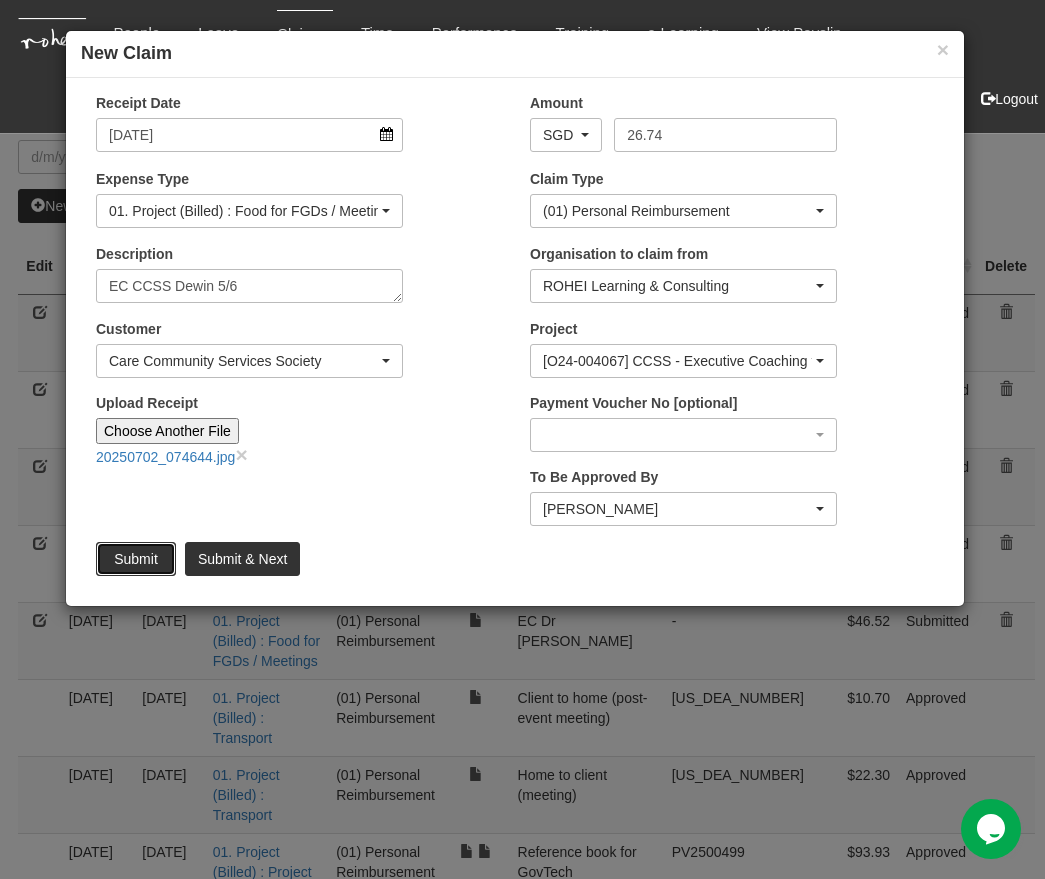 click on "Submit" at bounding box center (136, 559) 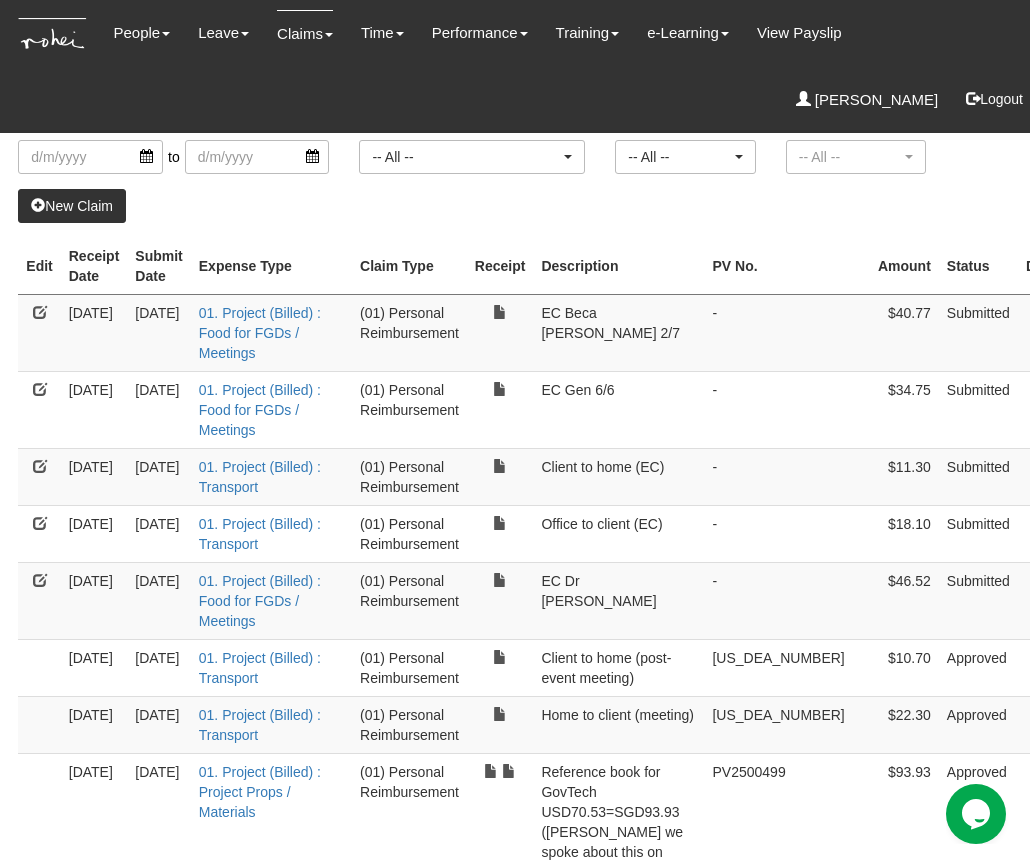 click on "New Claim" at bounding box center [72, 206] 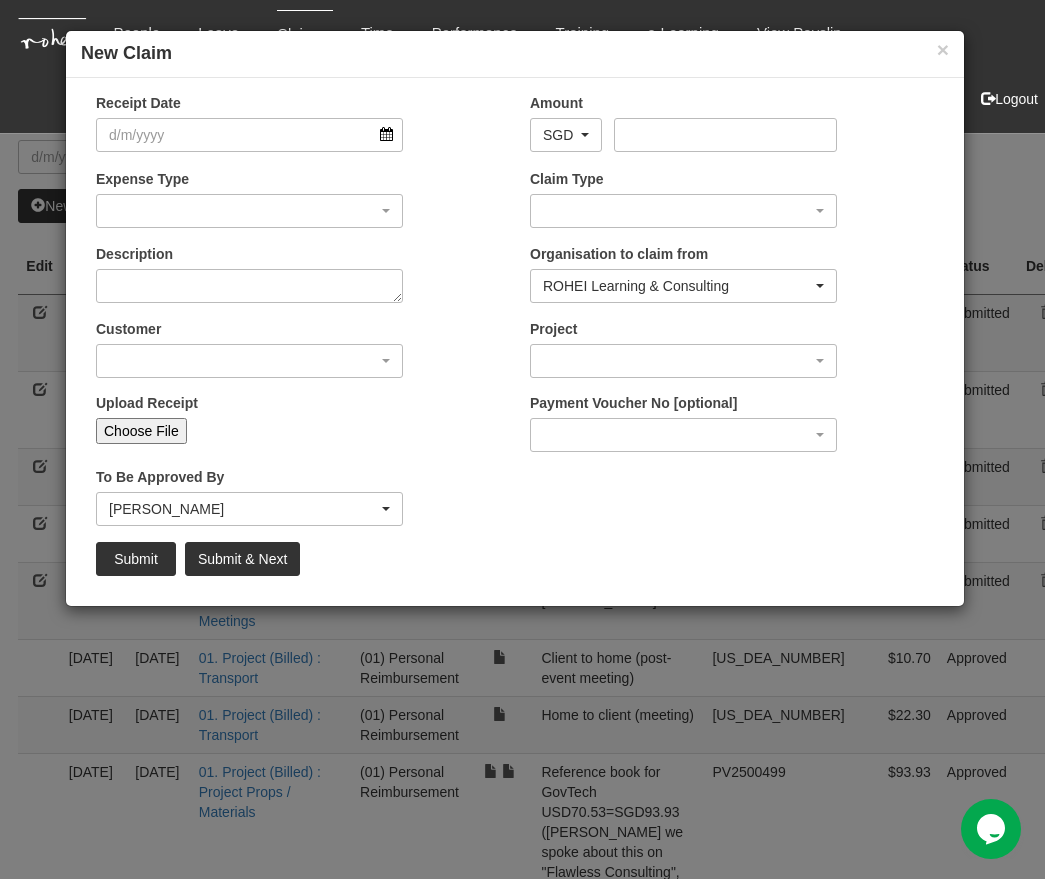 select on "50" 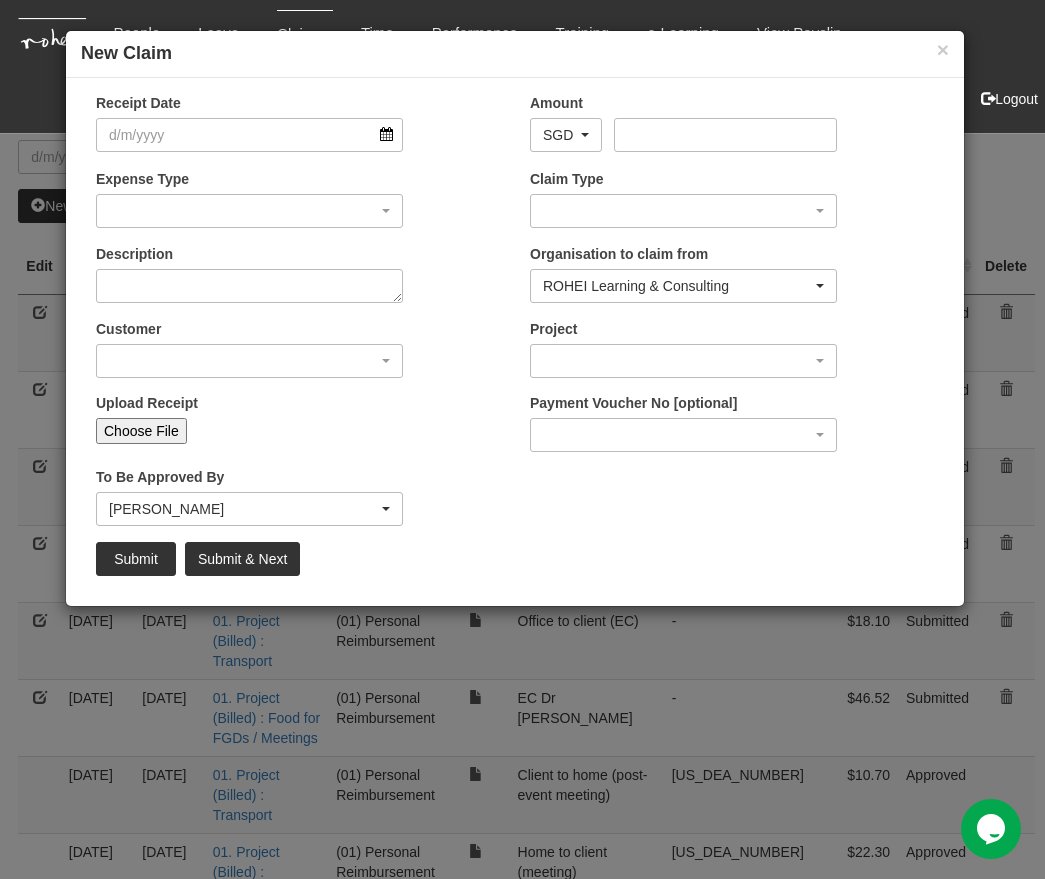 click on "Choose File" at bounding box center (141, 431) 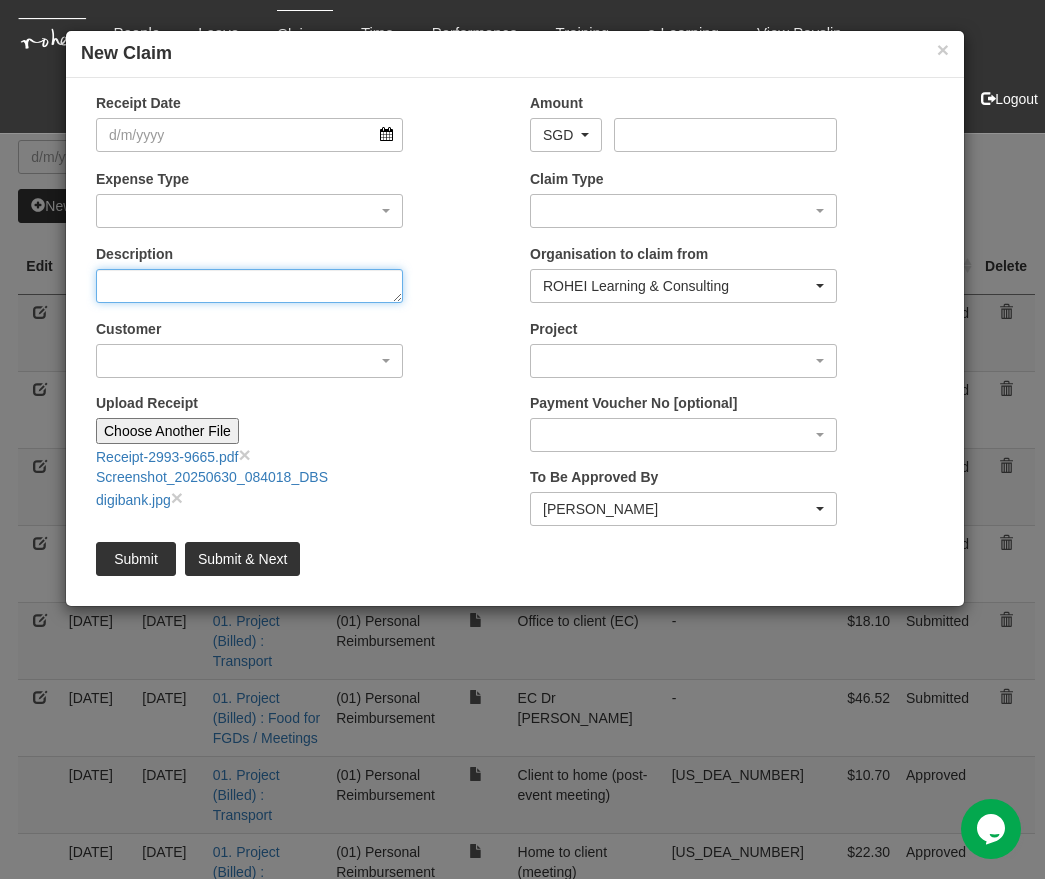 click on "Description" at bounding box center (249, 286) 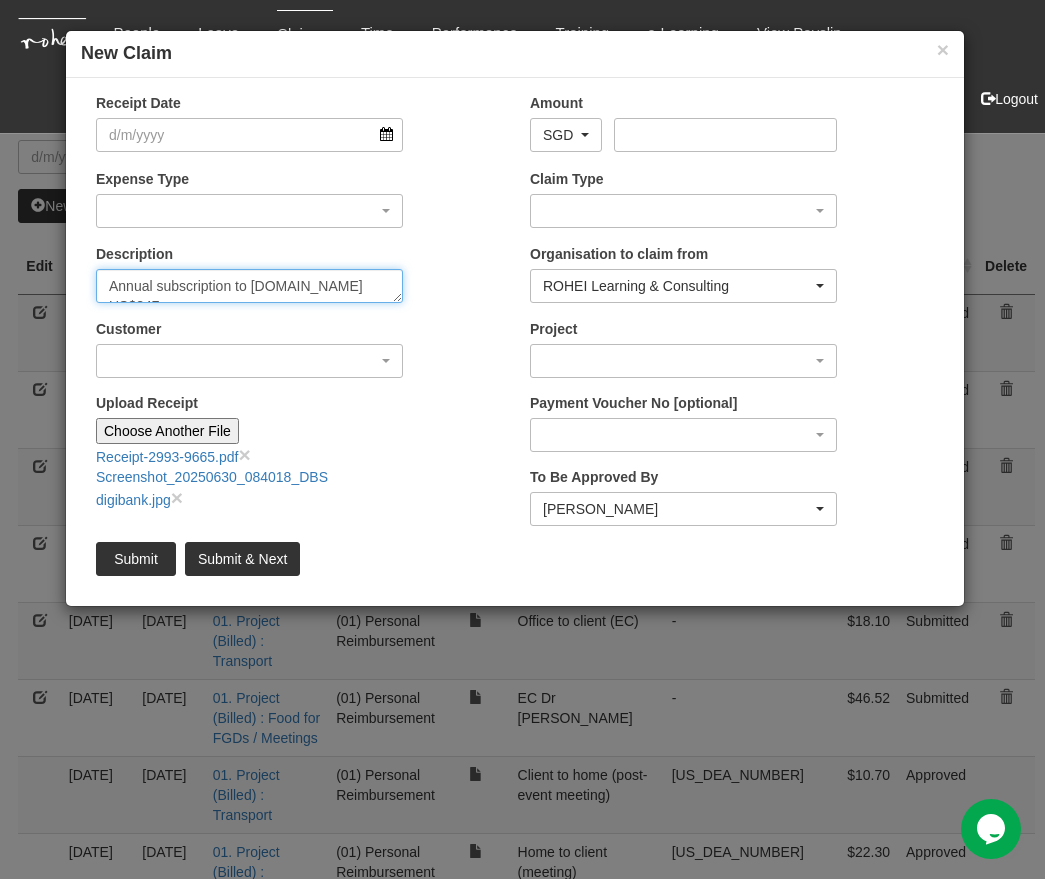 scroll, scrollTop: 12, scrollLeft: 0, axis: vertical 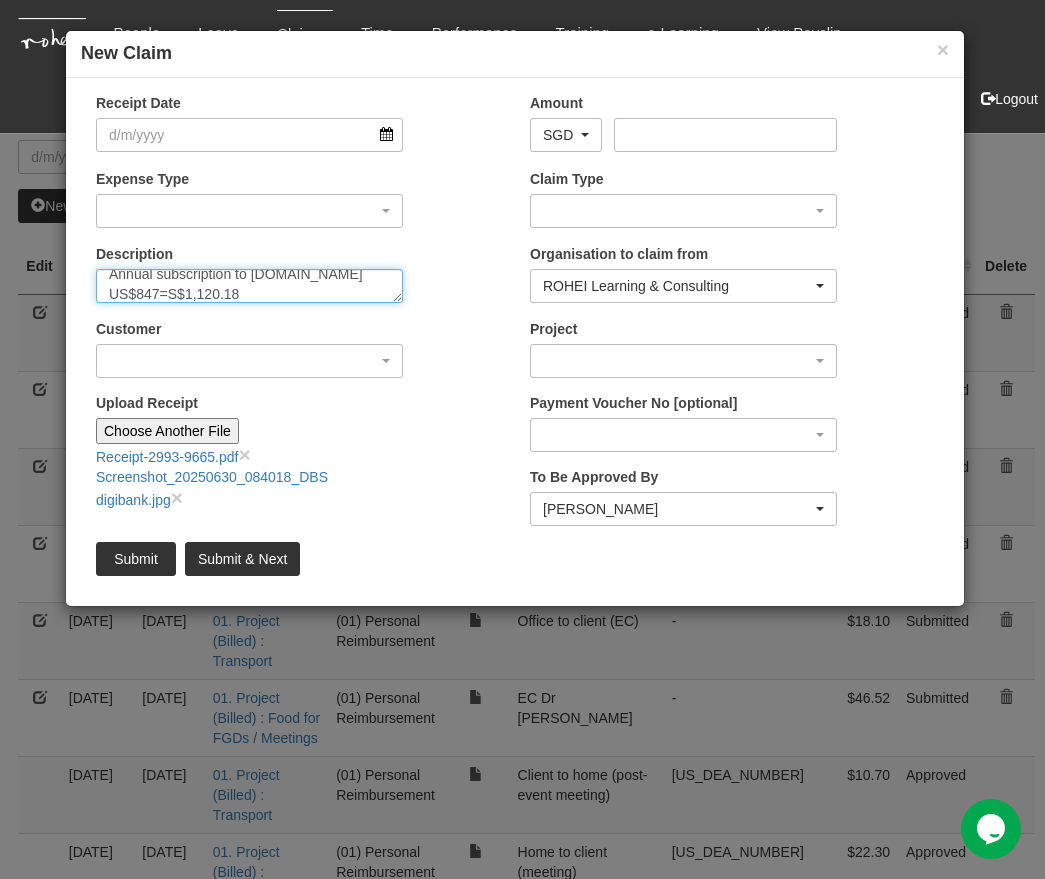 type on "Annual subscription to [DOMAIN_NAME] US$847=S$1,120.18" 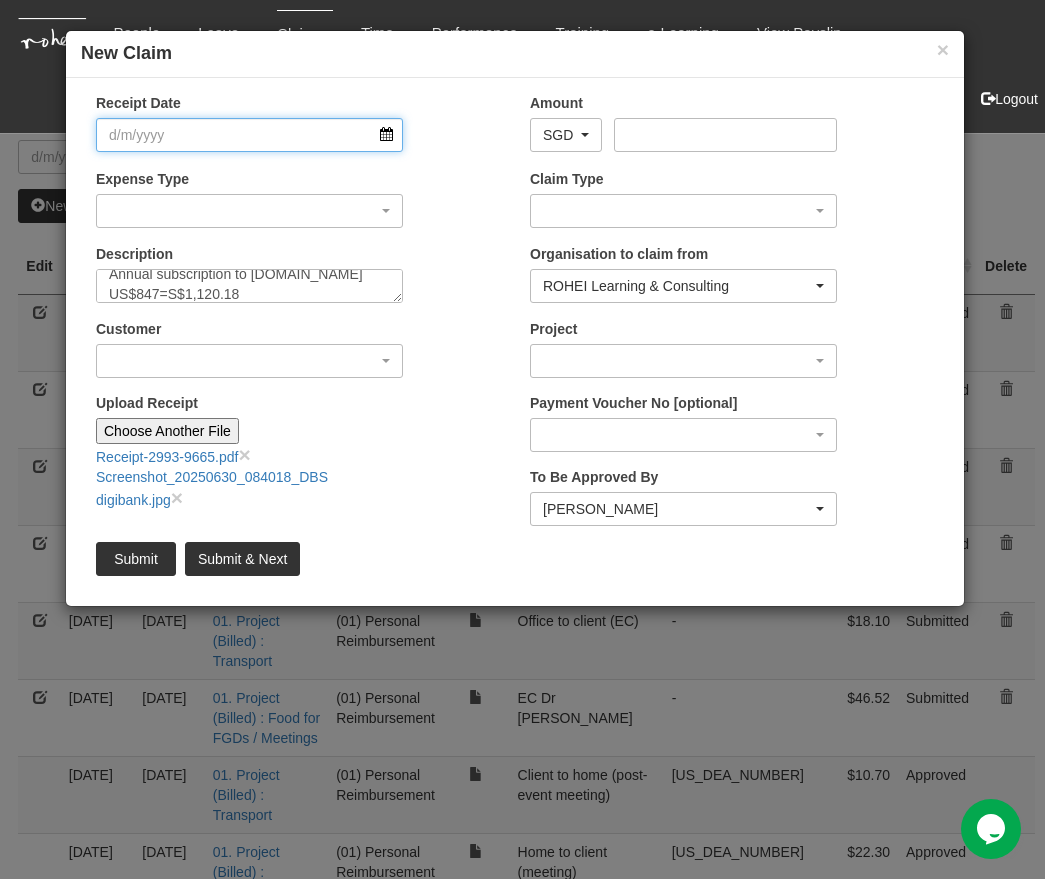 click on "Receipt Date" at bounding box center (249, 135) 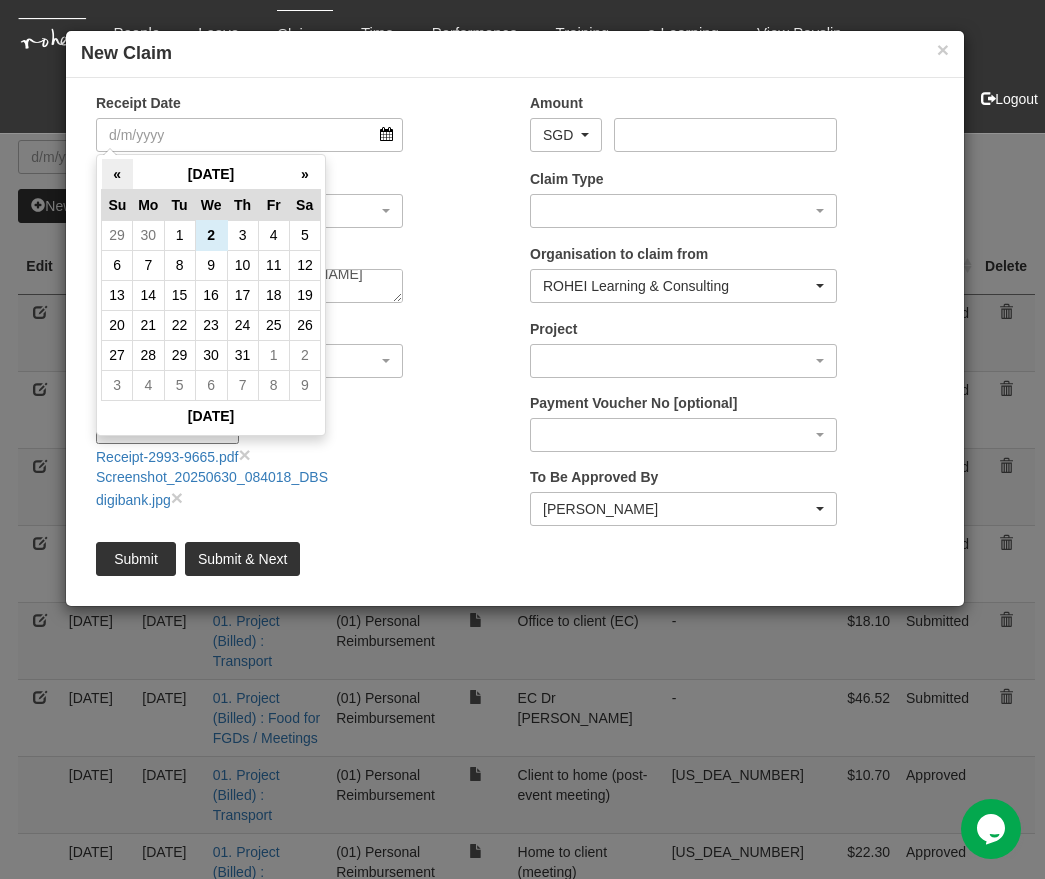 click on "«" at bounding box center [117, 174] 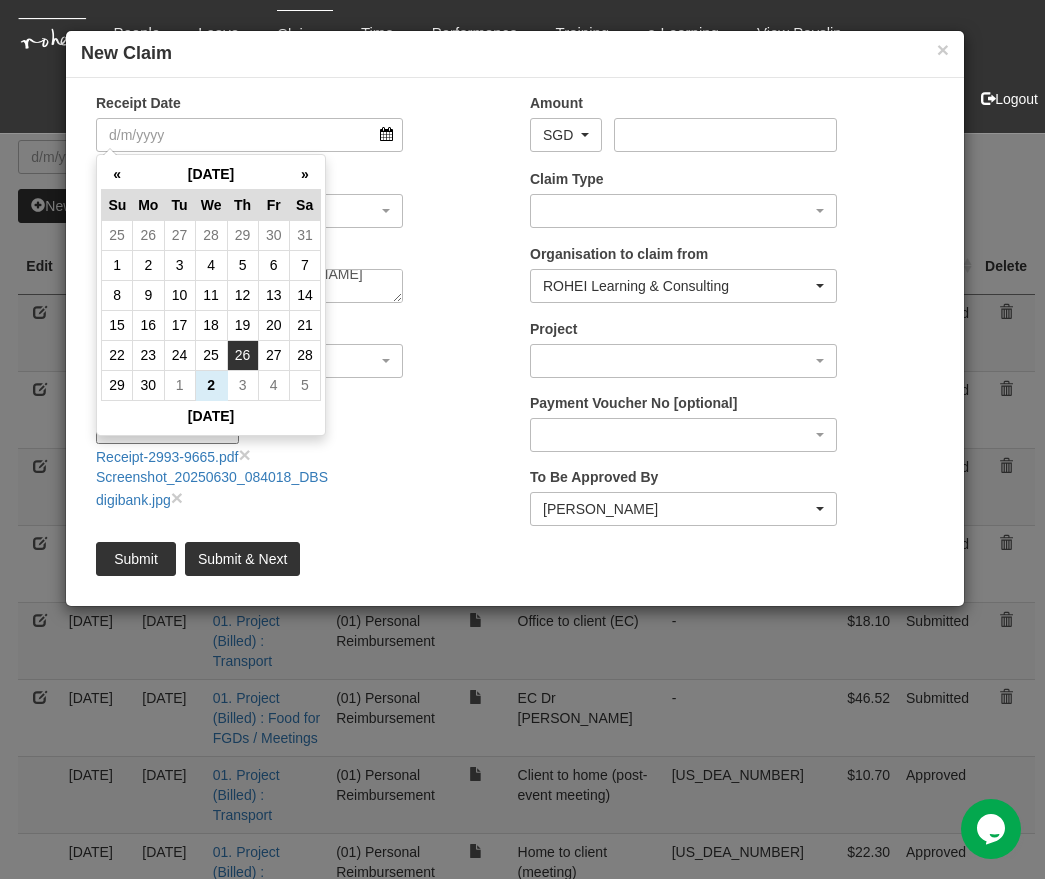 click on "26" at bounding box center [242, 355] 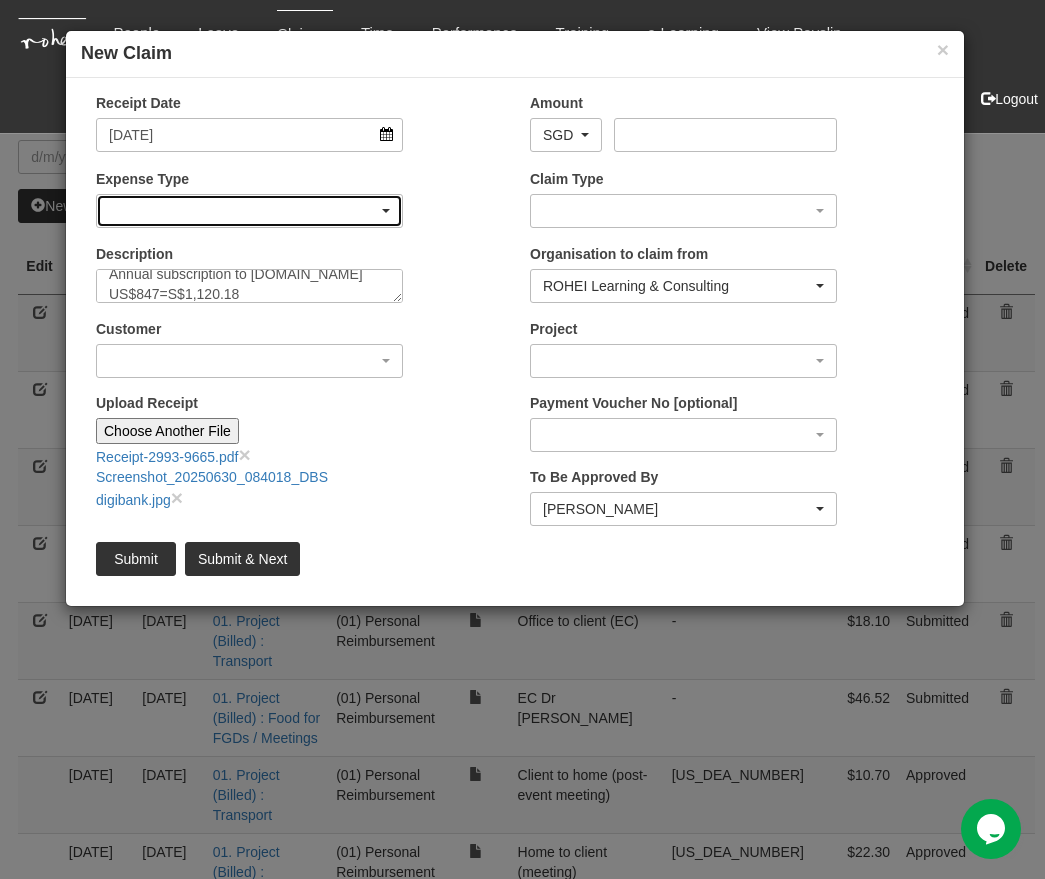 click at bounding box center [249, 211] 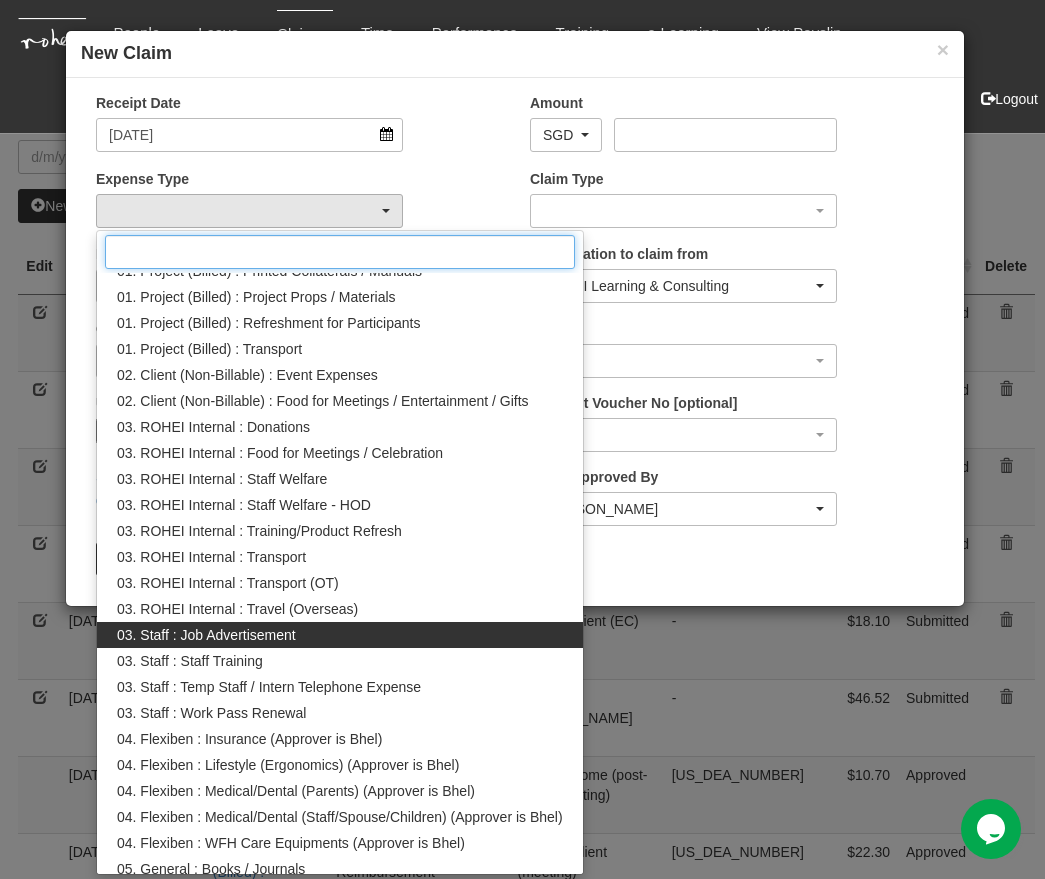 scroll, scrollTop: 132, scrollLeft: 0, axis: vertical 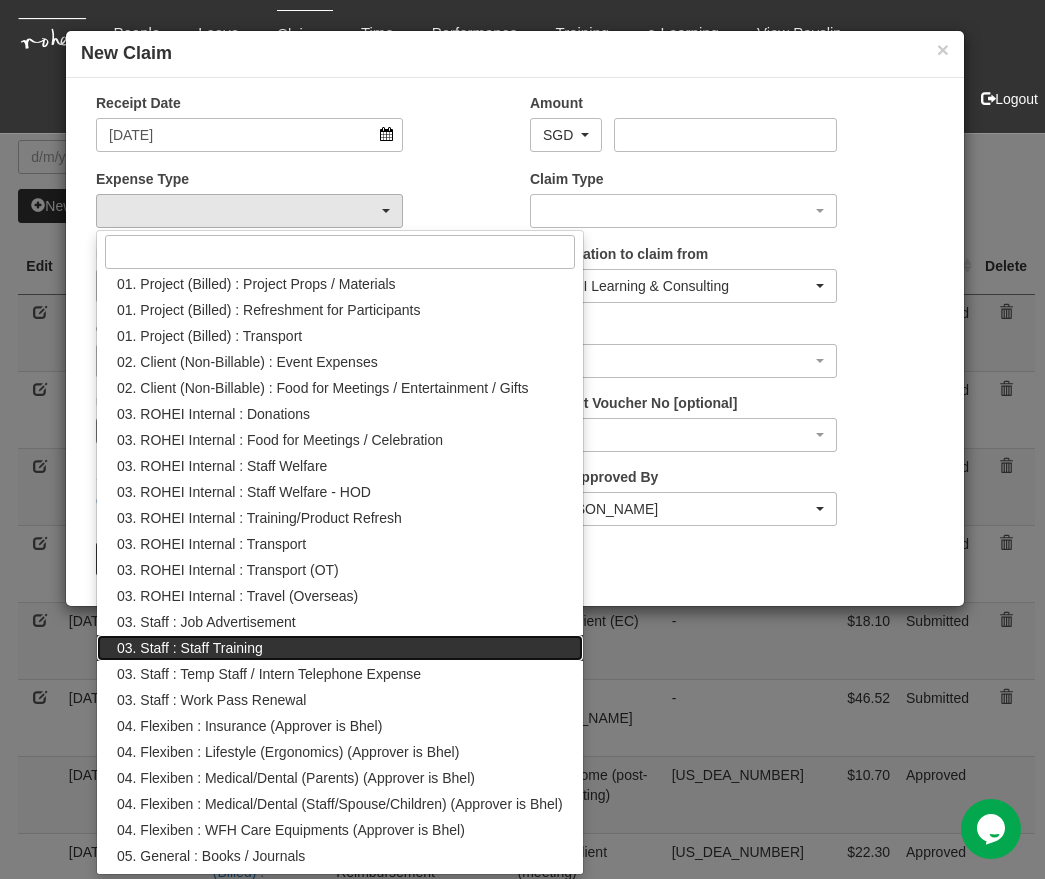click on "03. Staff : Staff Training" at bounding box center [340, 648] 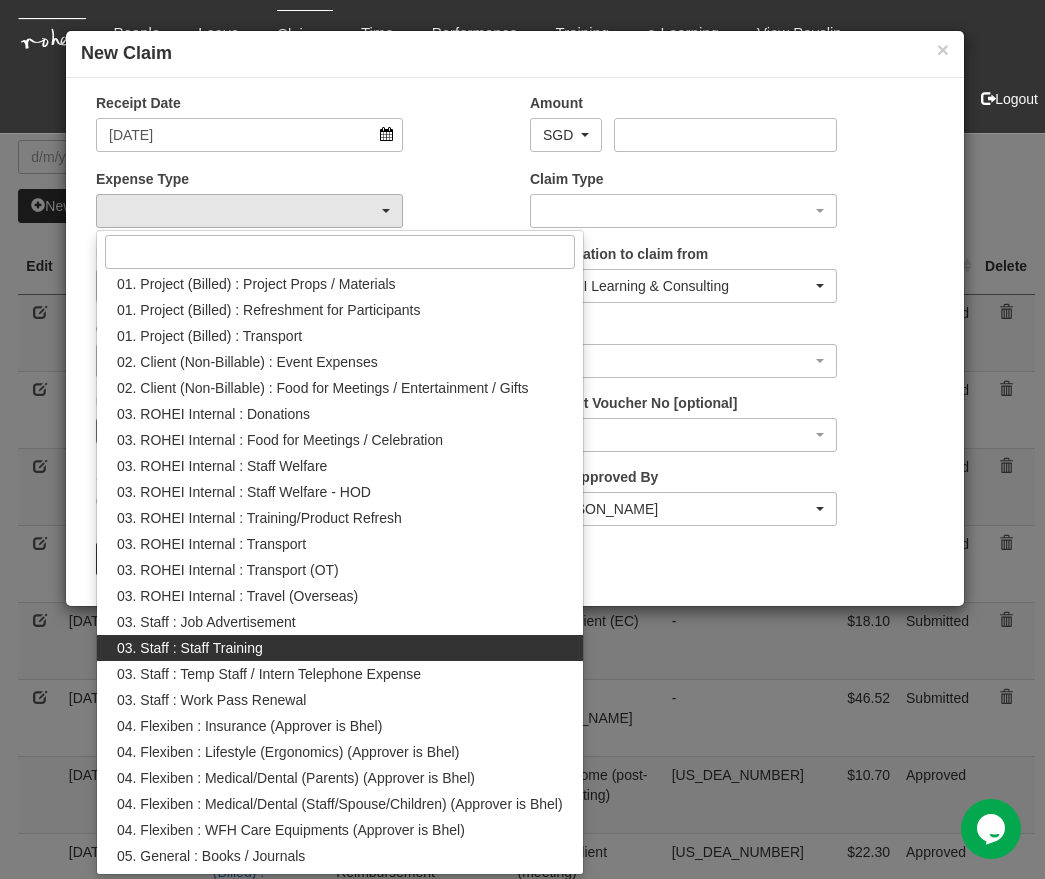 select on "139" 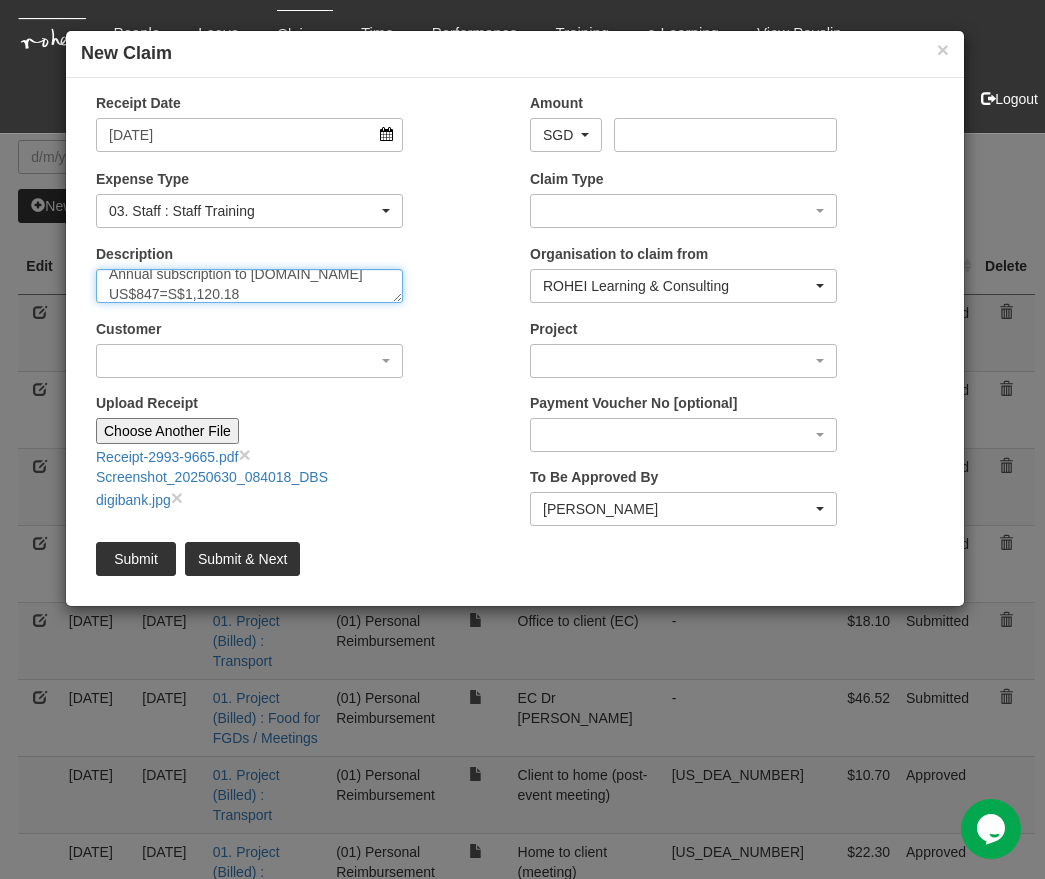 click on "Annual subscription to [DOMAIN_NAME] US$847=S$1,120.18" at bounding box center [249, 286] 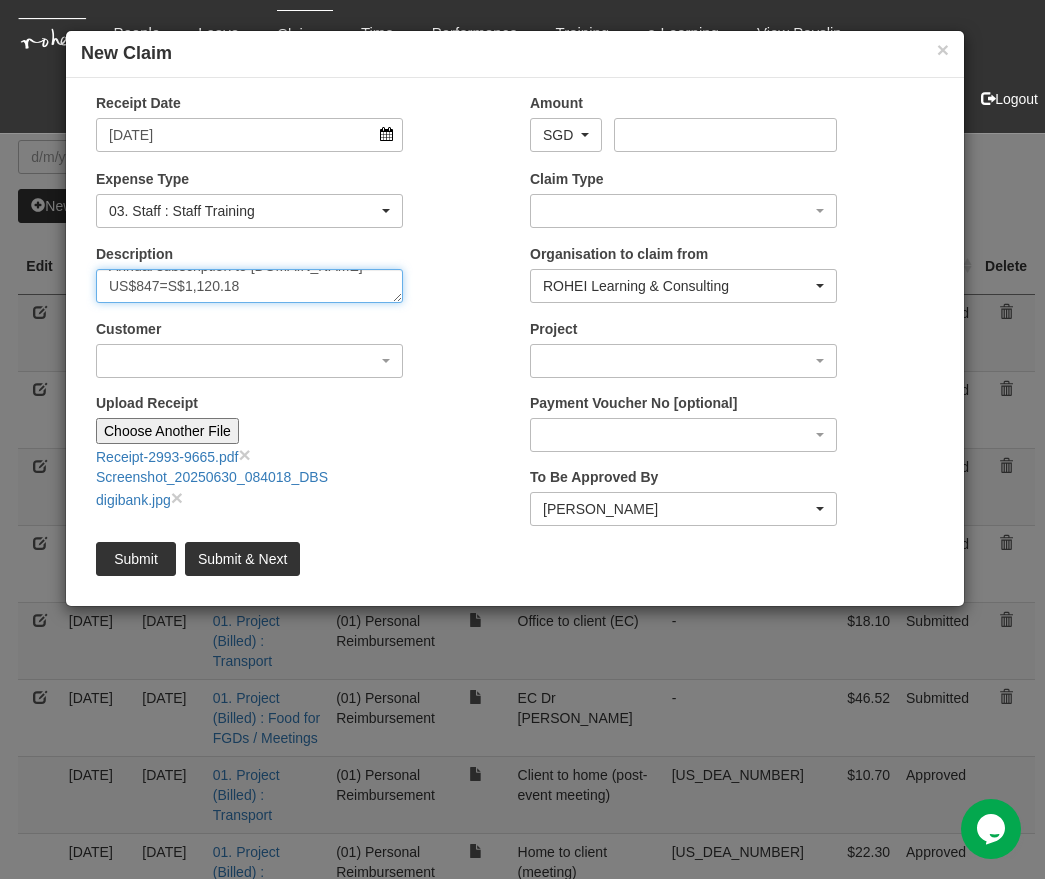 scroll, scrollTop: 0, scrollLeft: 0, axis: both 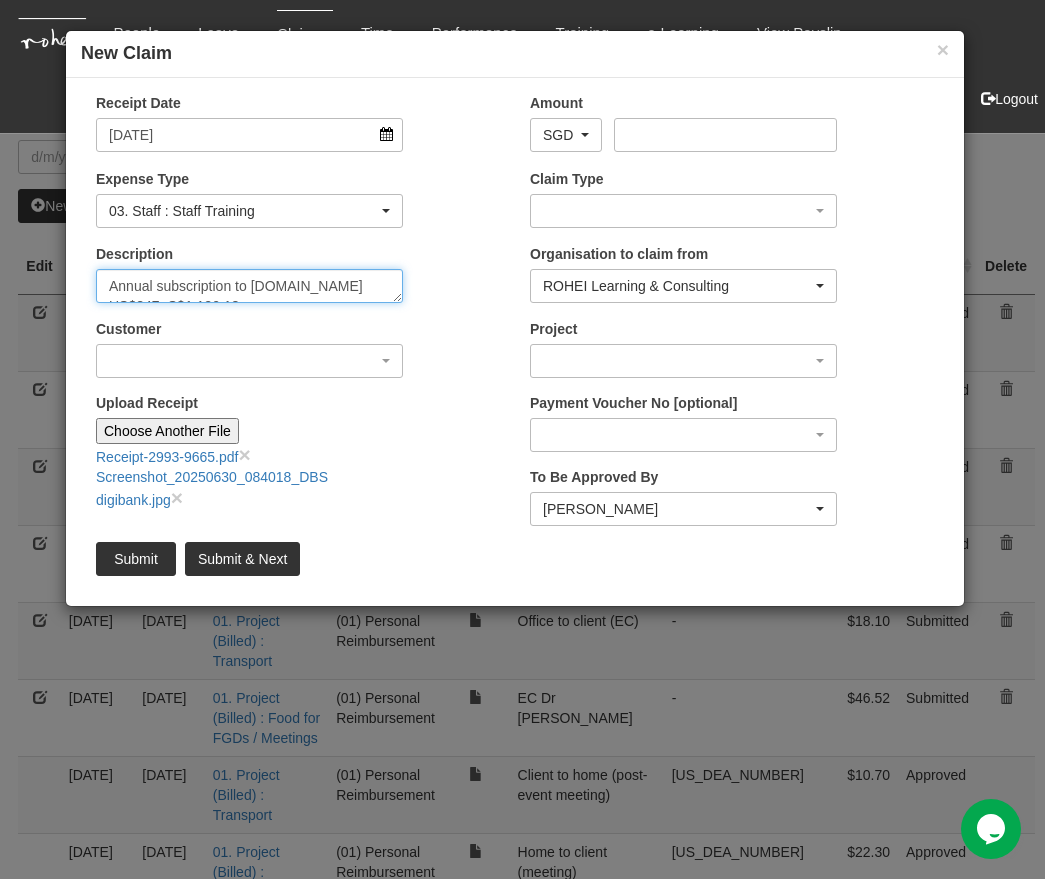 click on "Annual subscription to [DOMAIN_NAME] US$847=S$1,120.18" at bounding box center (249, 286) 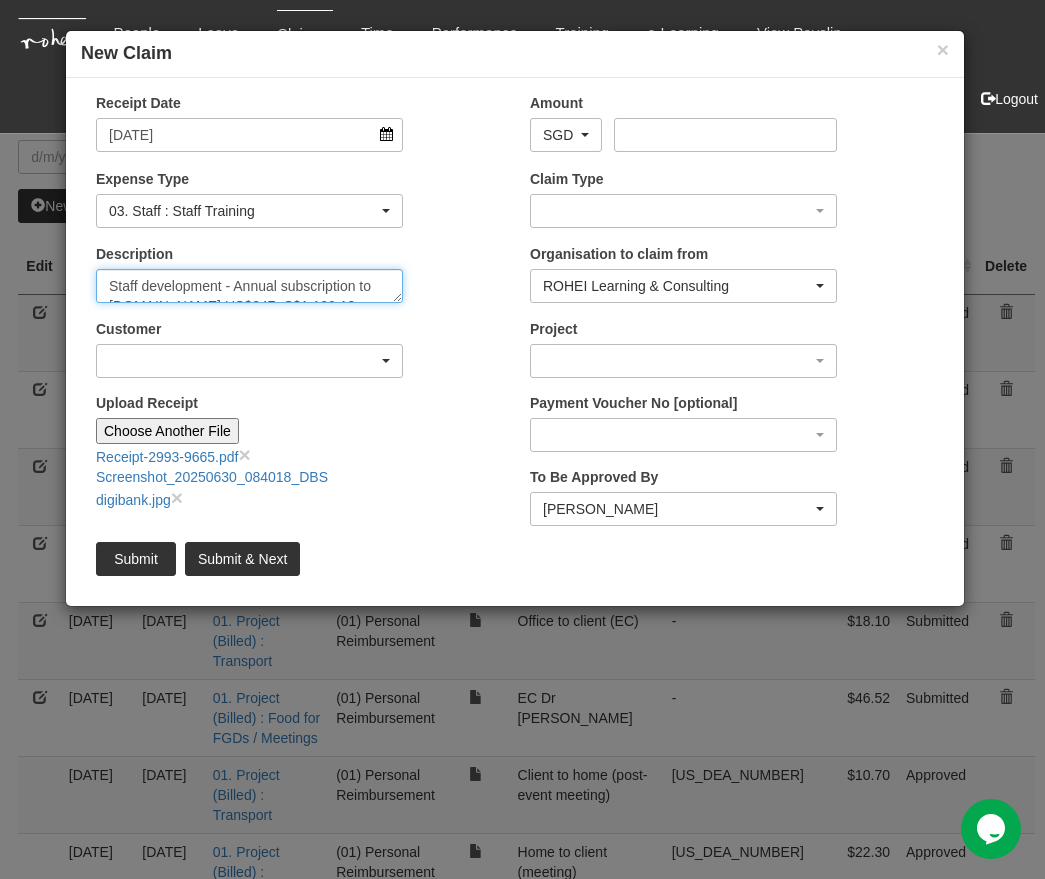 type on "Staff development - Annual subscription to [DOMAIN_NAME] US$847=S$1,120.18" 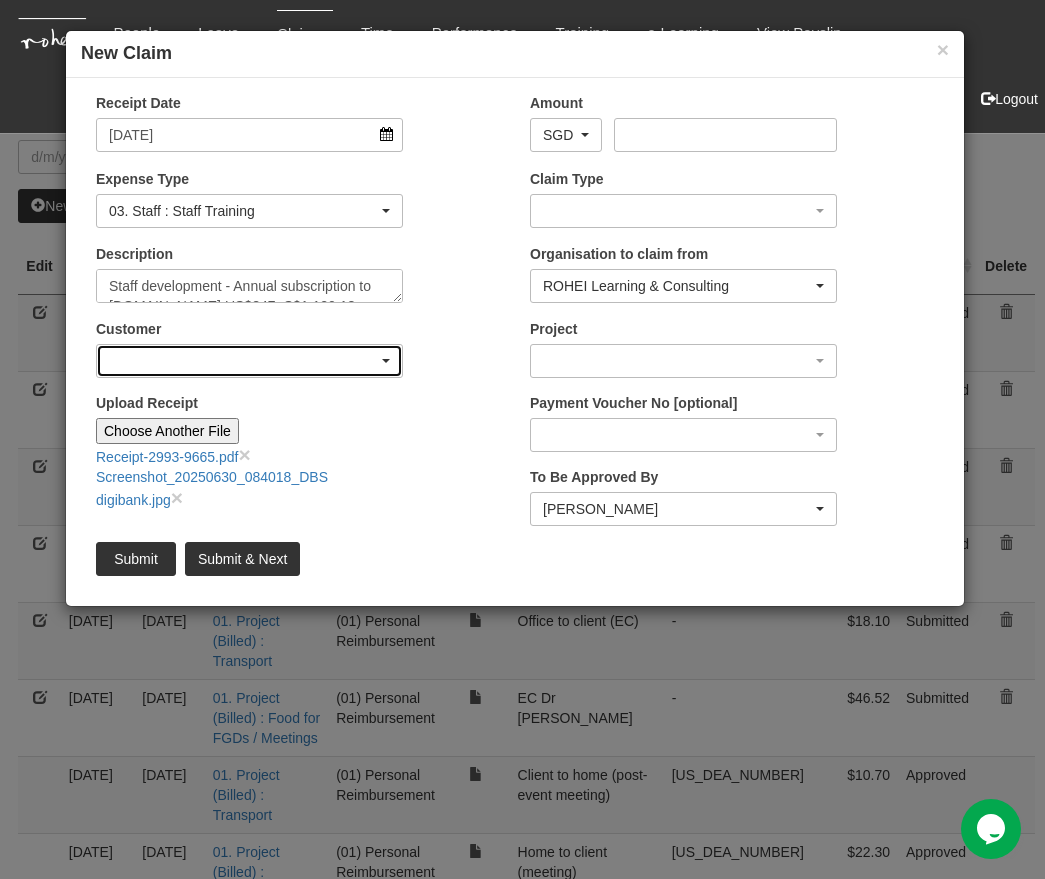 click at bounding box center [249, 361] 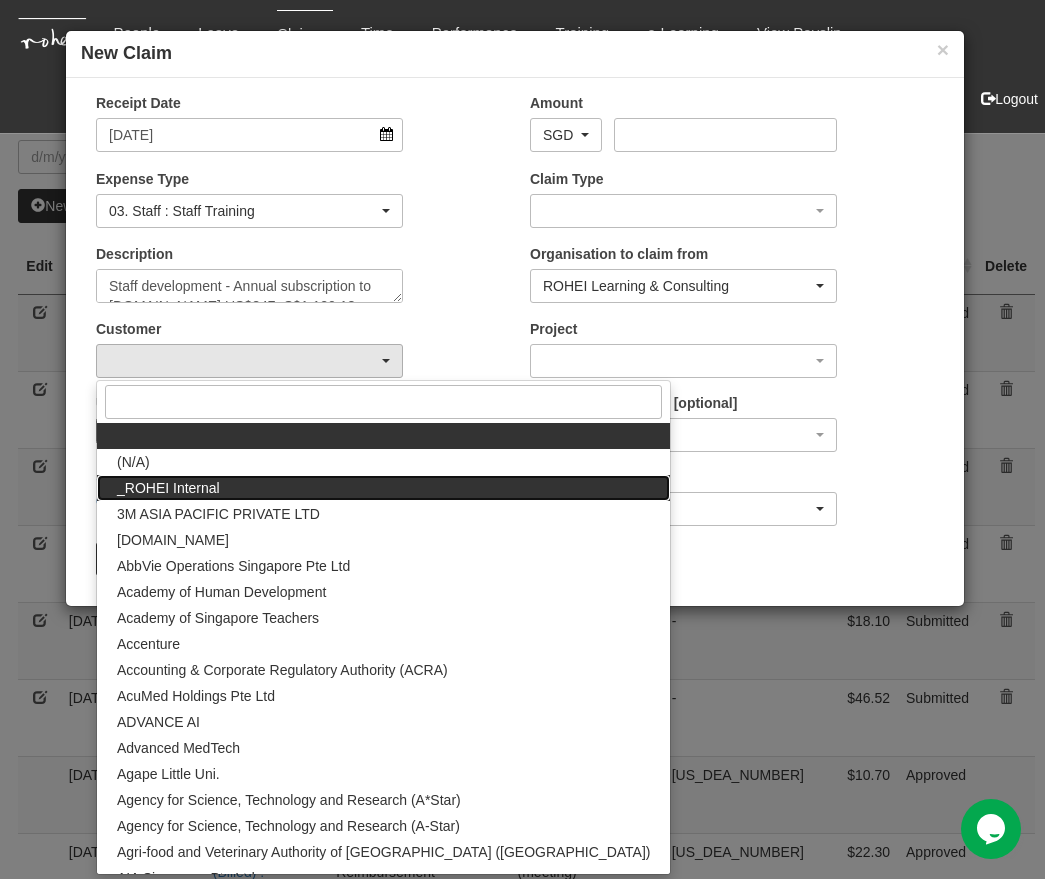 click on "_ROHEI Internal" at bounding box center (383, 488) 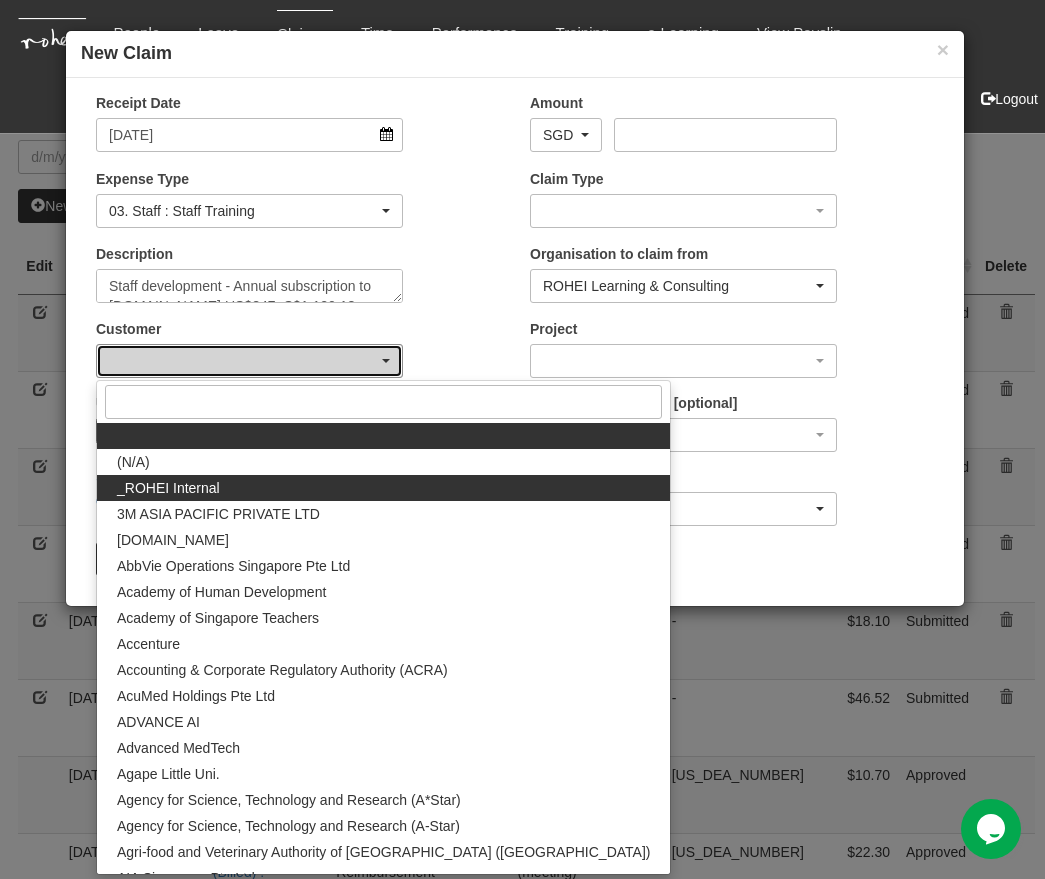 select on "397" 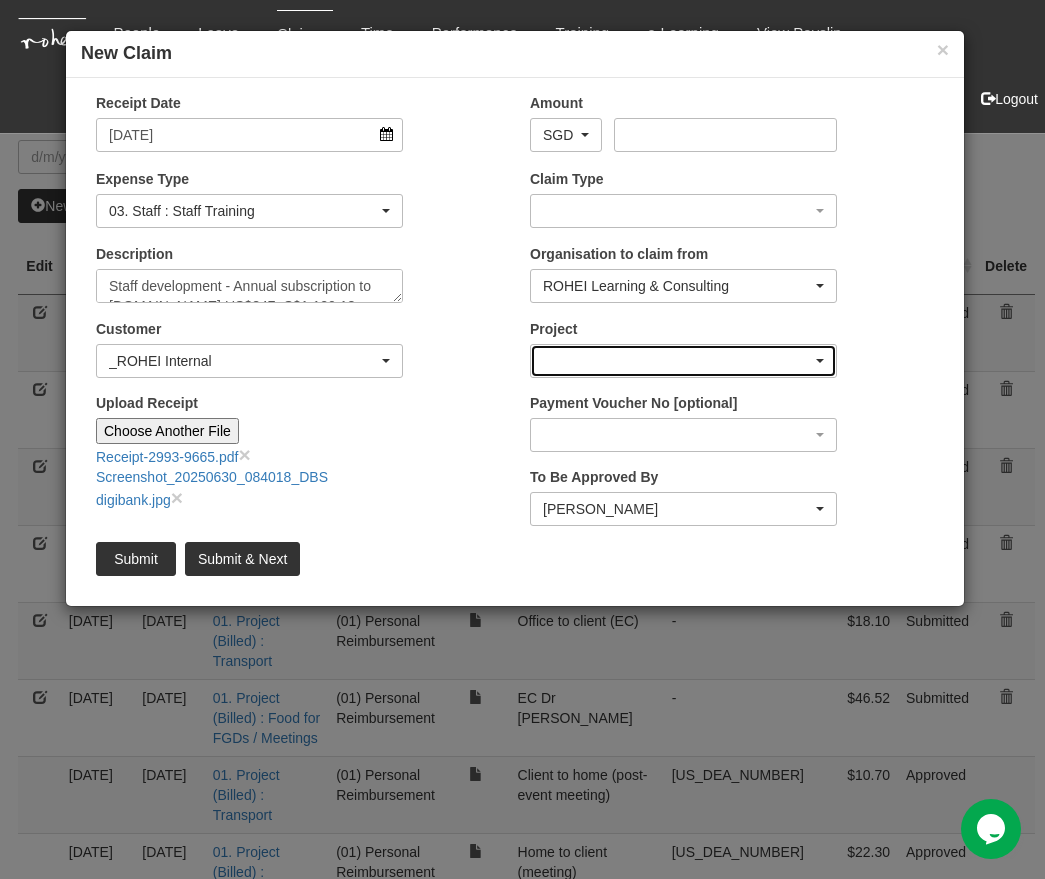 click at bounding box center (683, 361) 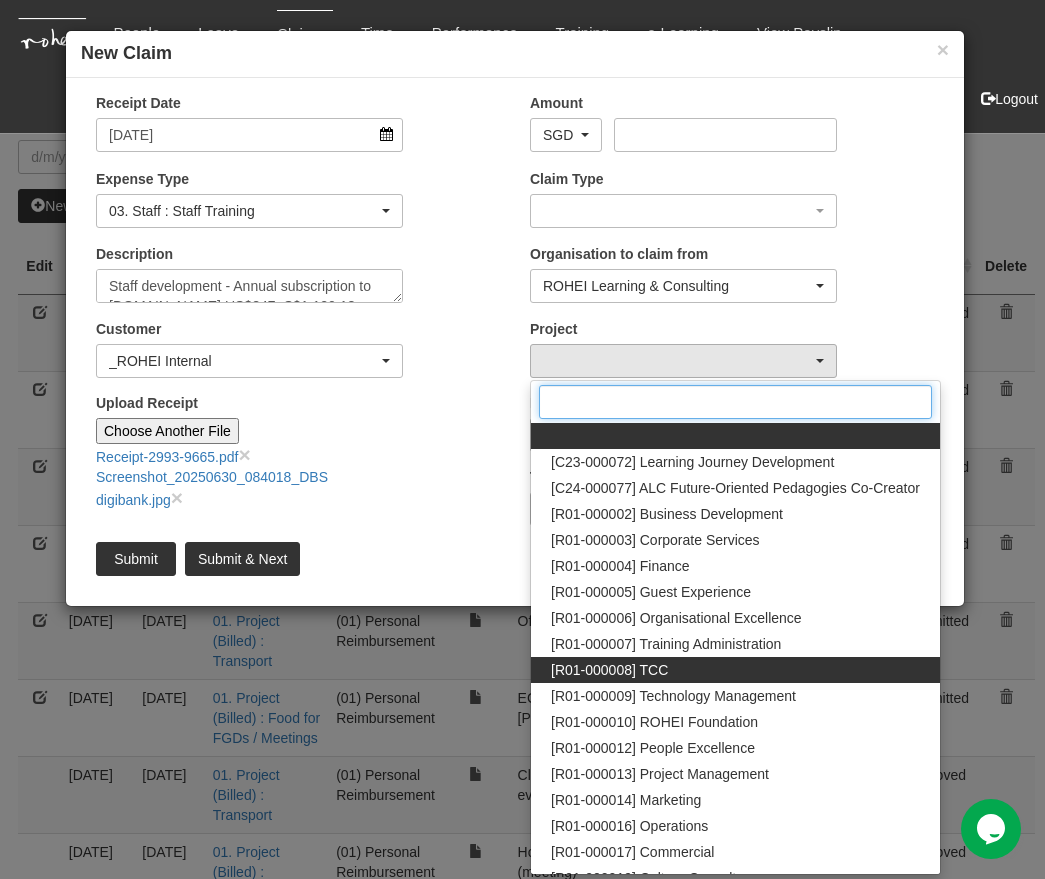 scroll, scrollTop: 12, scrollLeft: 0, axis: vertical 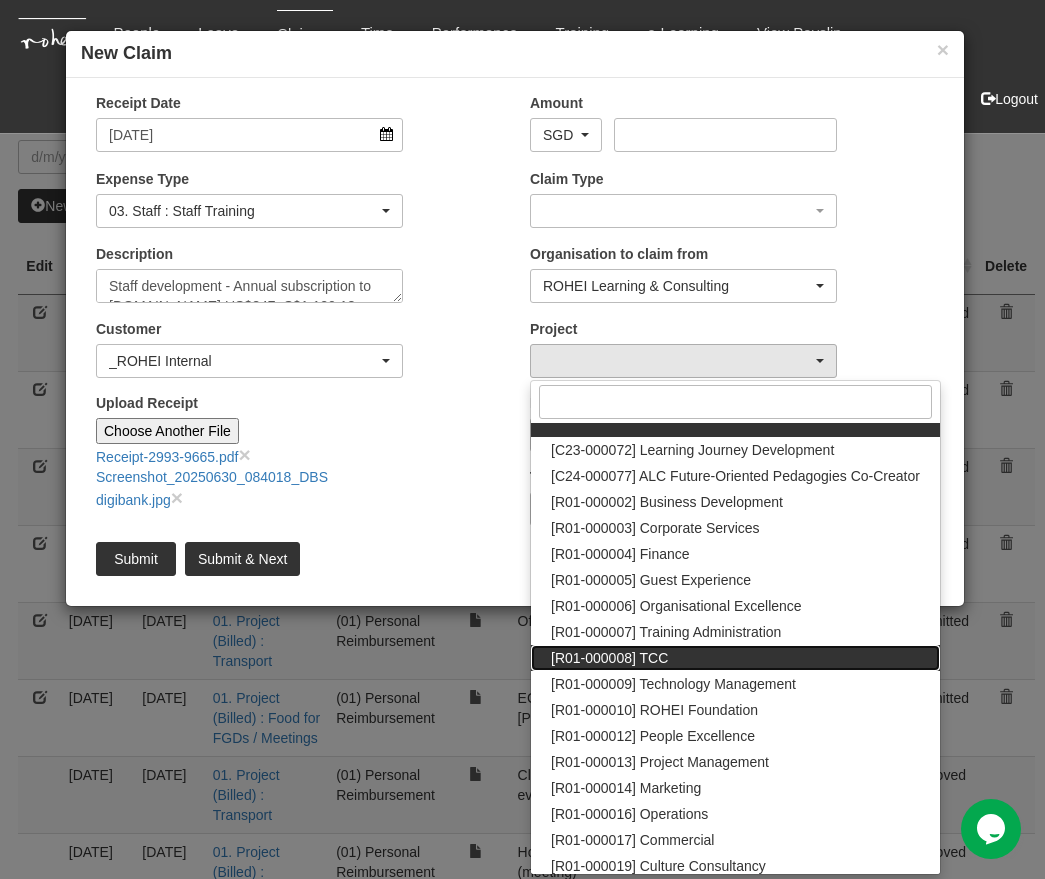 click on "[R01-000008] TCC" at bounding box center (735, 658) 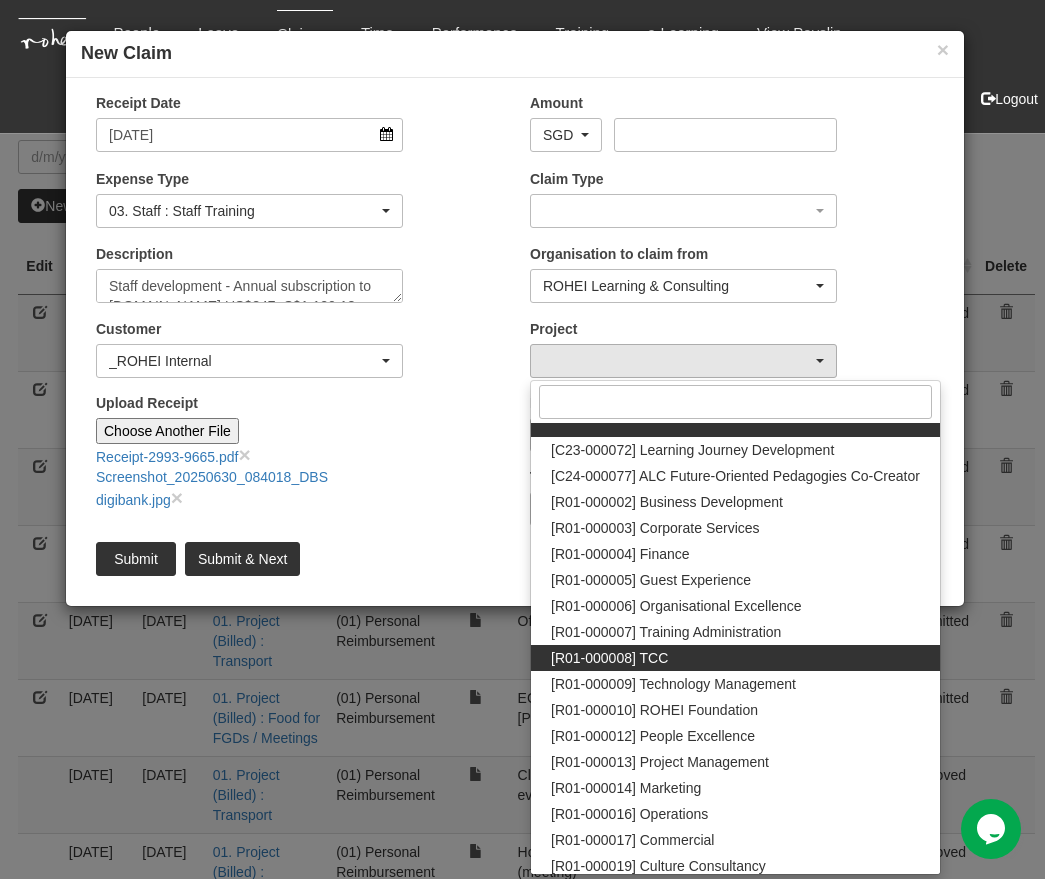 select on "1485" 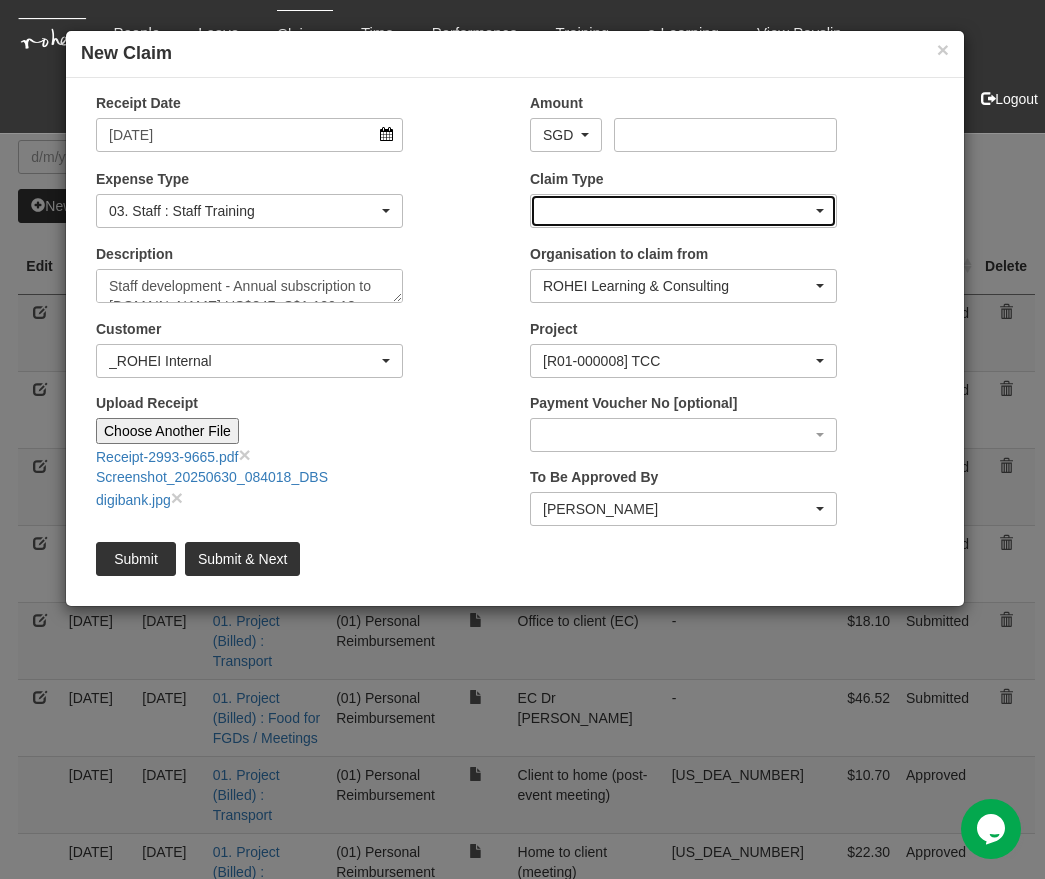 click at bounding box center (683, 211) 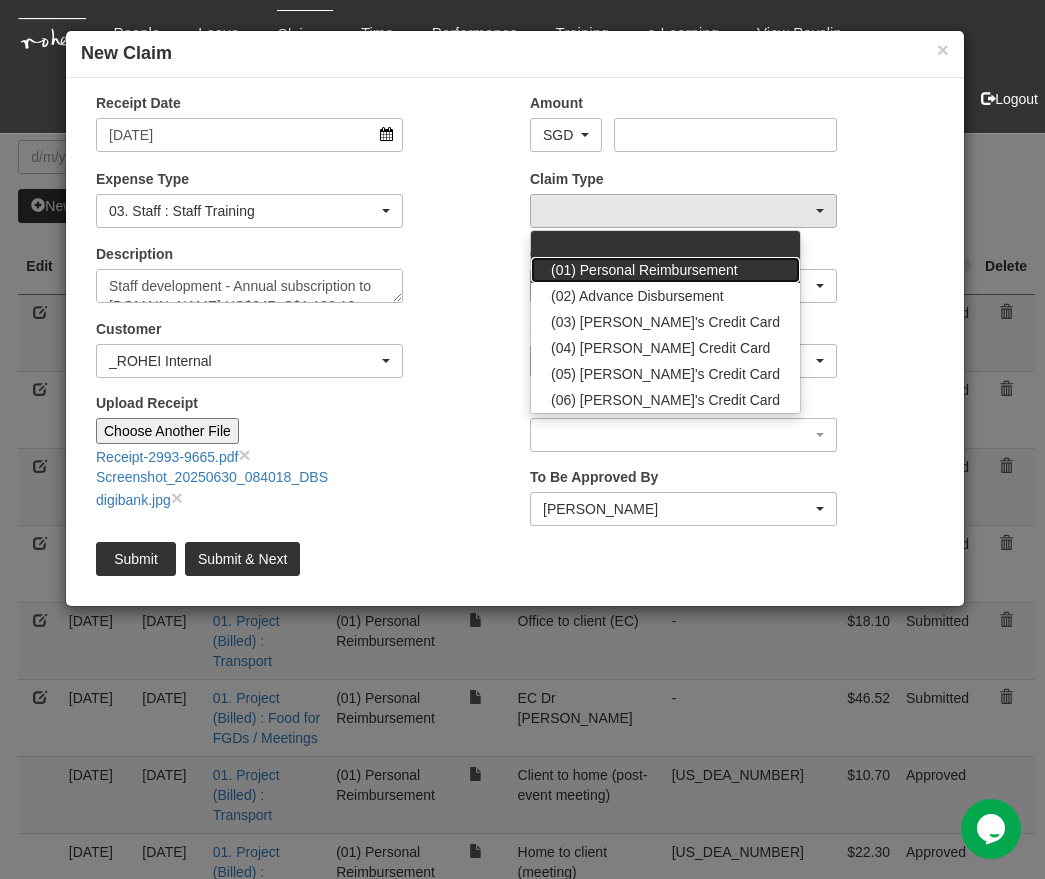 click on "(01) Personal Reimbursement" at bounding box center [644, 270] 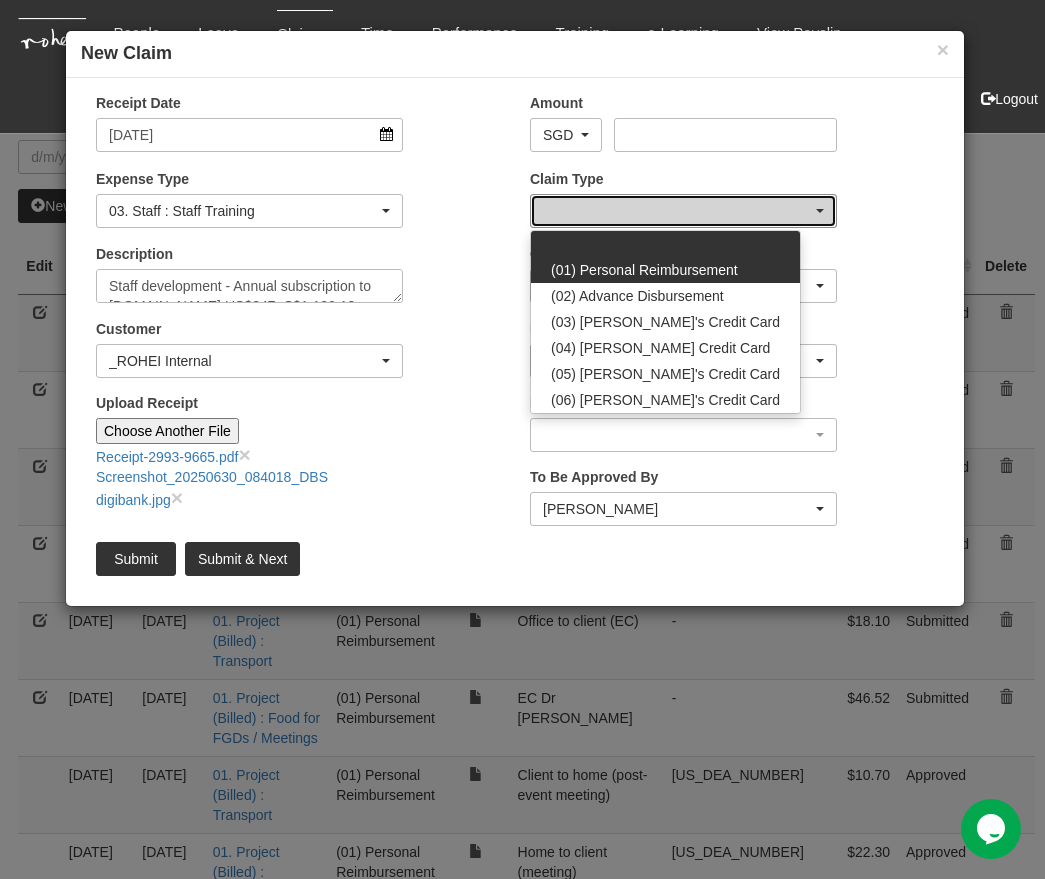 select on "14" 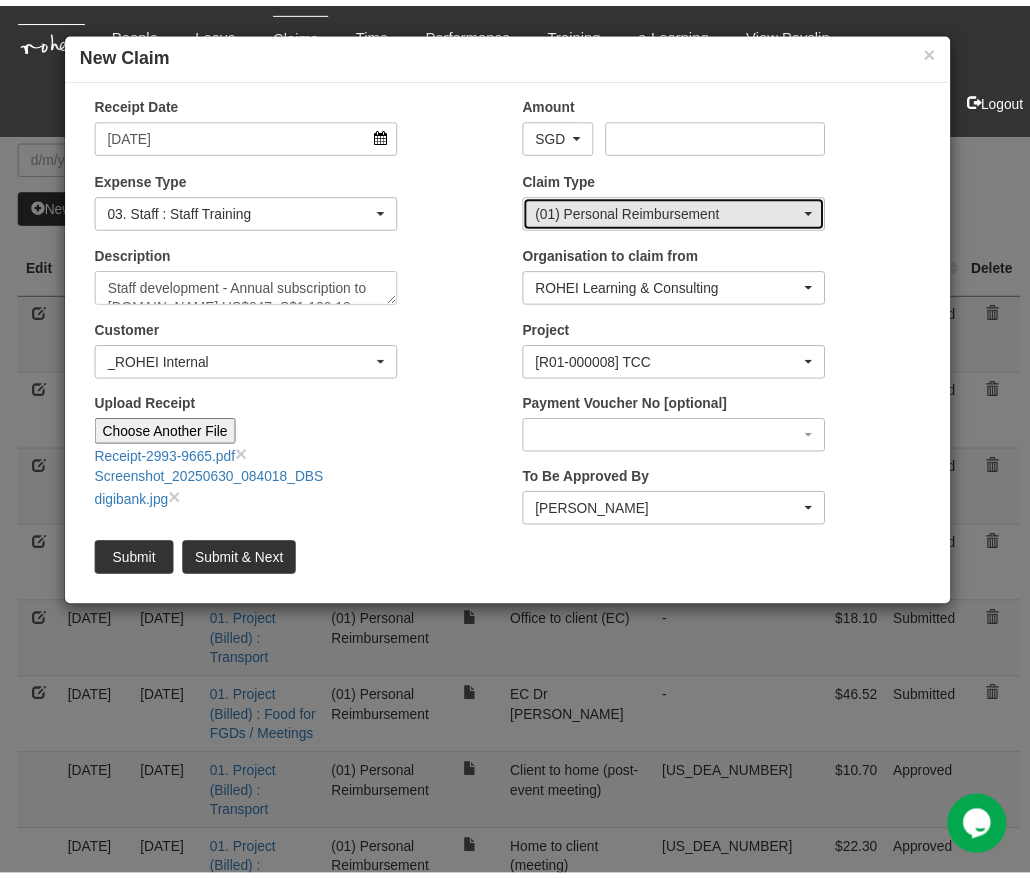 scroll, scrollTop: 20, scrollLeft: 0, axis: vertical 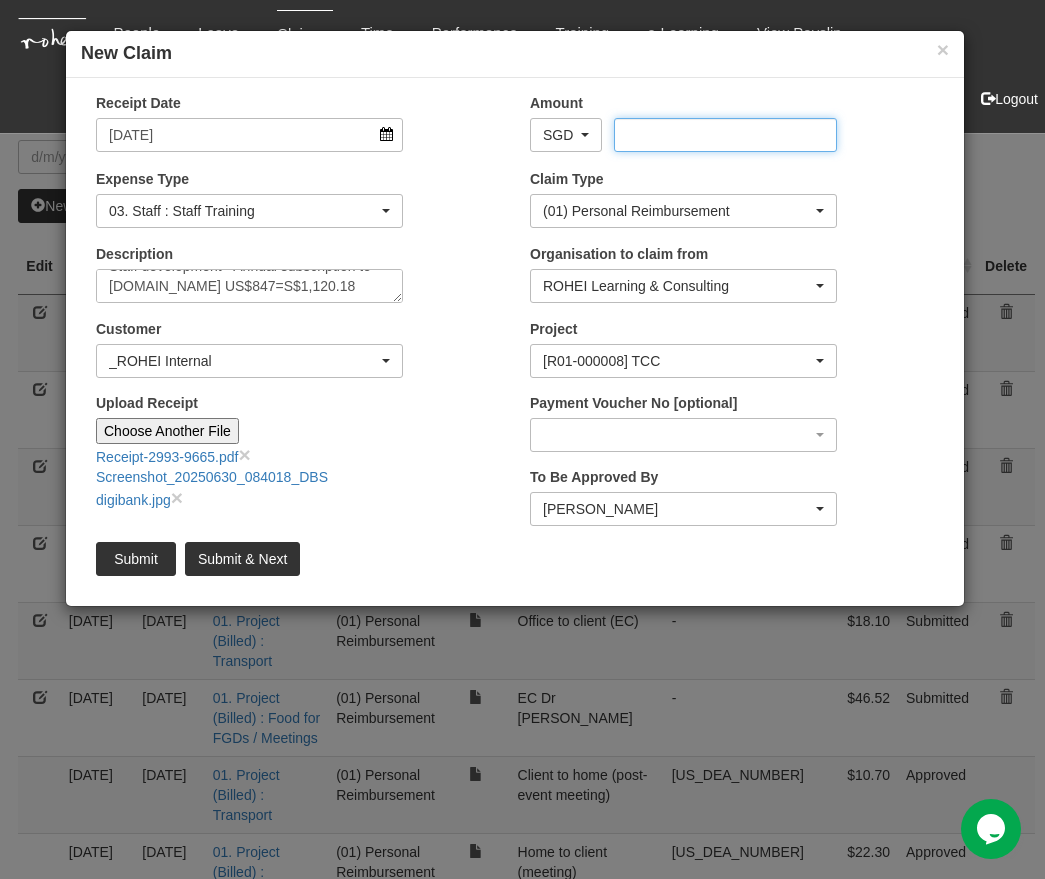 click on "Amount" at bounding box center [725, 135] 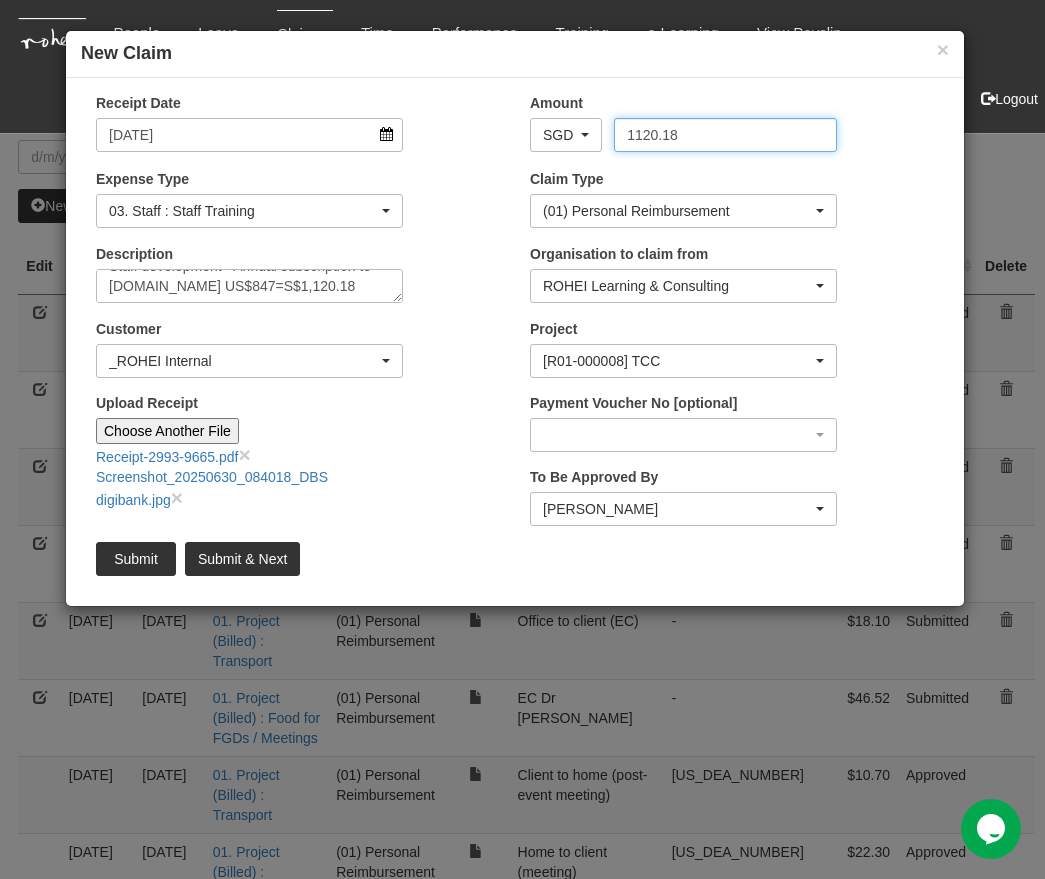 type on "1120.18" 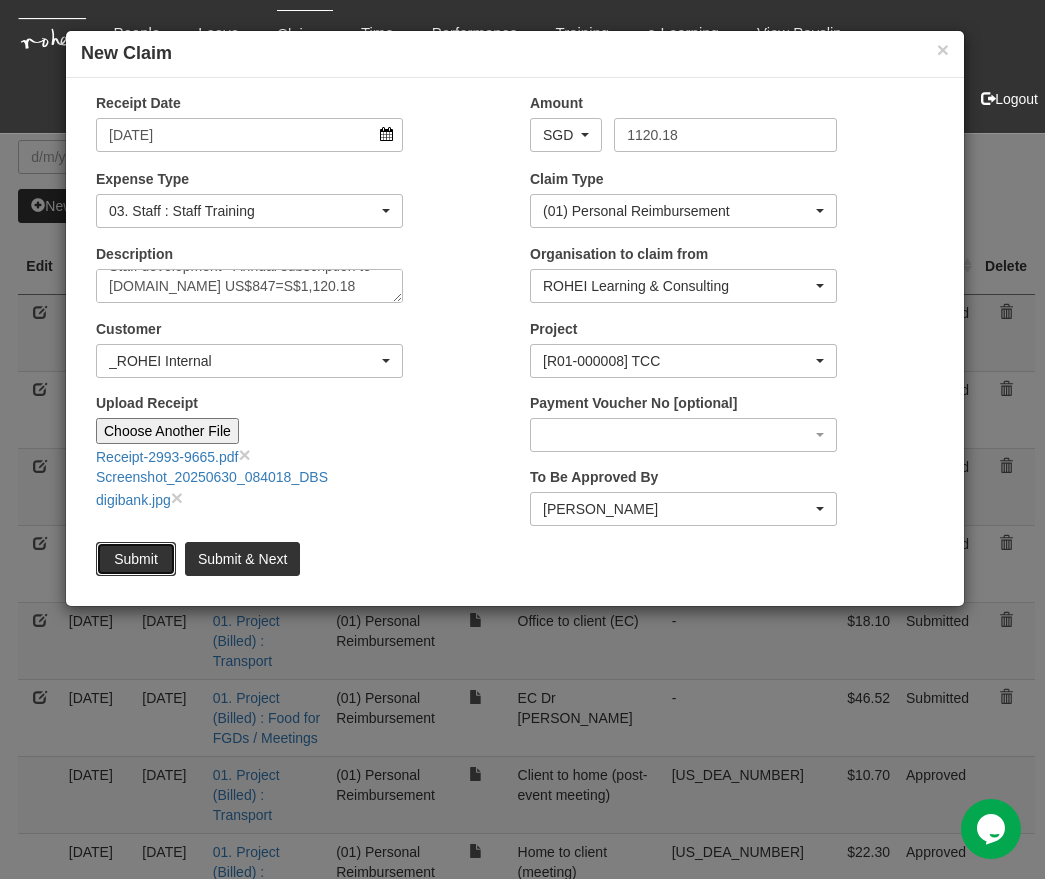 click on "Submit" at bounding box center (136, 559) 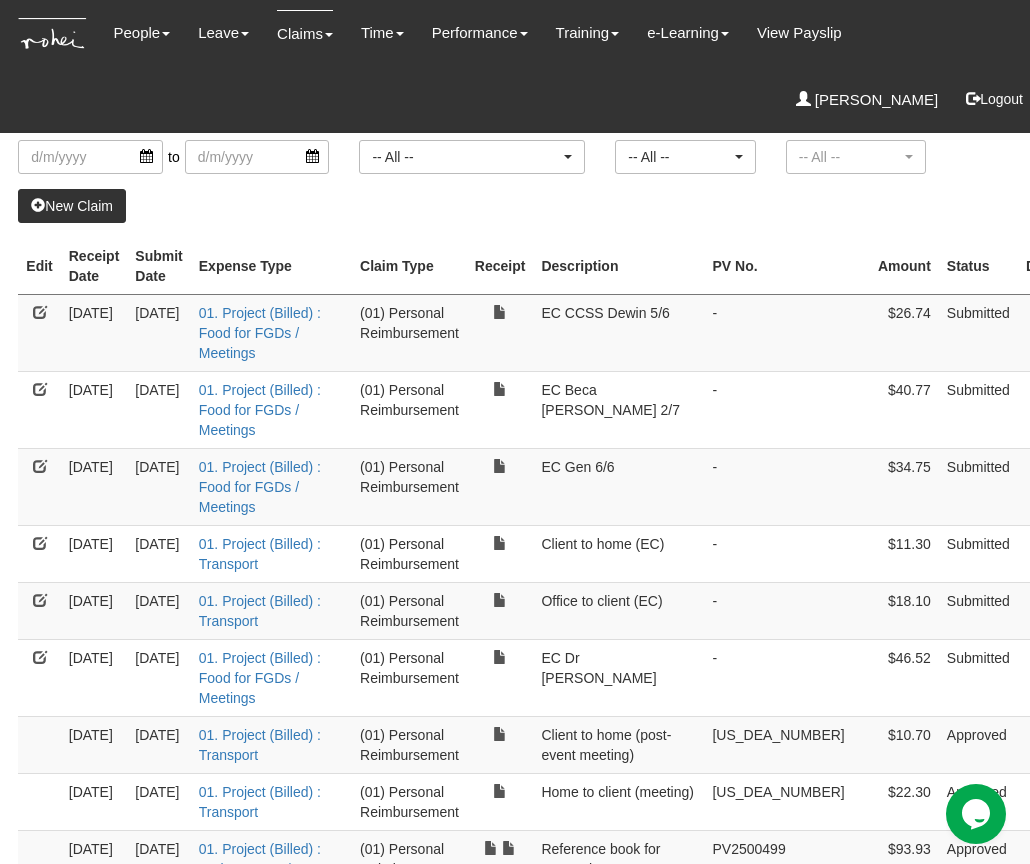 select on "50" 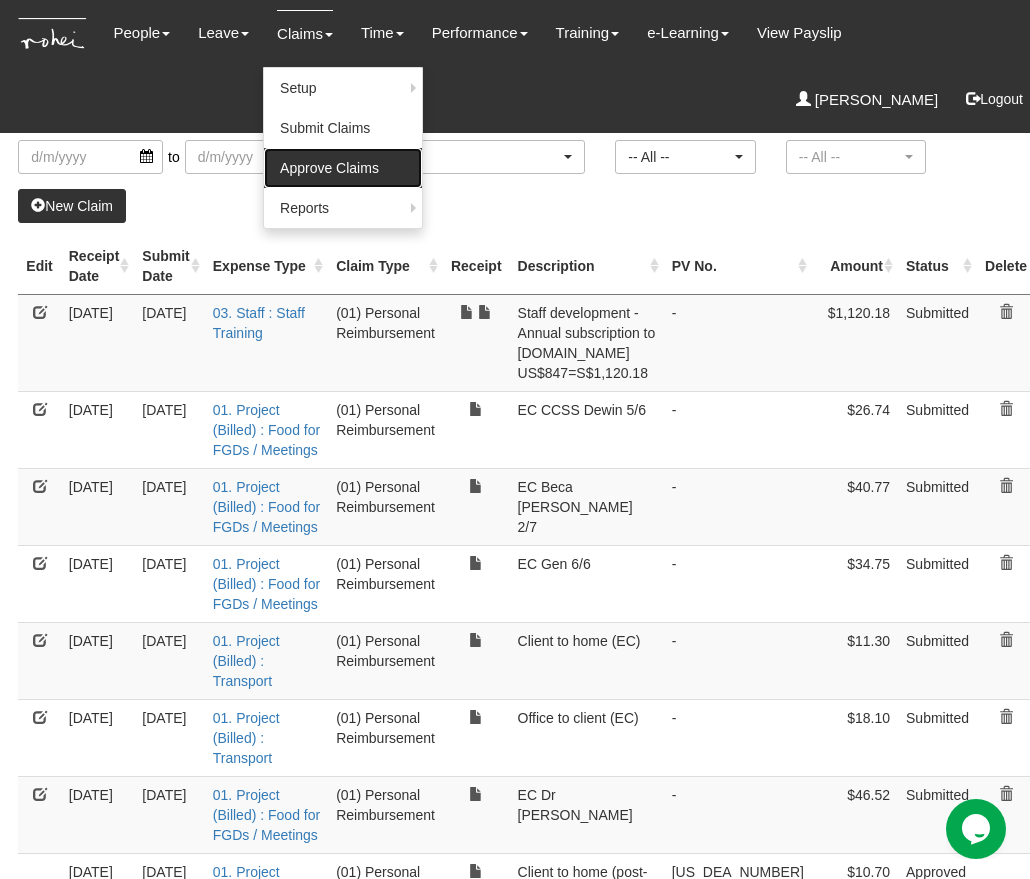 click on "Approve Claims" at bounding box center (343, 168) 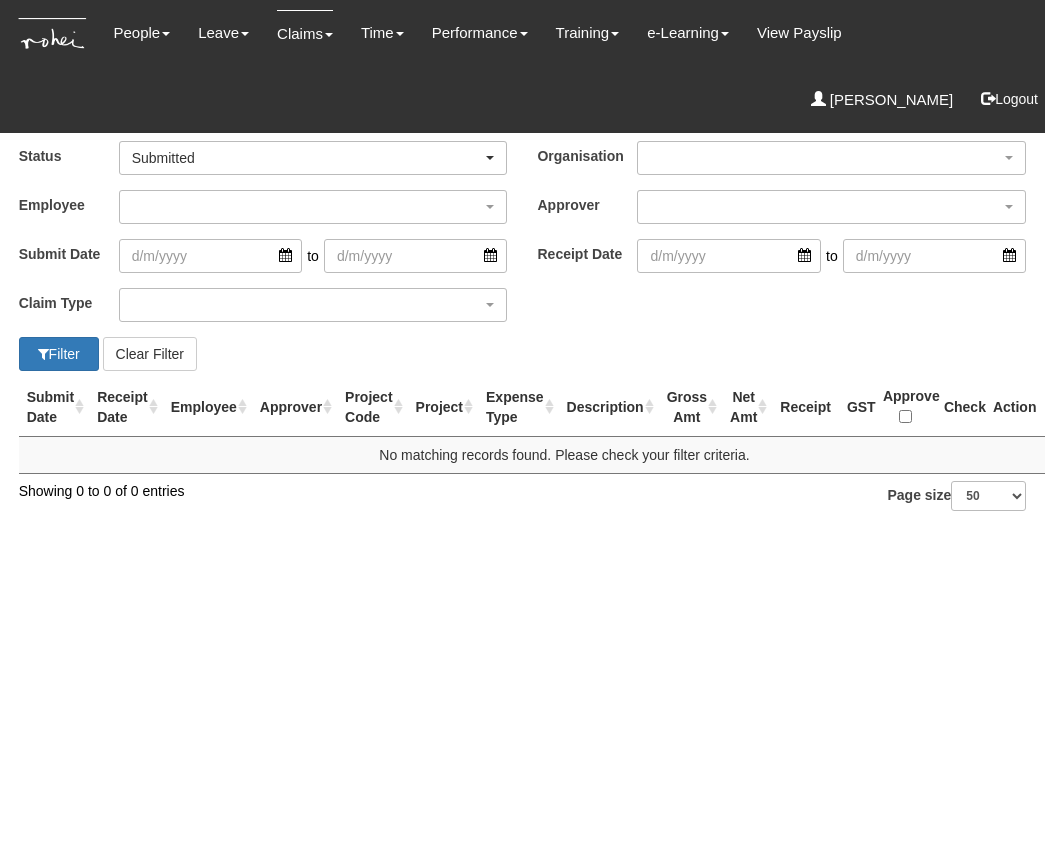 select on "50" 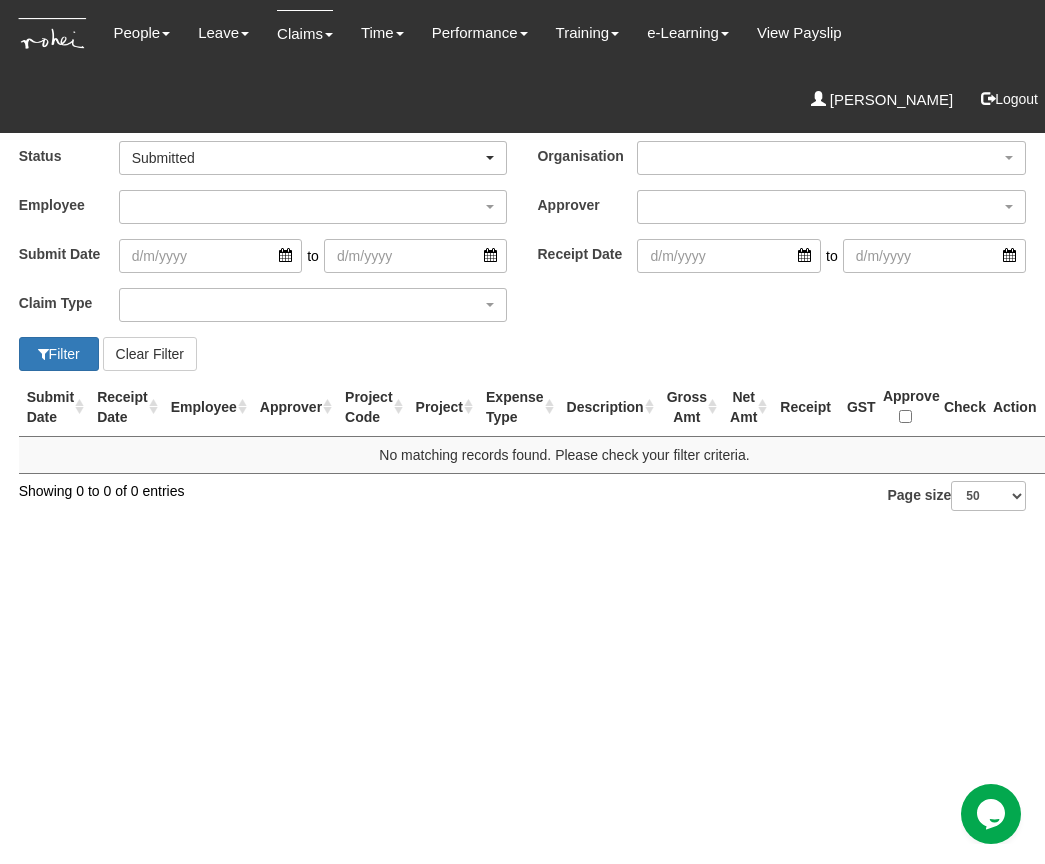 scroll, scrollTop: 0, scrollLeft: 0, axis: both 